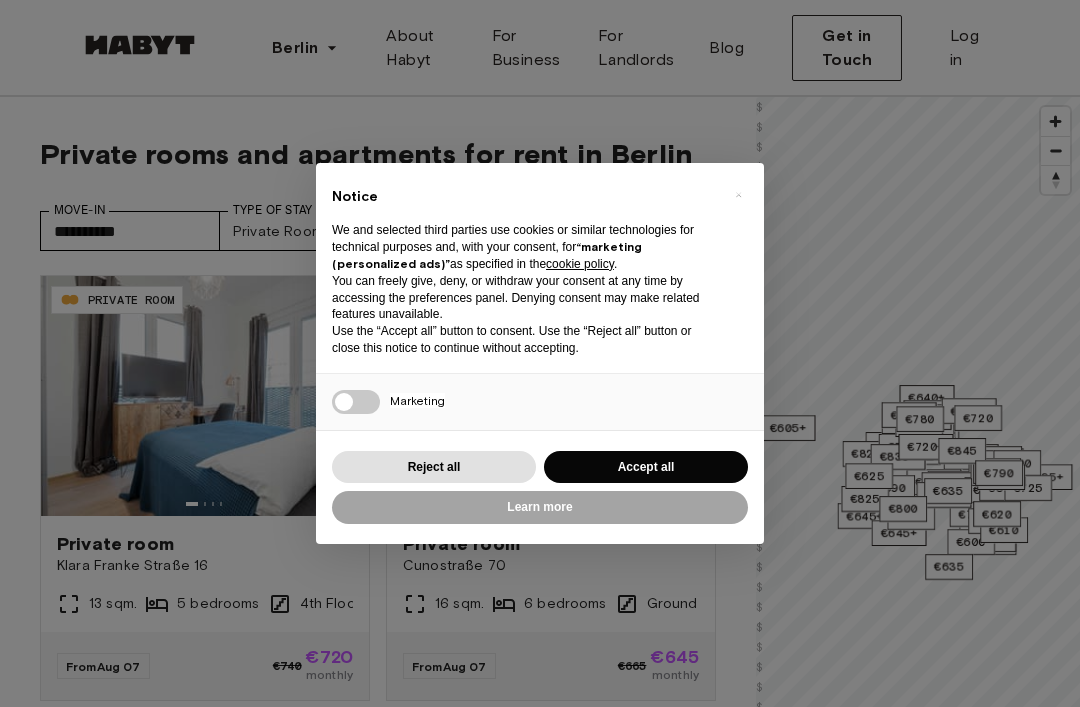 scroll, scrollTop: 0, scrollLeft: 0, axis: both 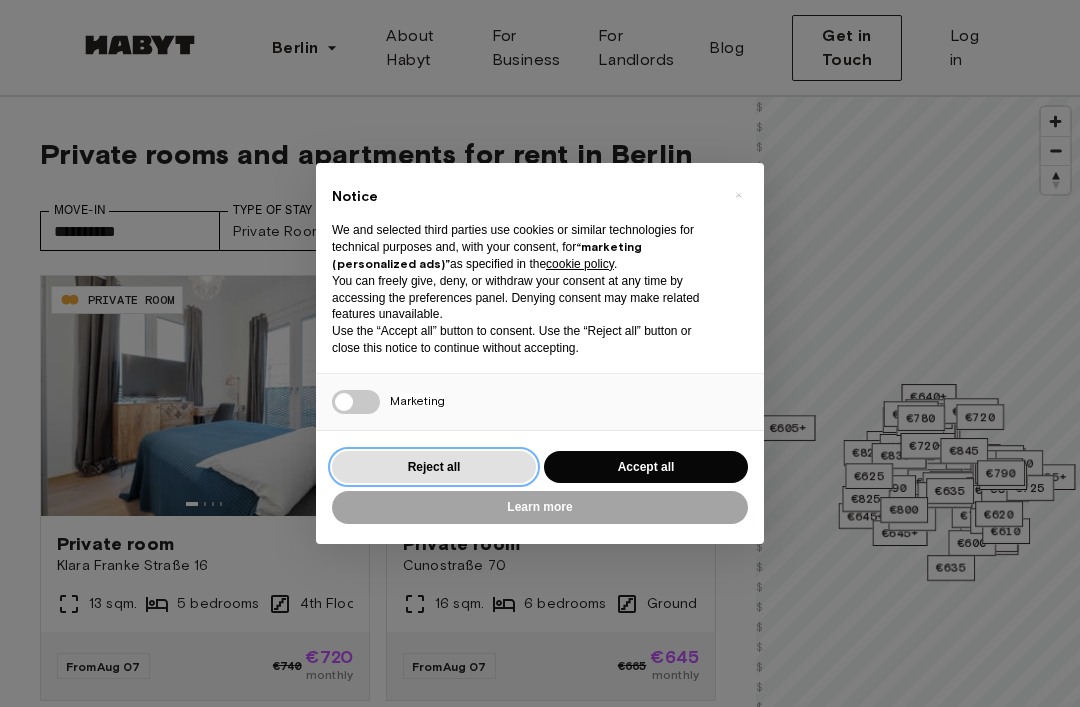 click on "Reject all" at bounding box center [434, 467] 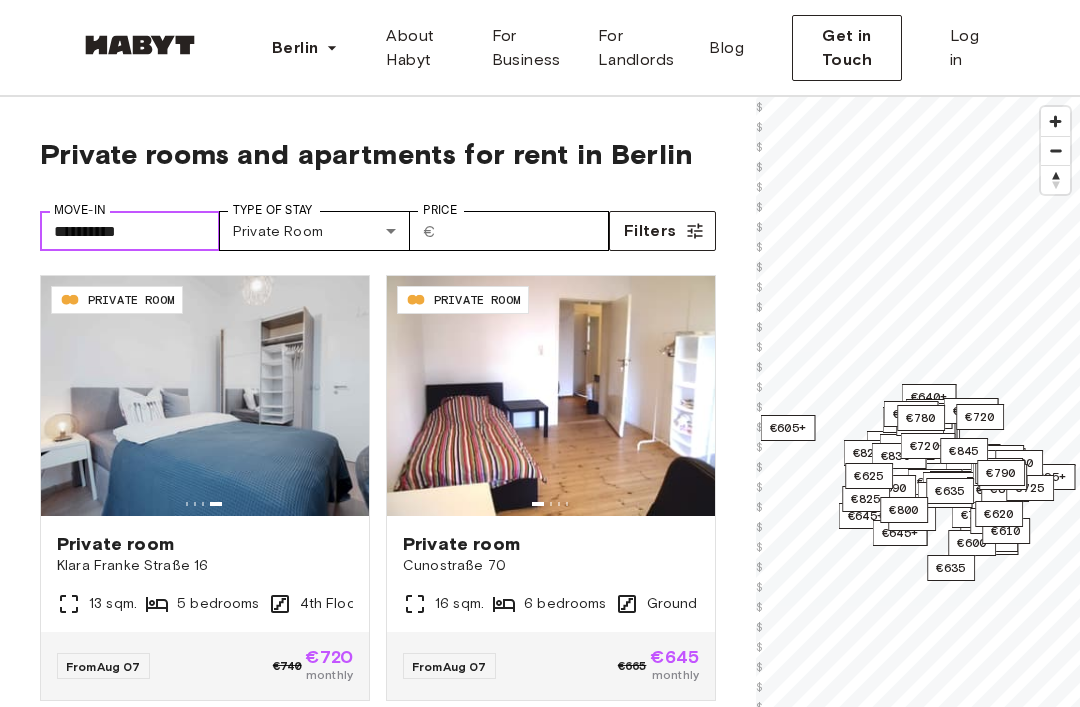 click on "**********" at bounding box center [130, 231] 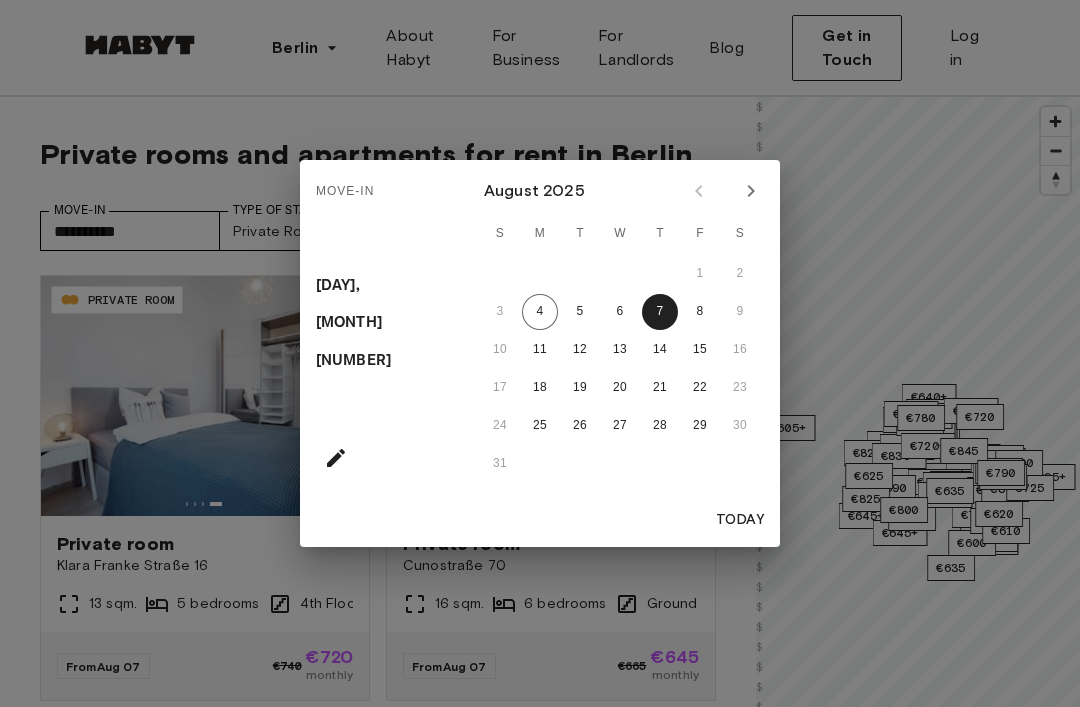 click 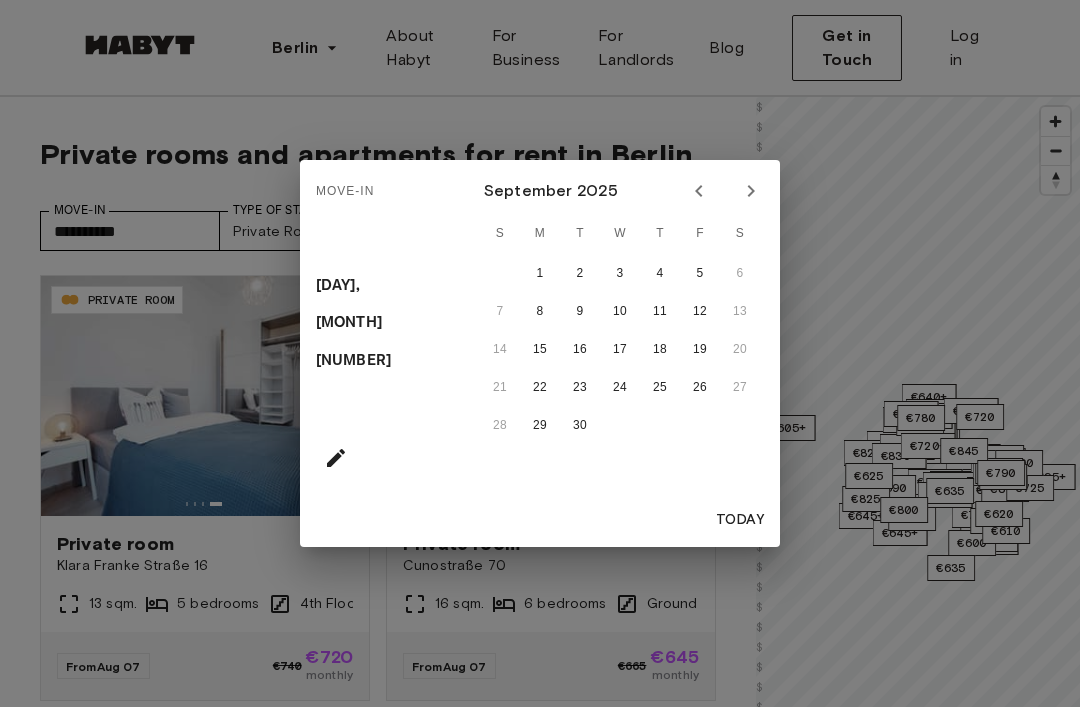 click 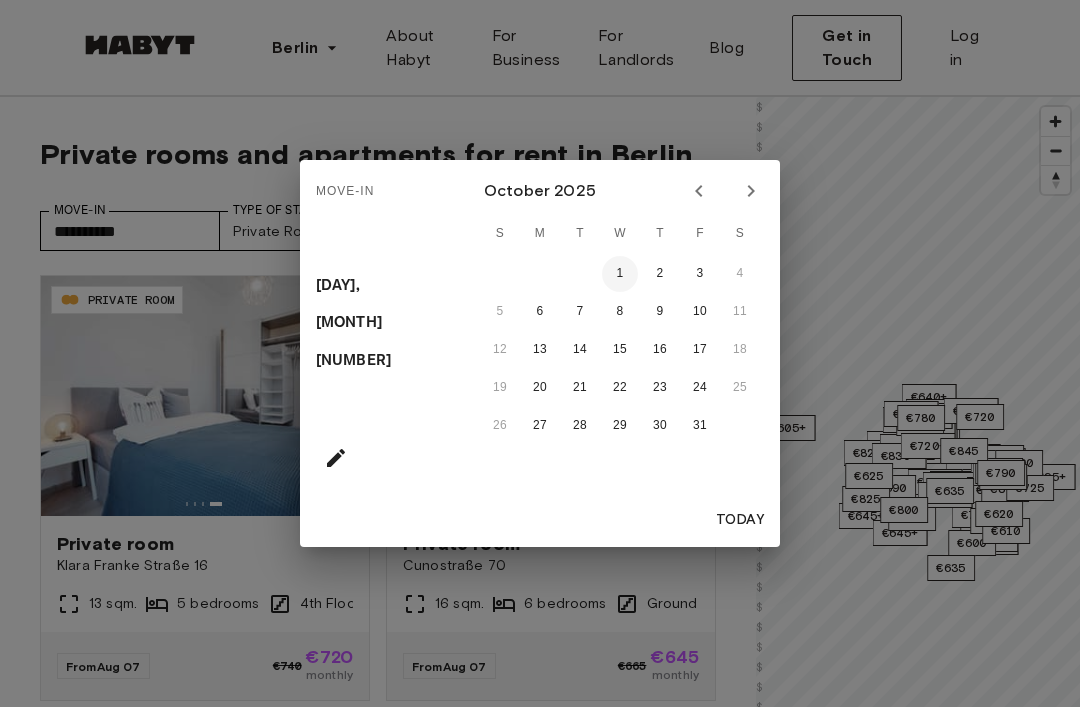 click on "1" at bounding box center (620, 274) 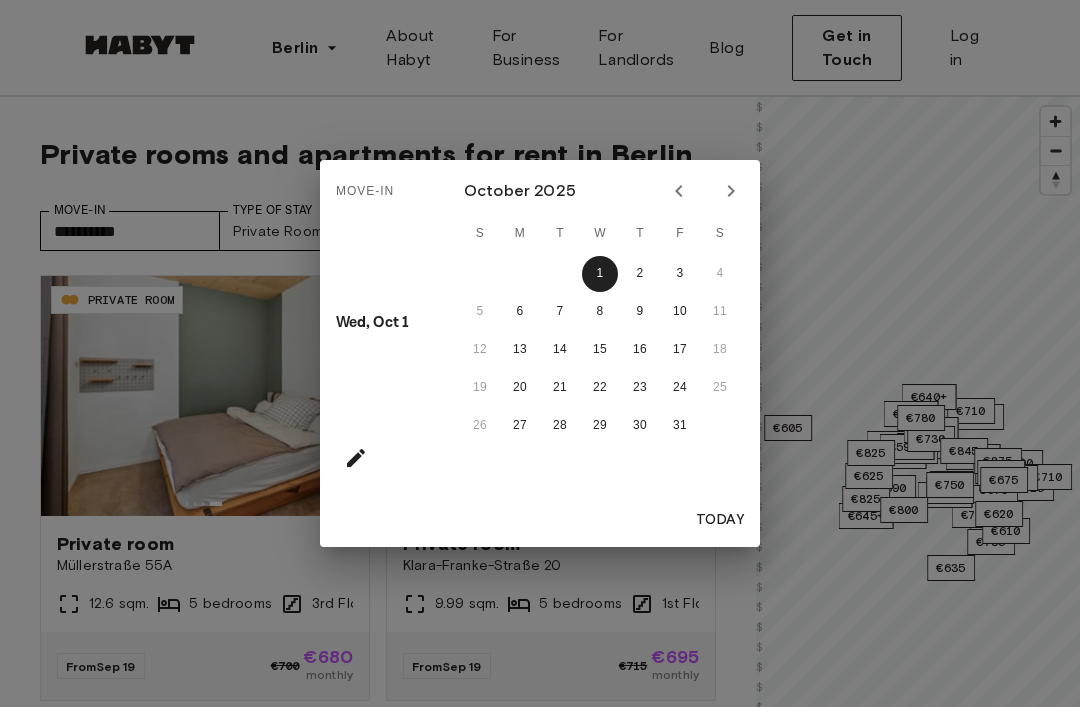 click on "Today" at bounding box center (720, 520) 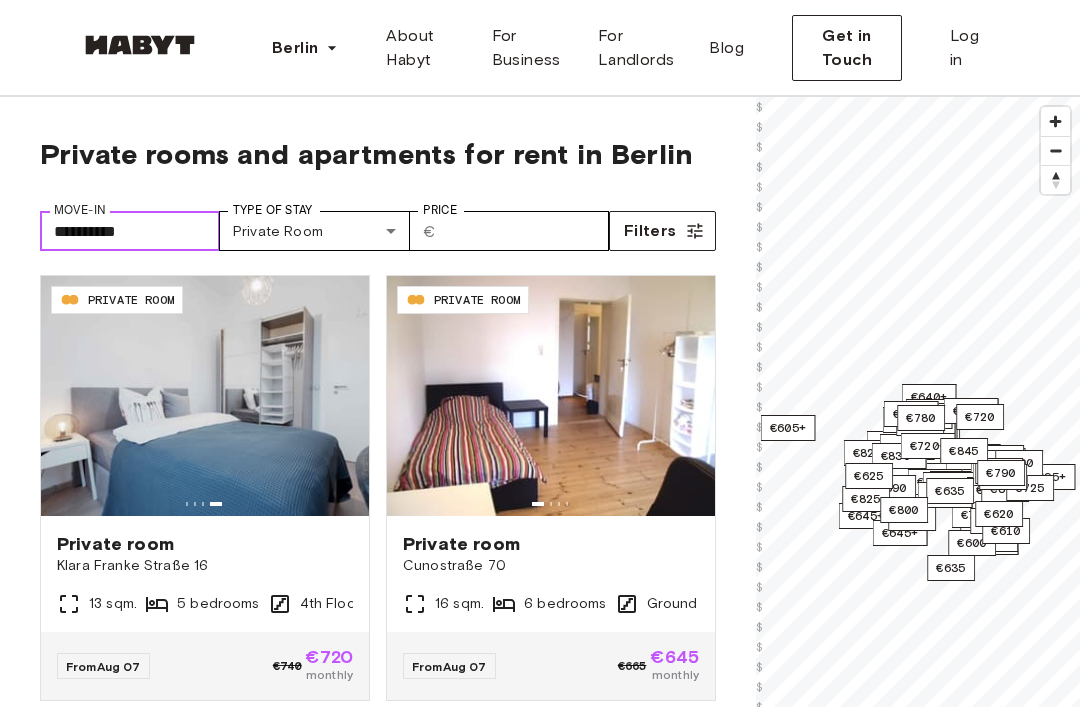 click on "**********" at bounding box center (130, 231) 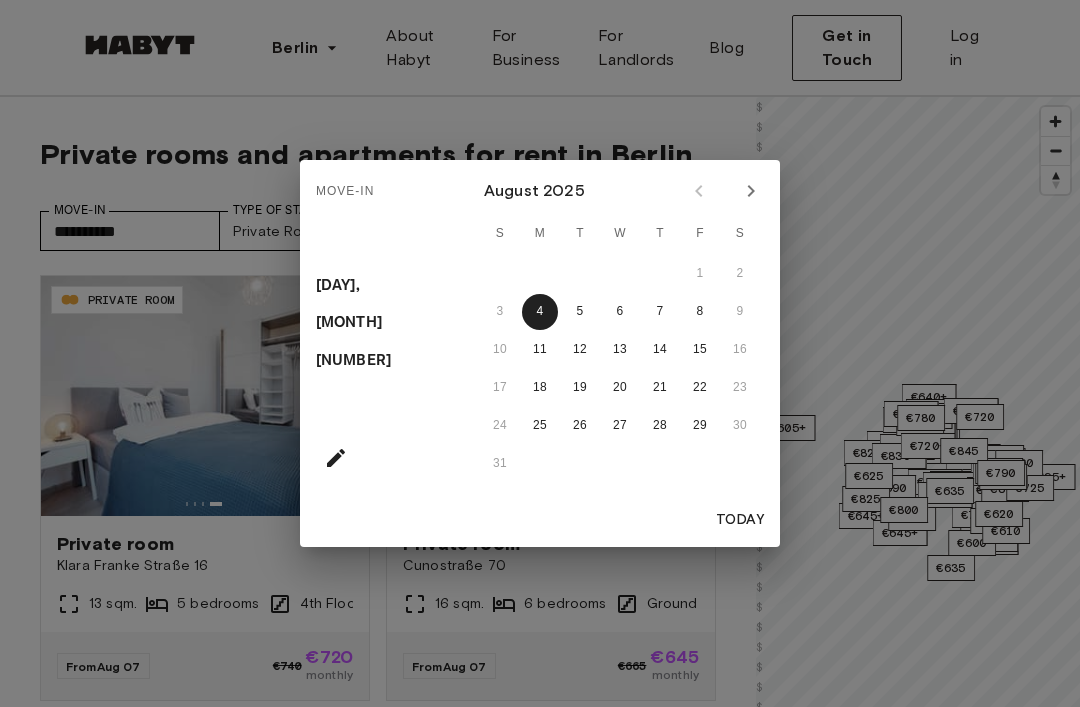click 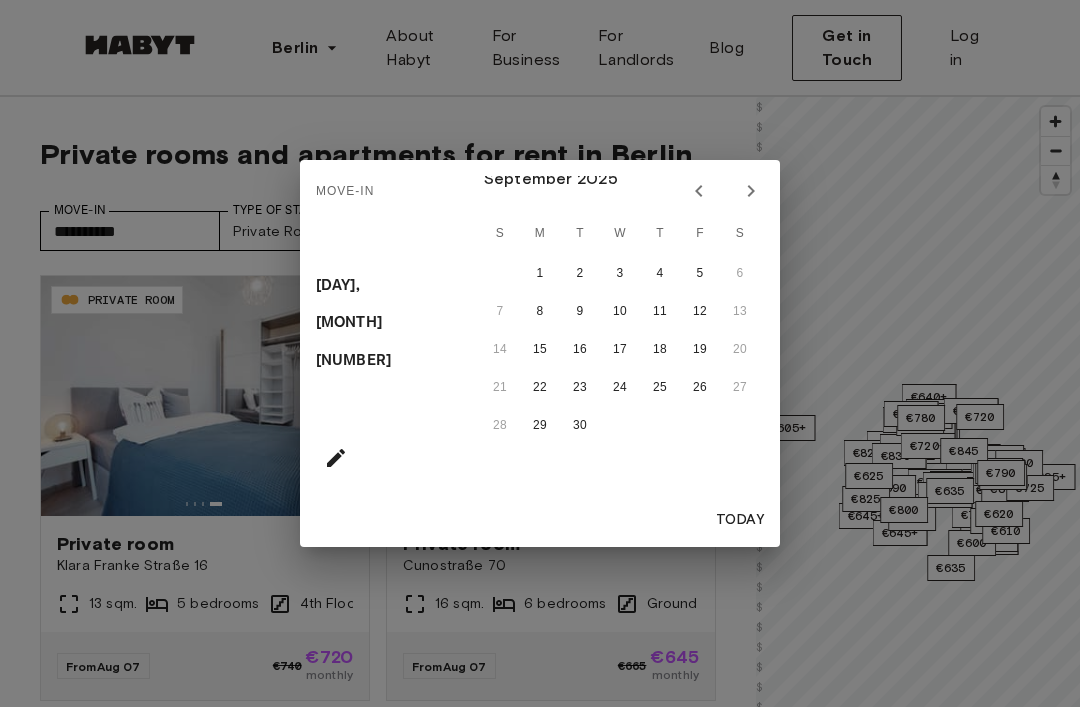 click 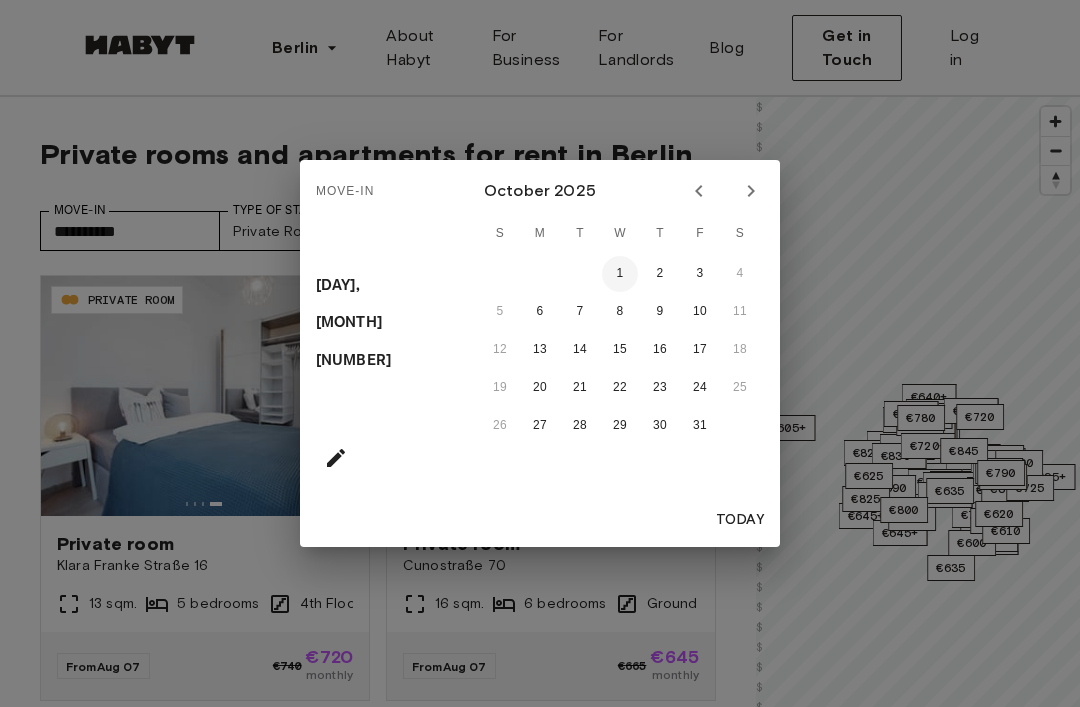 click on "1" at bounding box center (620, 274) 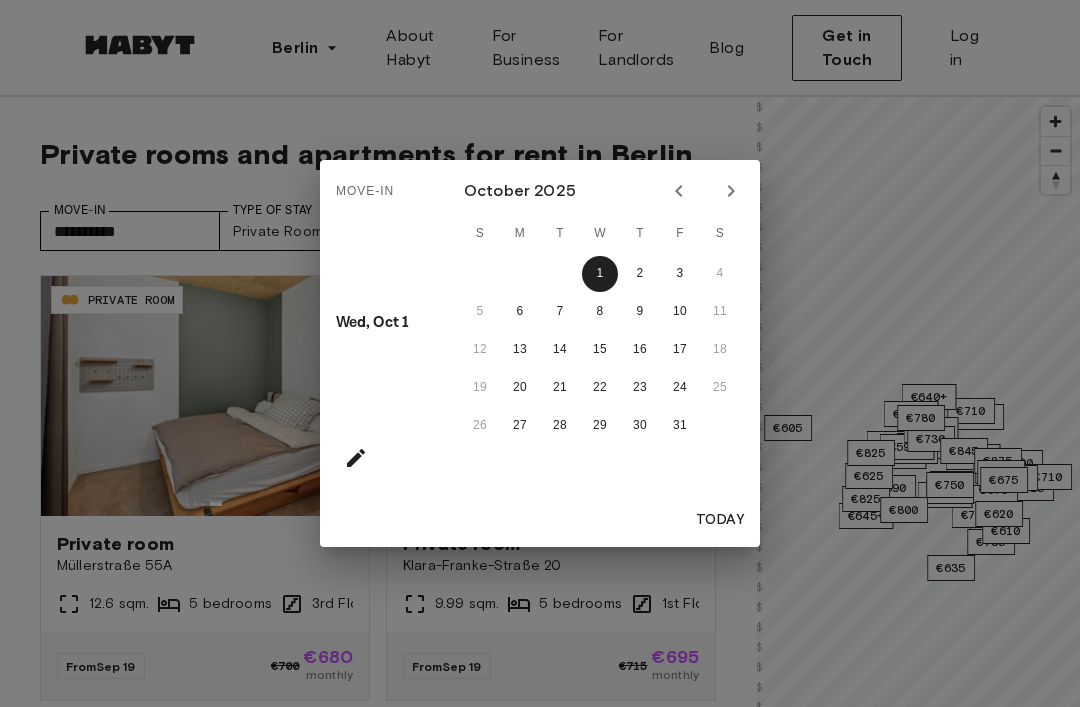 click on "Move-In Wed, Oct 1 October 2025 S M T W T F S 1 2 3 4 5 6 7 8 9 10 11 12 13 14 15 16 17 18 19 20 21 22 23 24 25 26 27 28 29 30 31 Today" at bounding box center [540, 353] 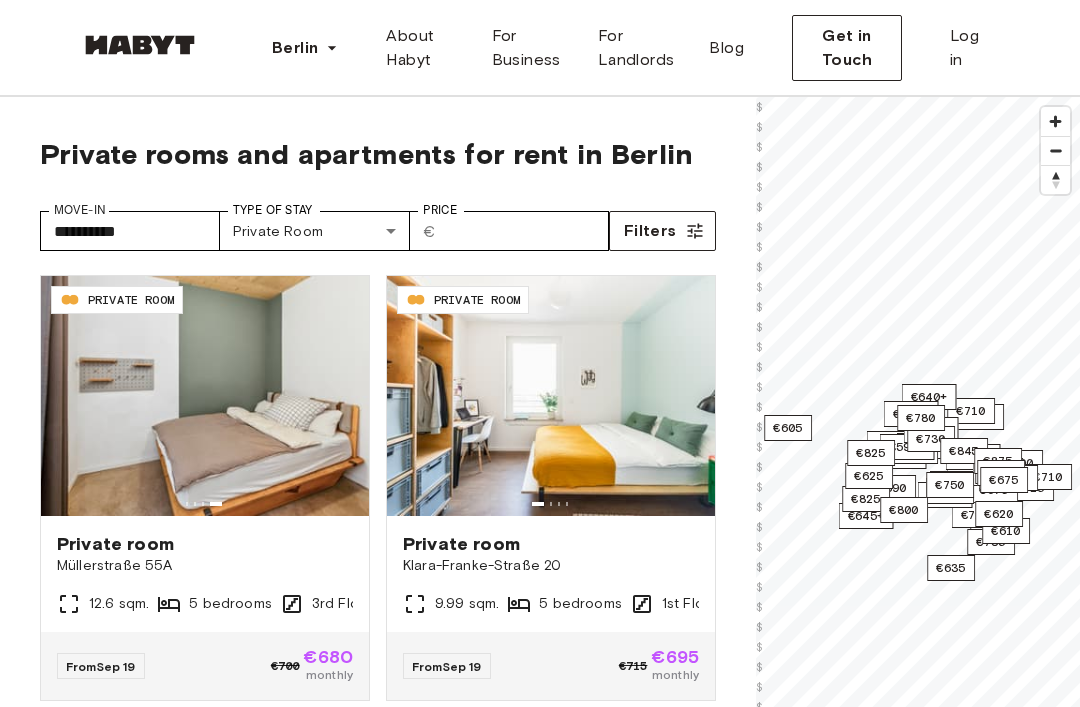 click on "**********" at bounding box center [540, 2492] 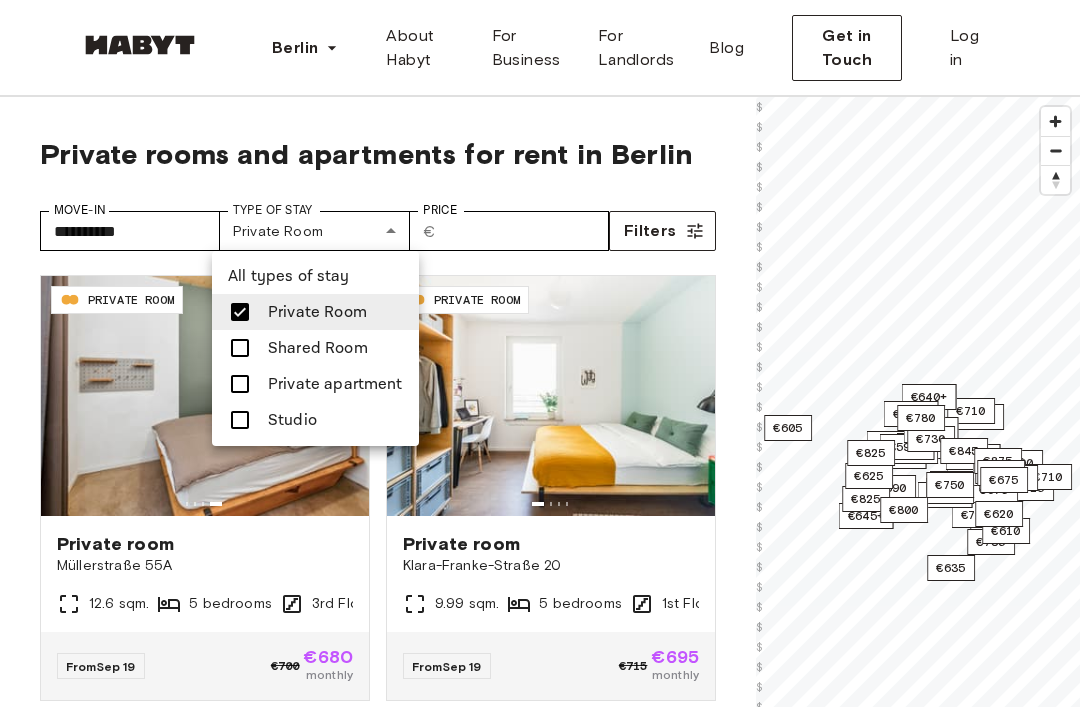 click on "Private apartment" at bounding box center (335, 384) 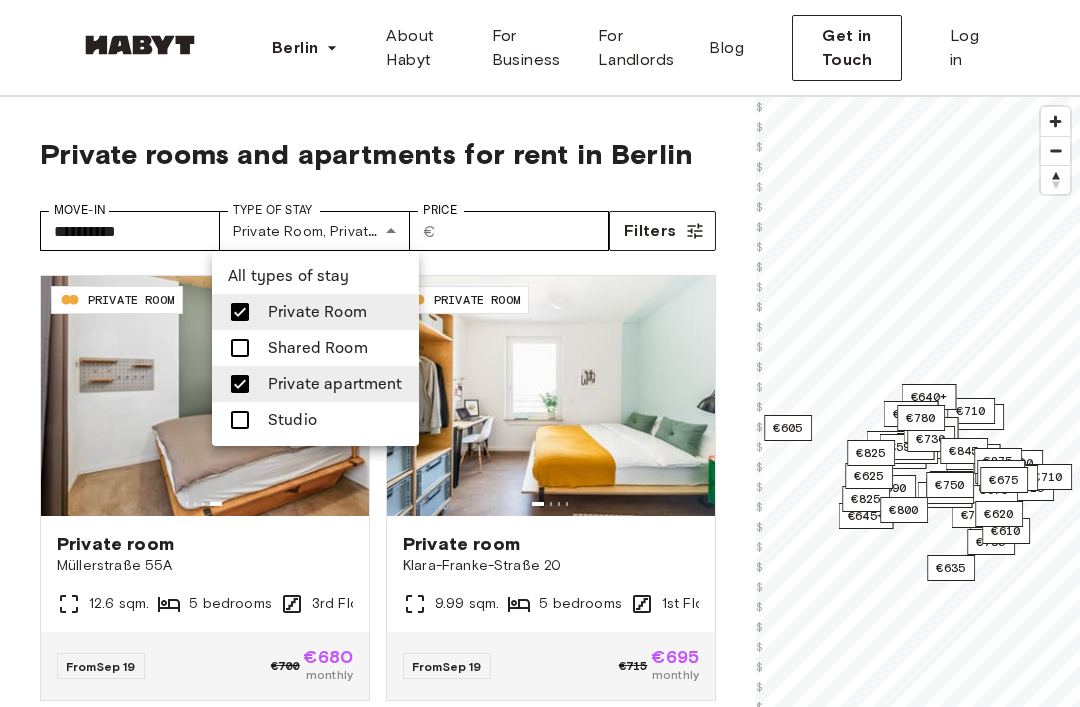 click on "Studio" at bounding box center [315, 420] 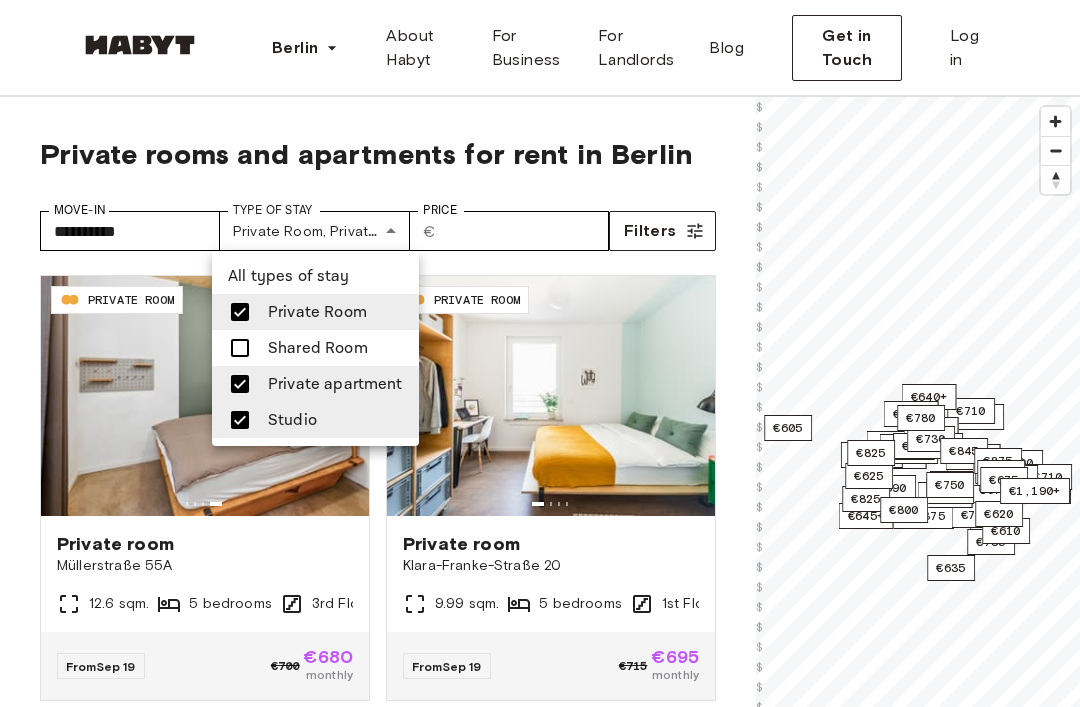 click at bounding box center [540, 353] 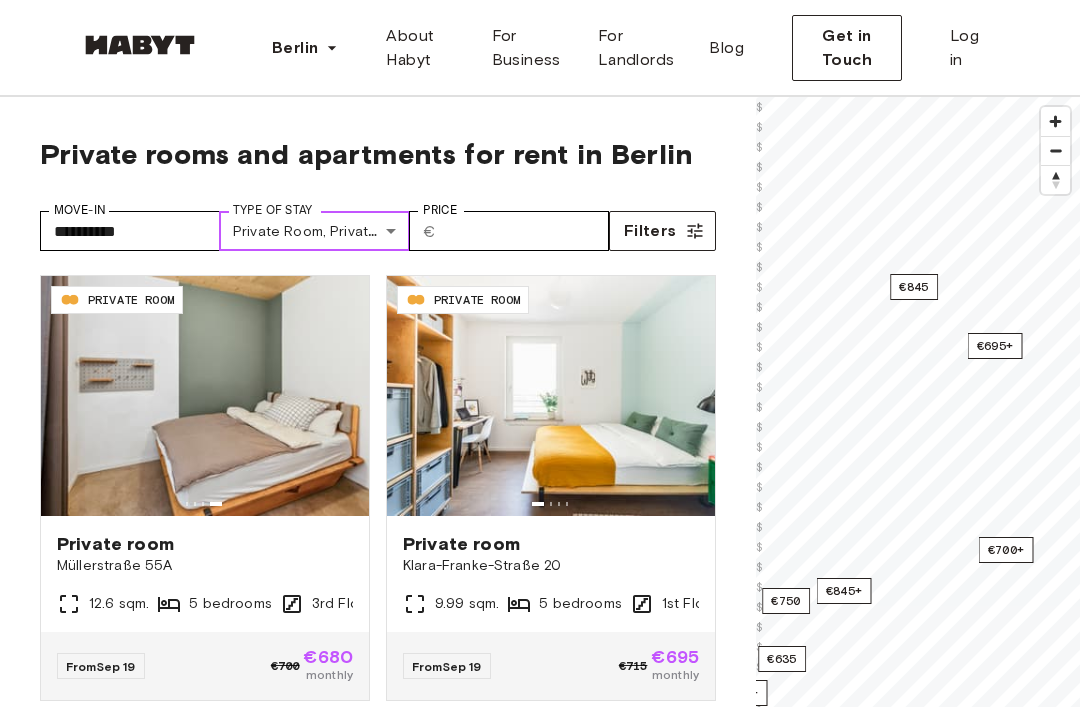 click on "€845" at bounding box center [914, 287] 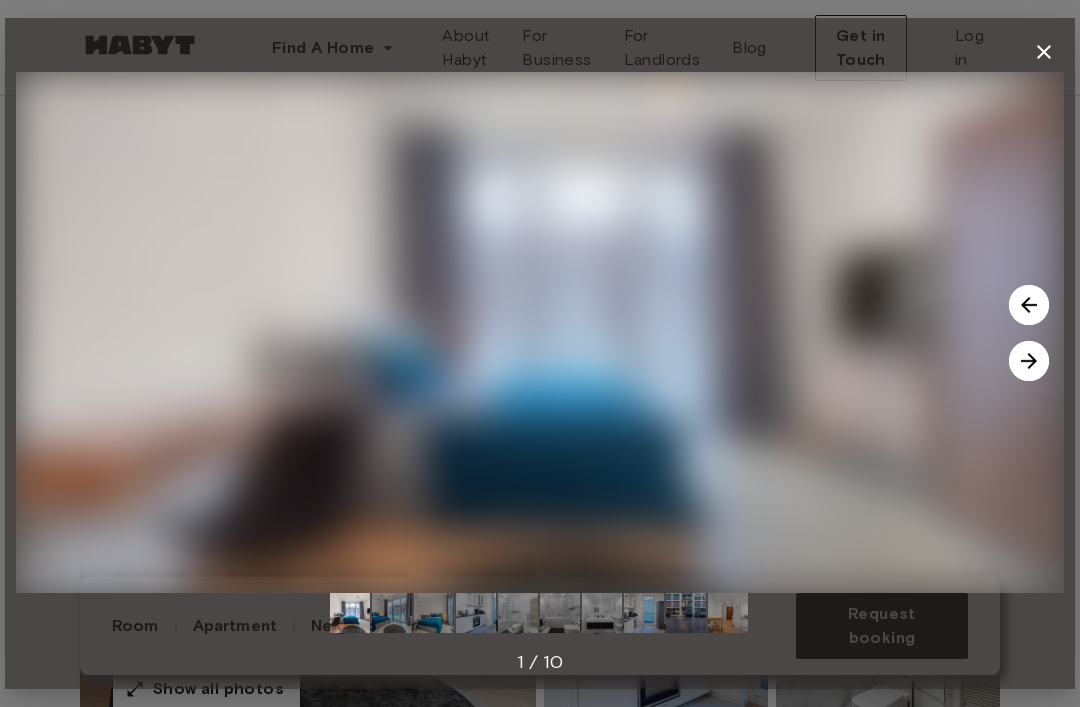 scroll, scrollTop: 15, scrollLeft: 46, axis: both 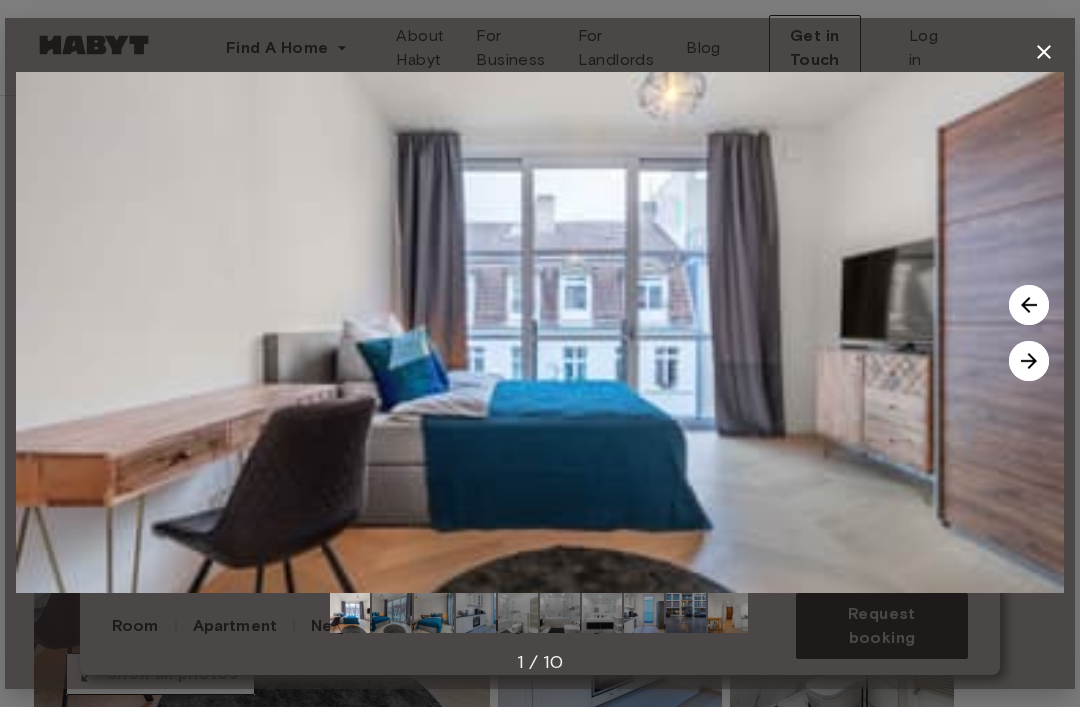 click 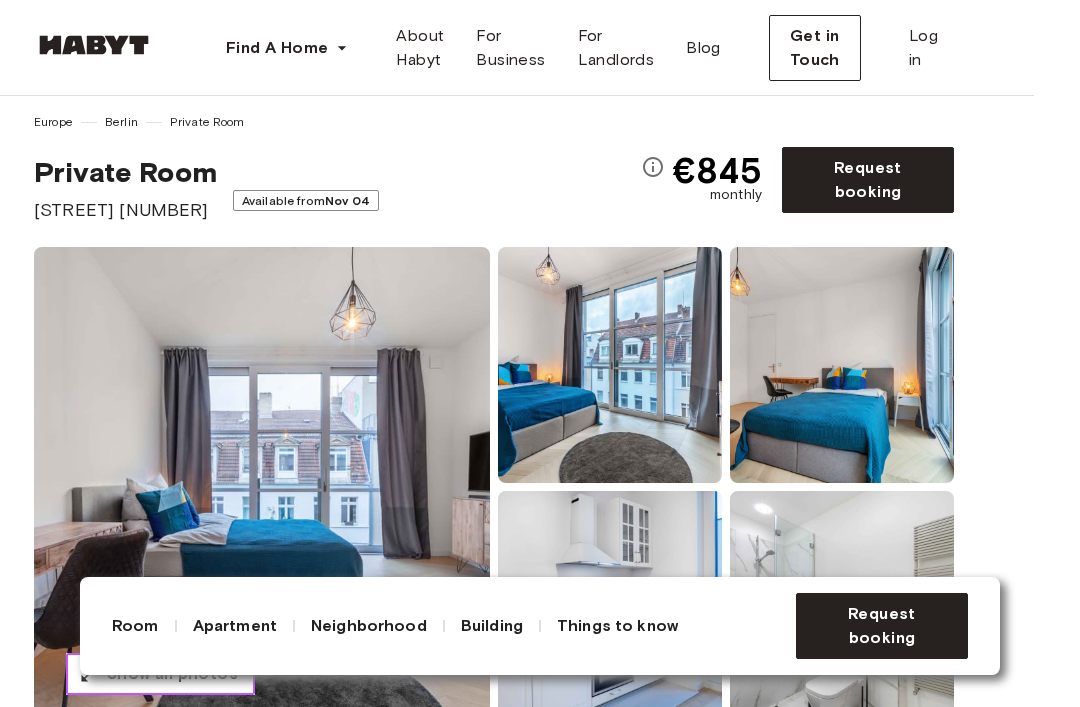 scroll, scrollTop: 0, scrollLeft: 0, axis: both 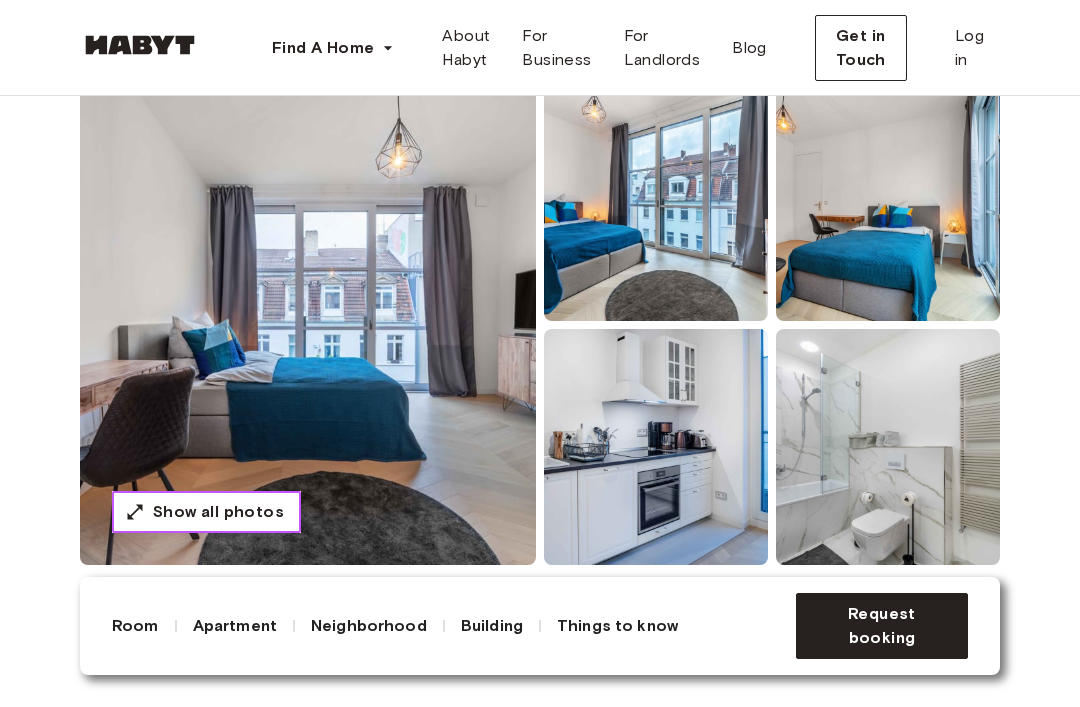 click on "Show all photos" at bounding box center (218, 512) 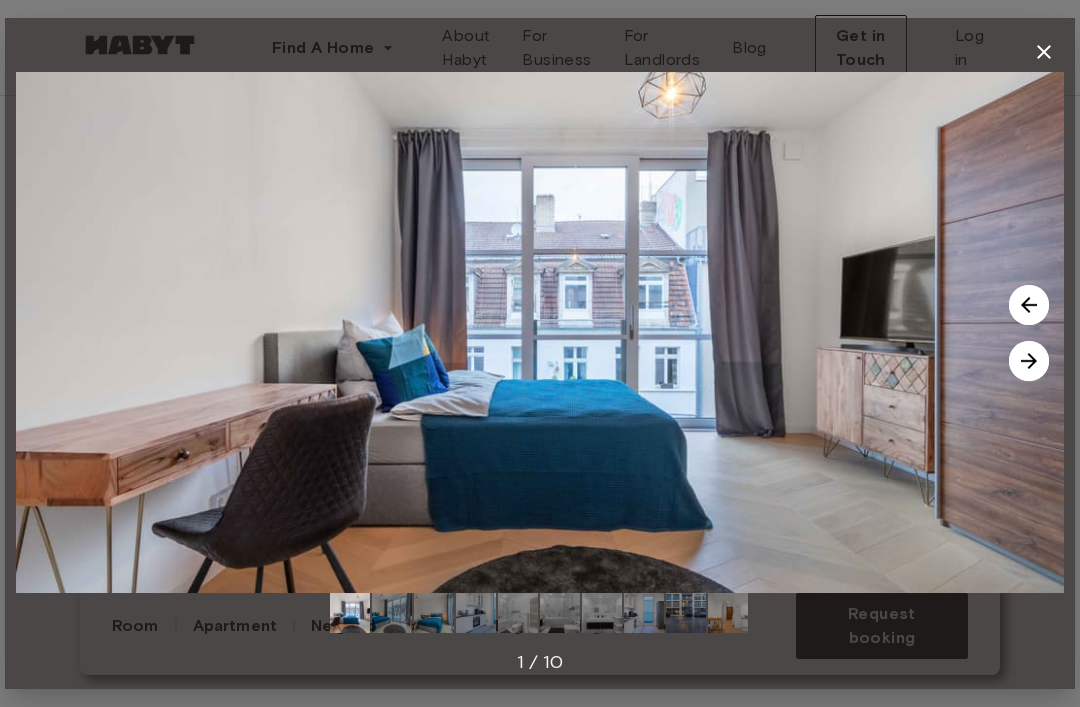 click at bounding box center (1029, 361) 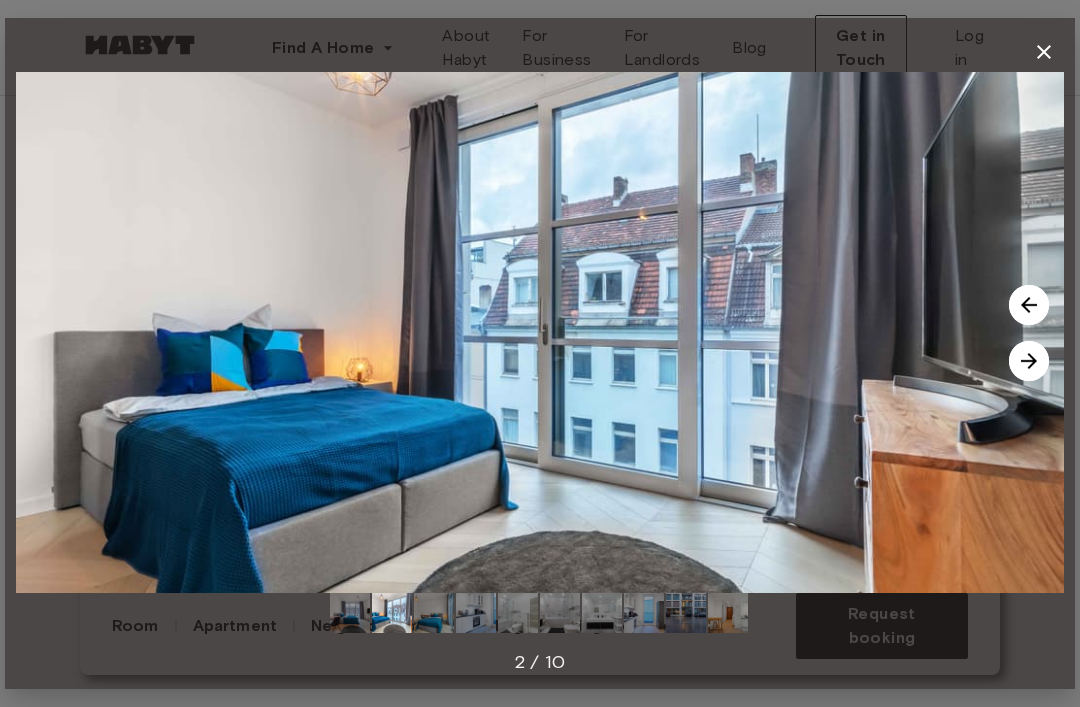 click at bounding box center (1029, 361) 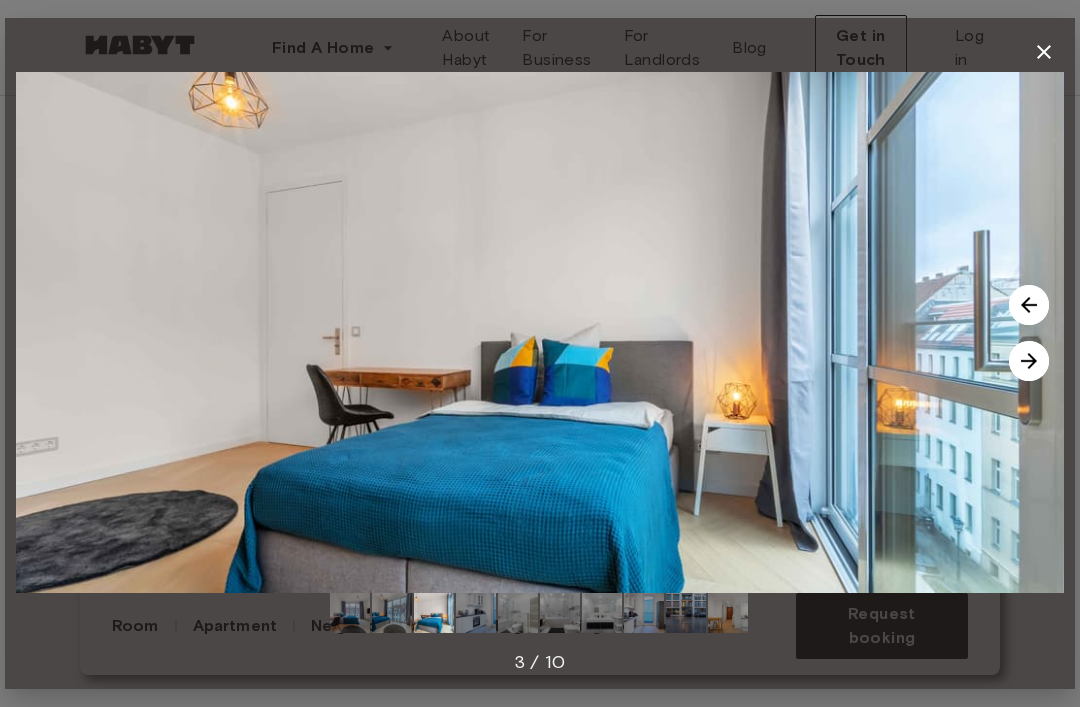 click at bounding box center [1029, 361] 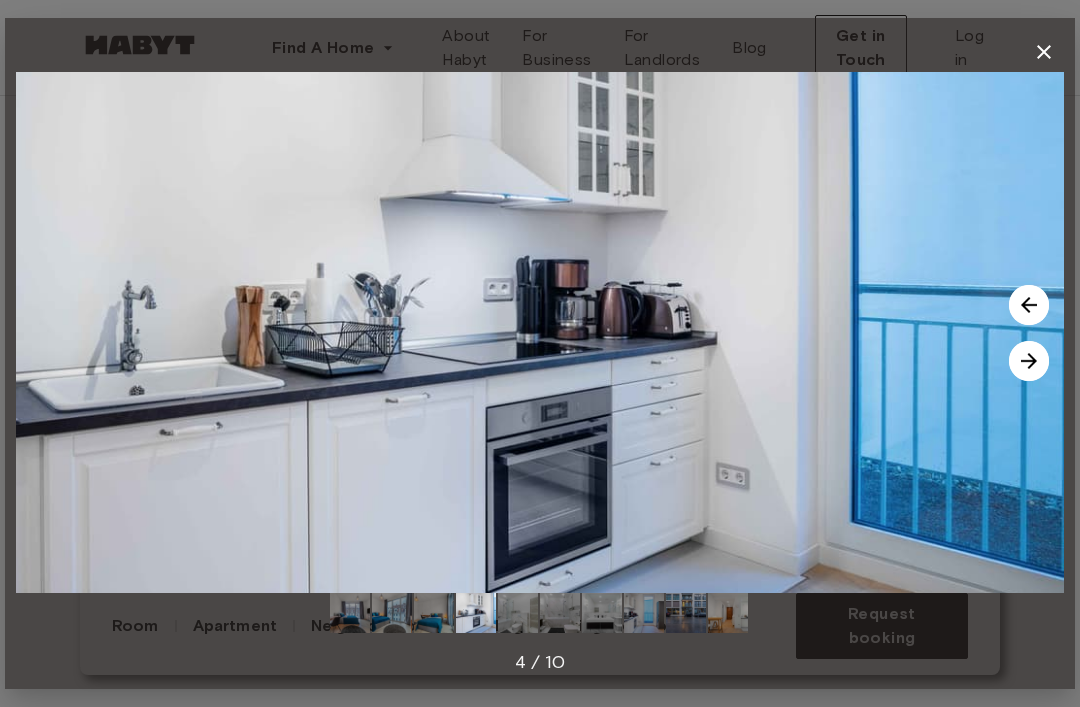 click at bounding box center [1029, 361] 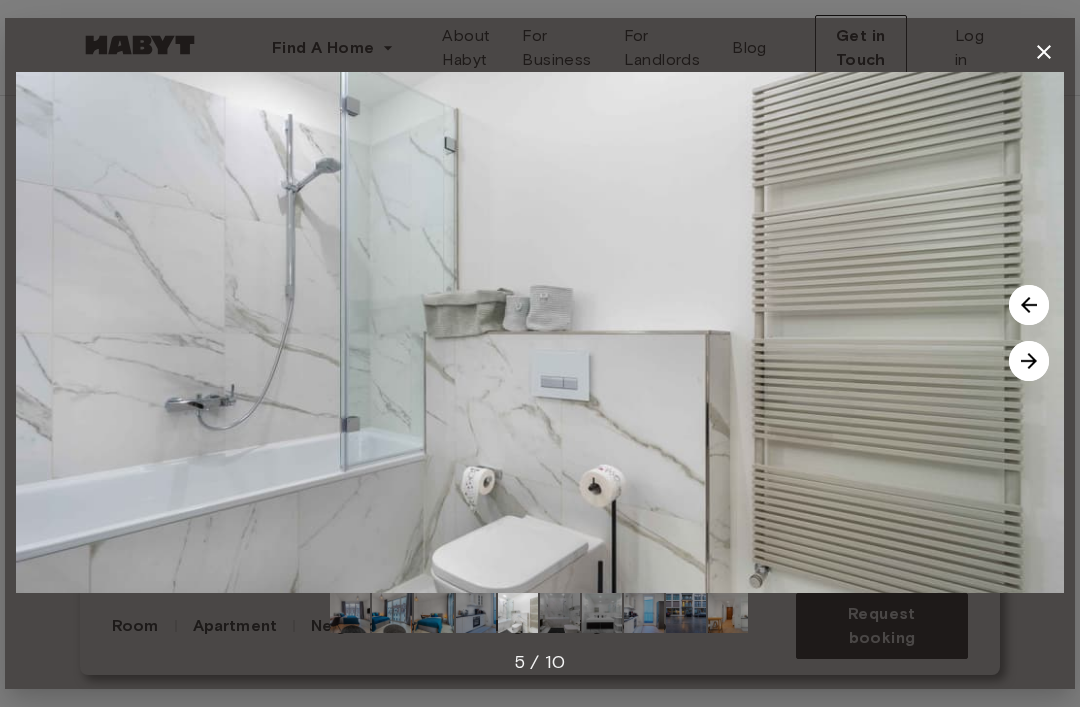 click at bounding box center [1029, 361] 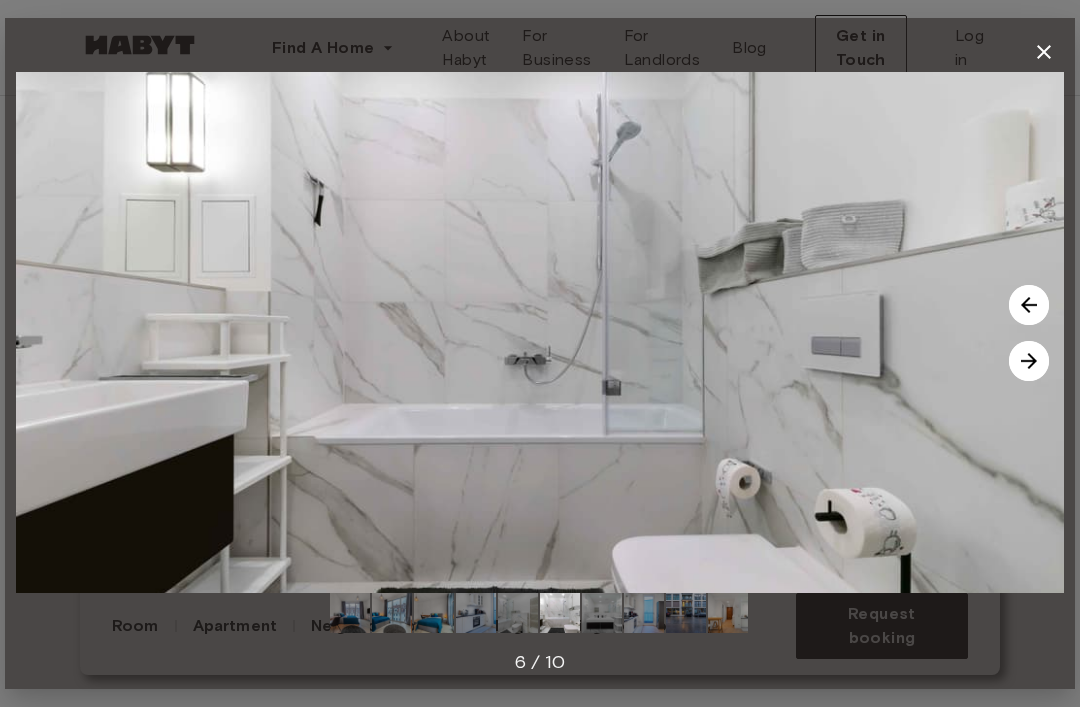 click at bounding box center (1029, 361) 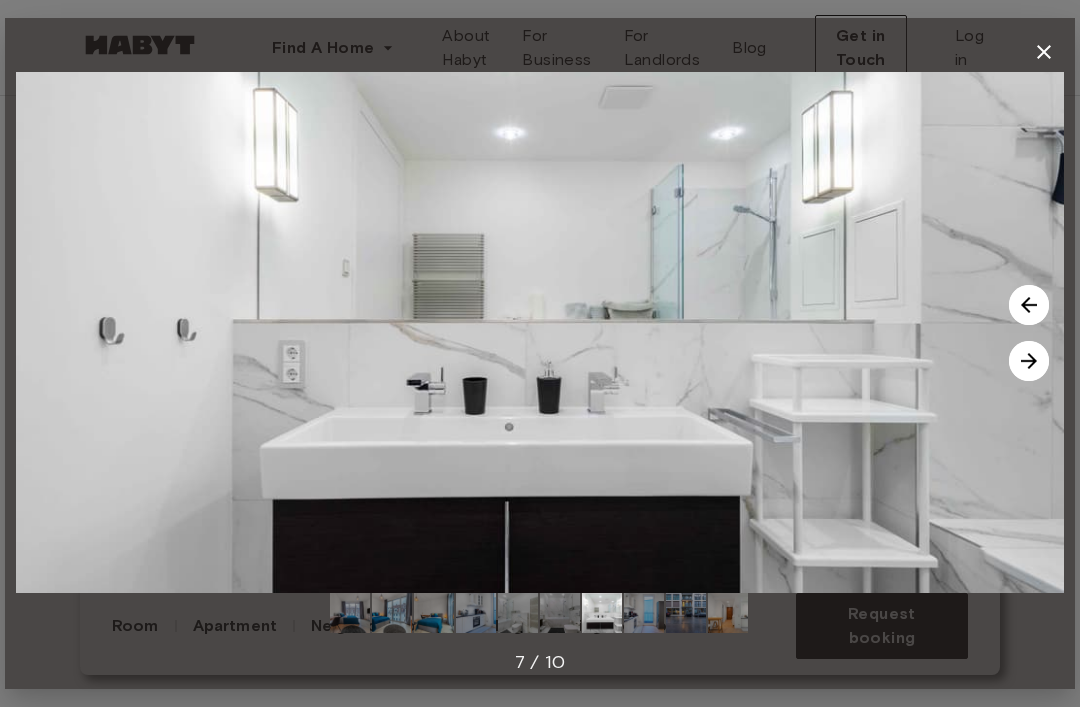 click at bounding box center (1029, 361) 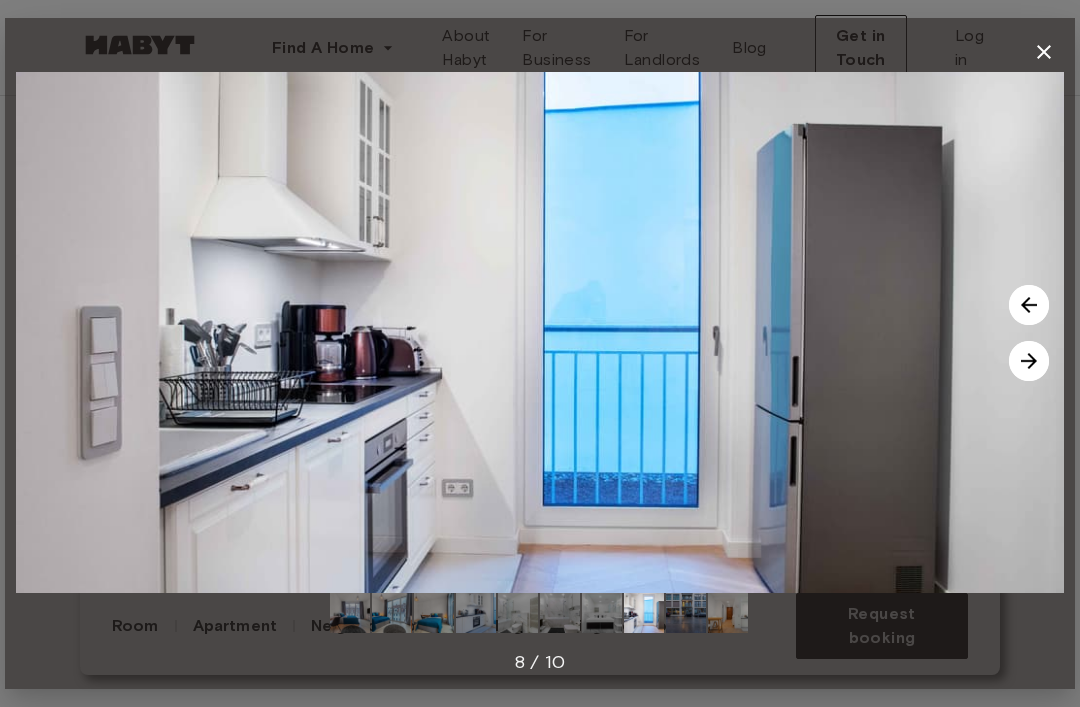 click at bounding box center [1029, 361] 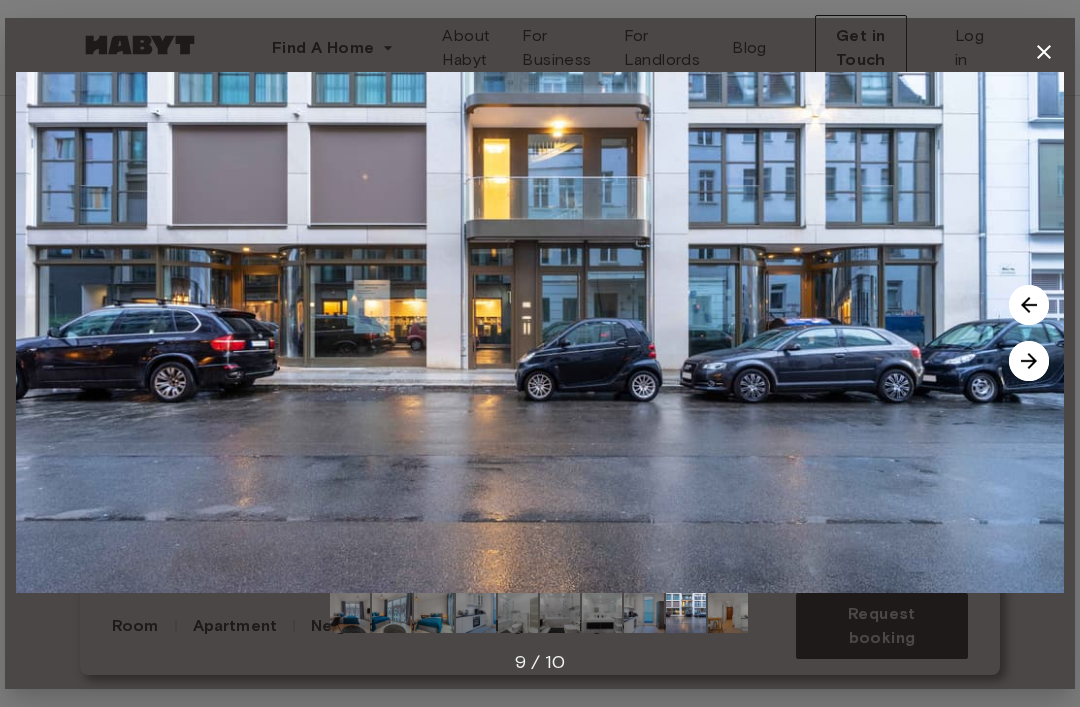 click at bounding box center (1029, 361) 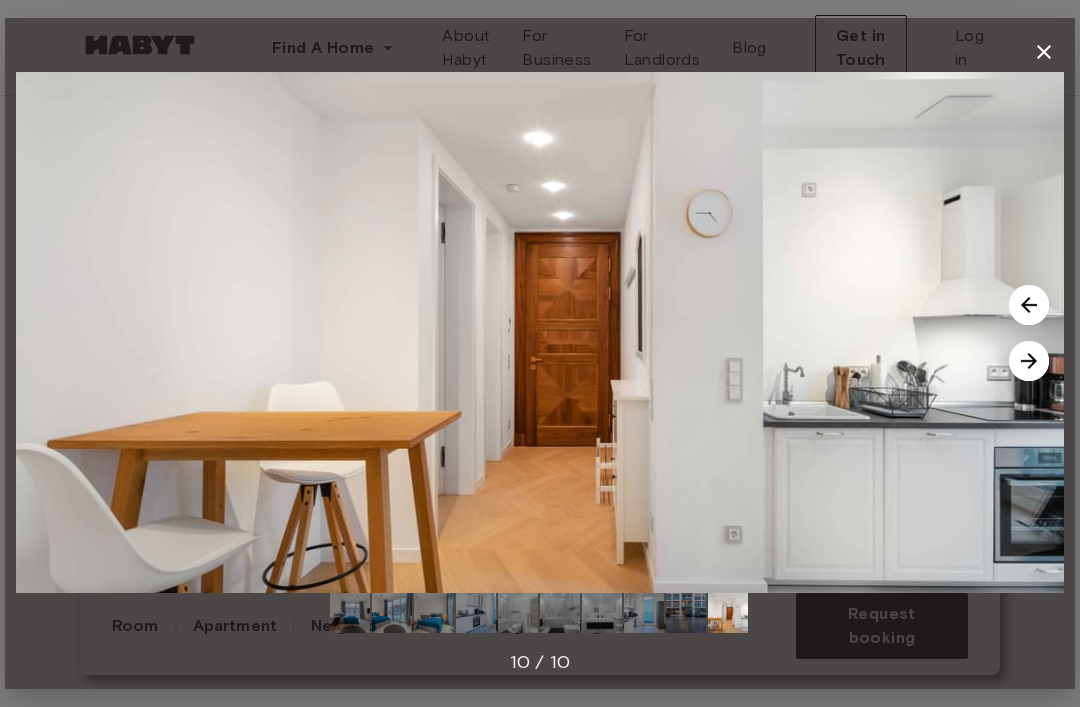 click at bounding box center (1029, 361) 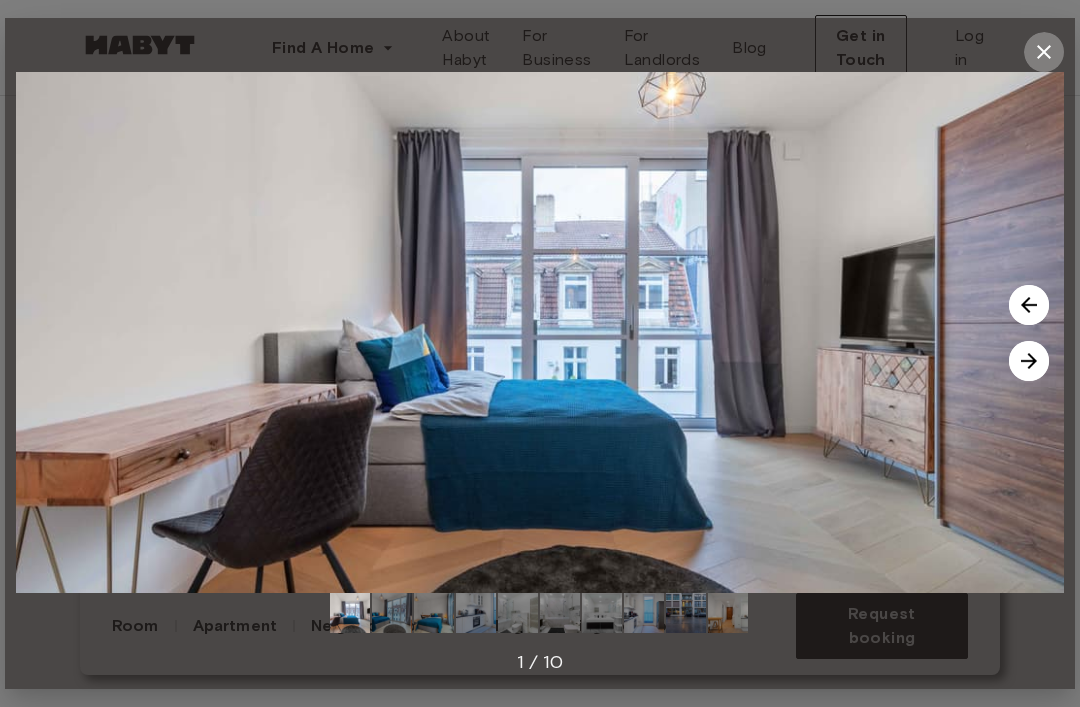 click 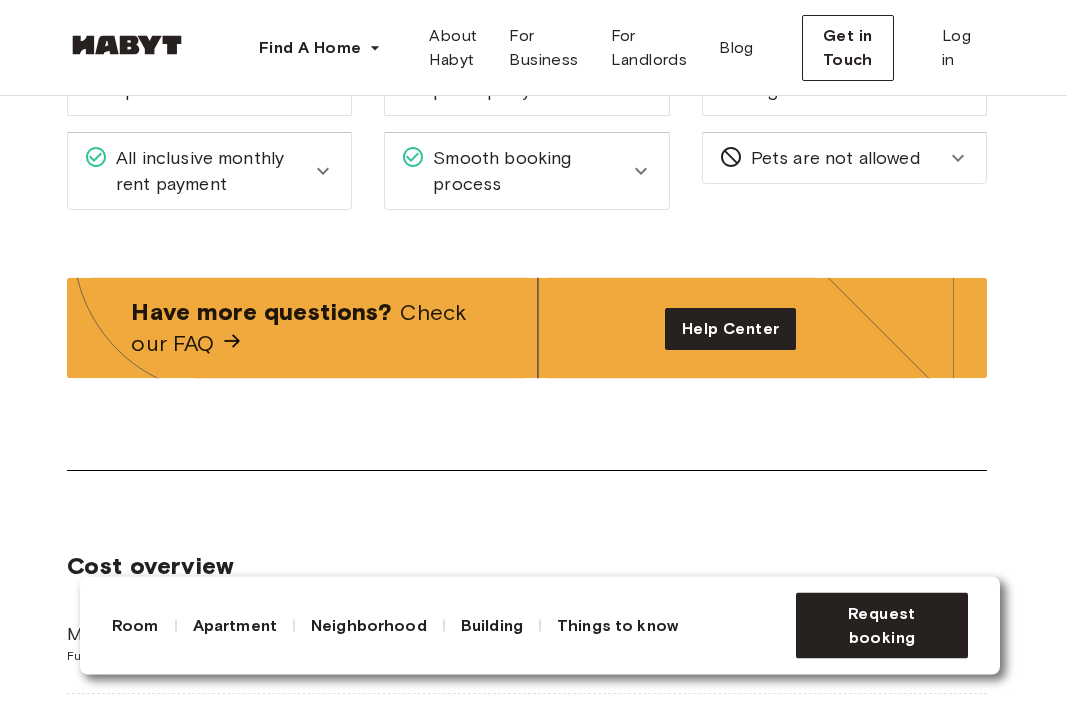 scroll, scrollTop: 2611, scrollLeft: 13, axis: both 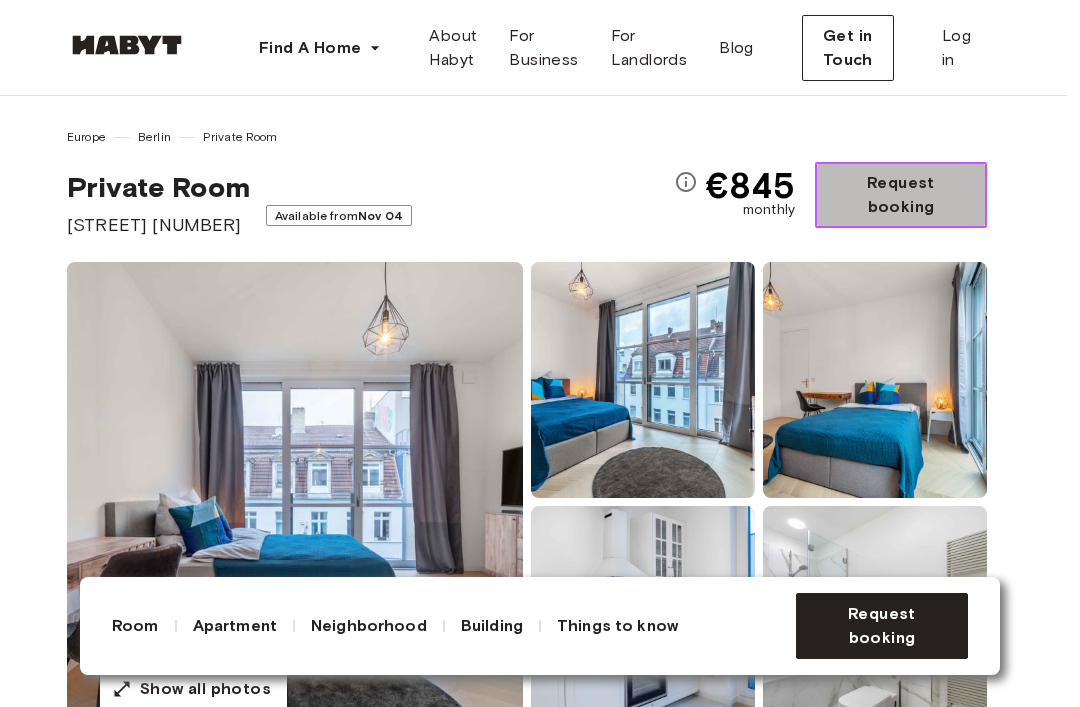 click on "Request booking" at bounding box center [901, 195] 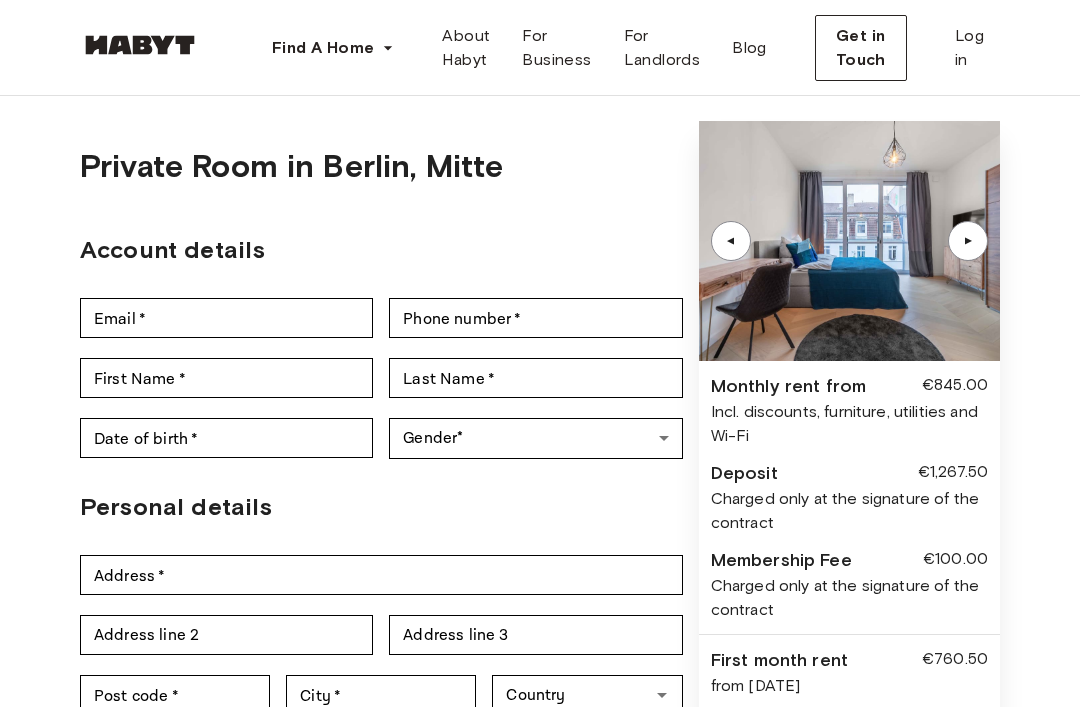 scroll, scrollTop: 0, scrollLeft: 0, axis: both 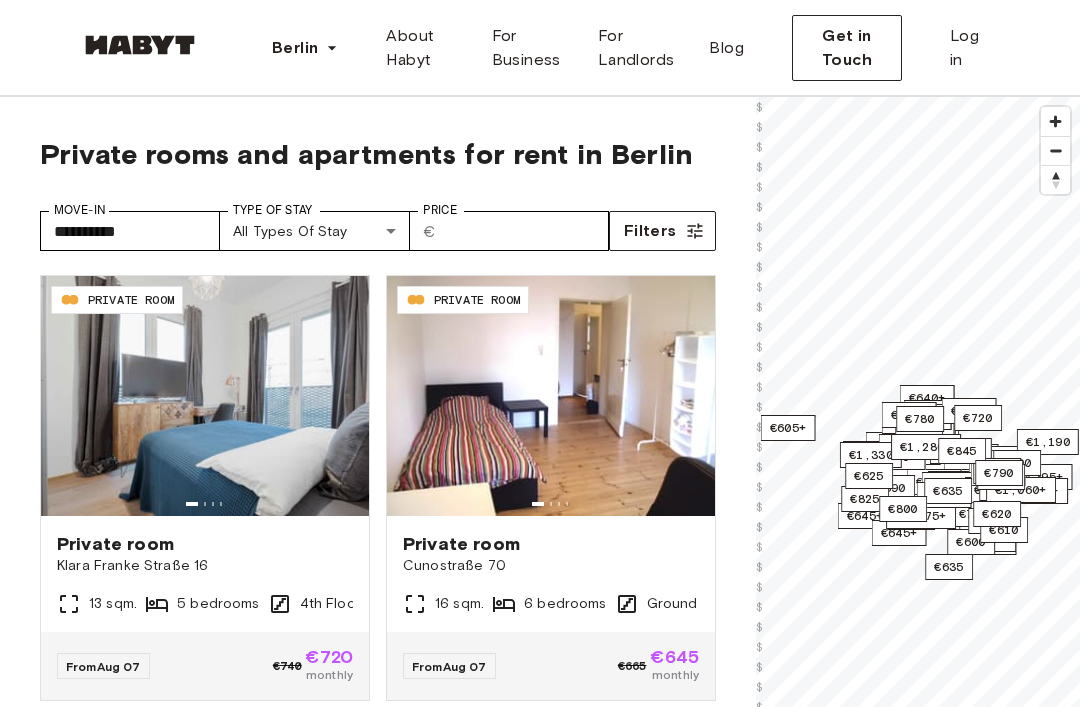 type on "**********" 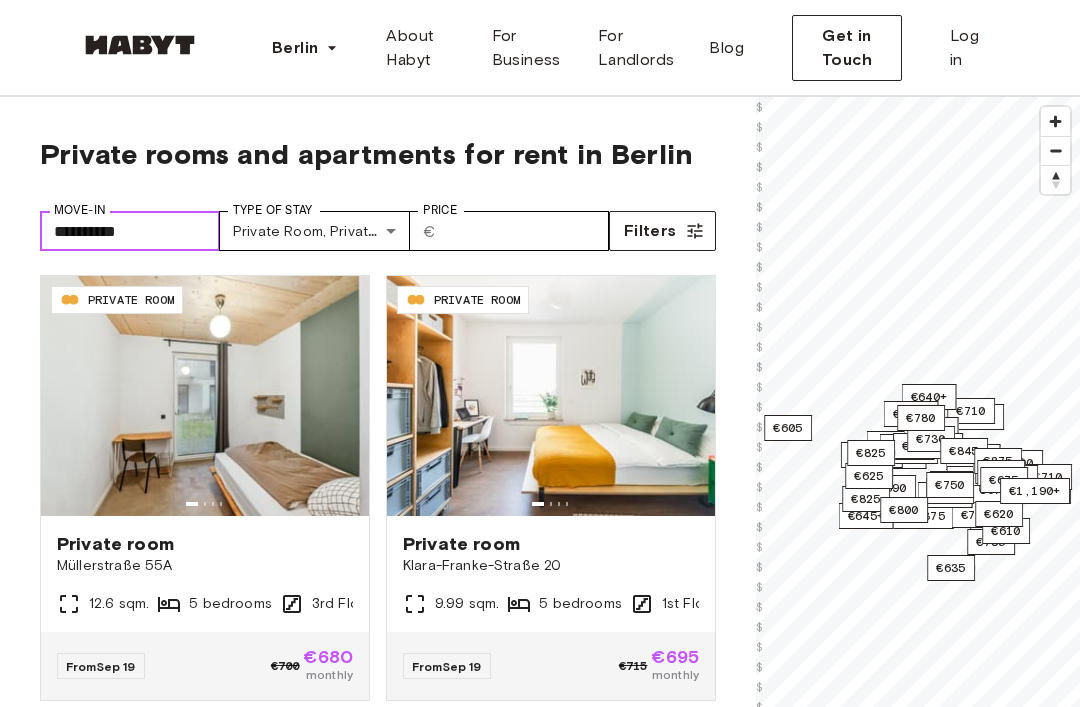 click on "**********" at bounding box center [130, 231] 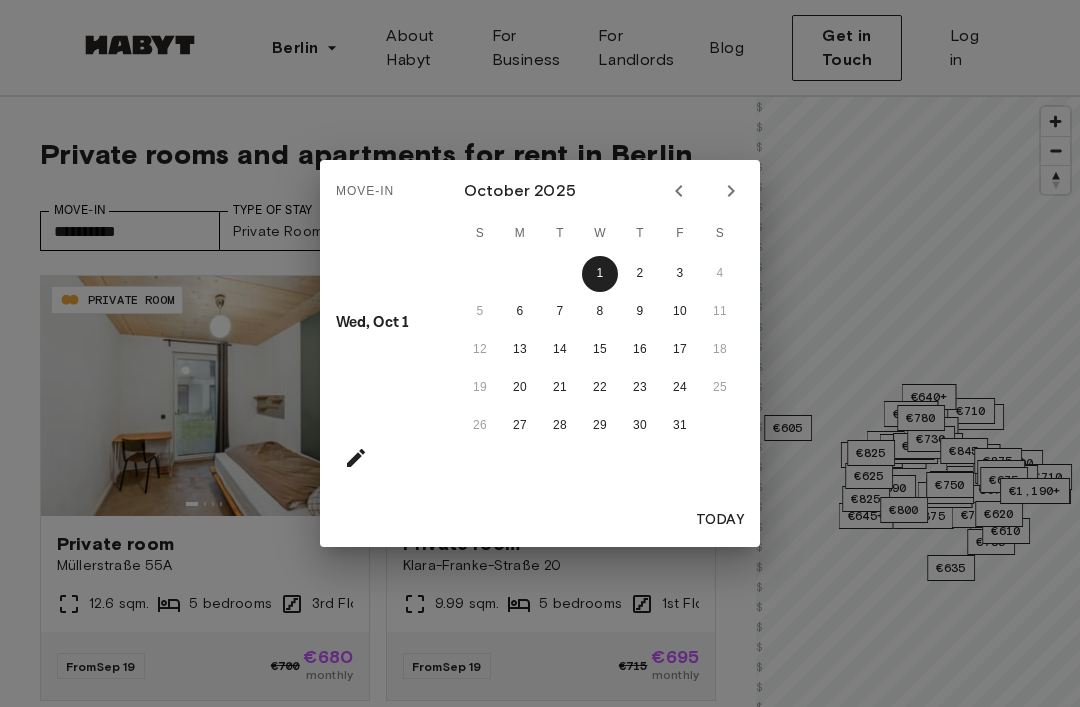 scroll, scrollTop: 0, scrollLeft: 0, axis: both 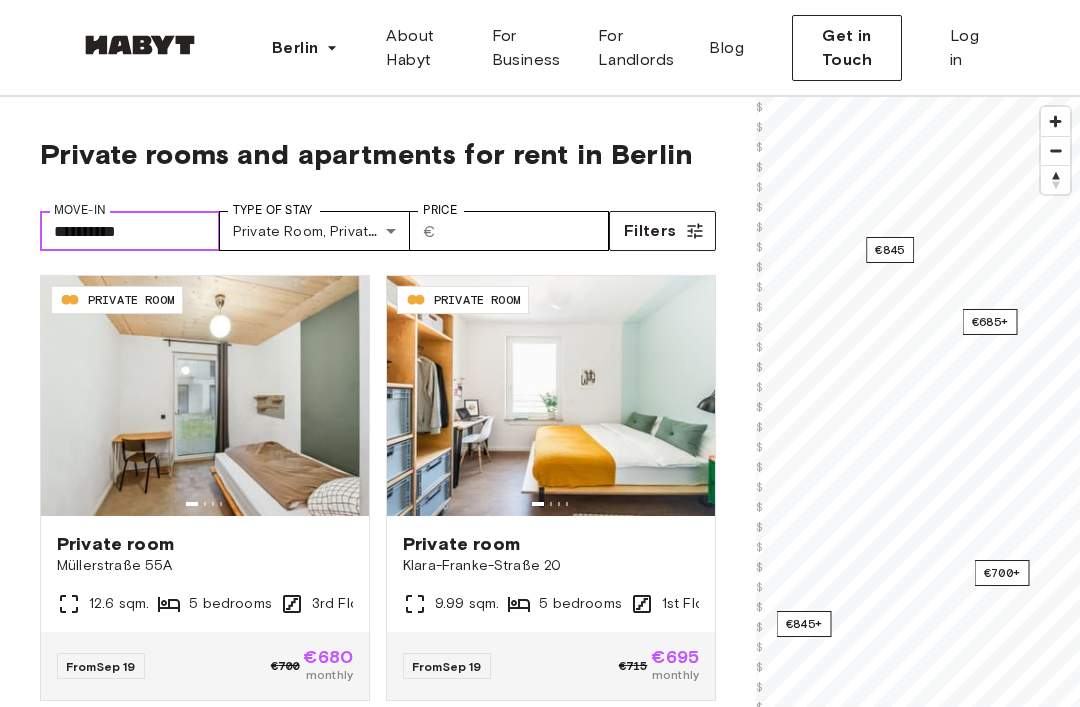 click on "€685+" at bounding box center [990, 322] 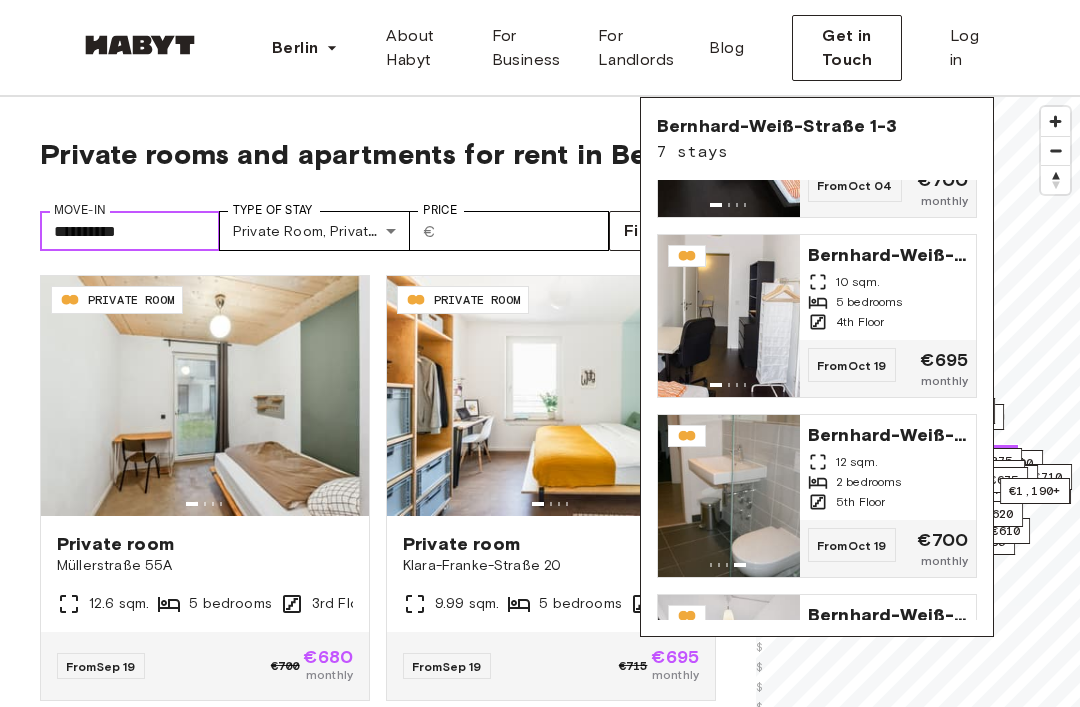 scroll, scrollTop: 305, scrollLeft: 0, axis: vertical 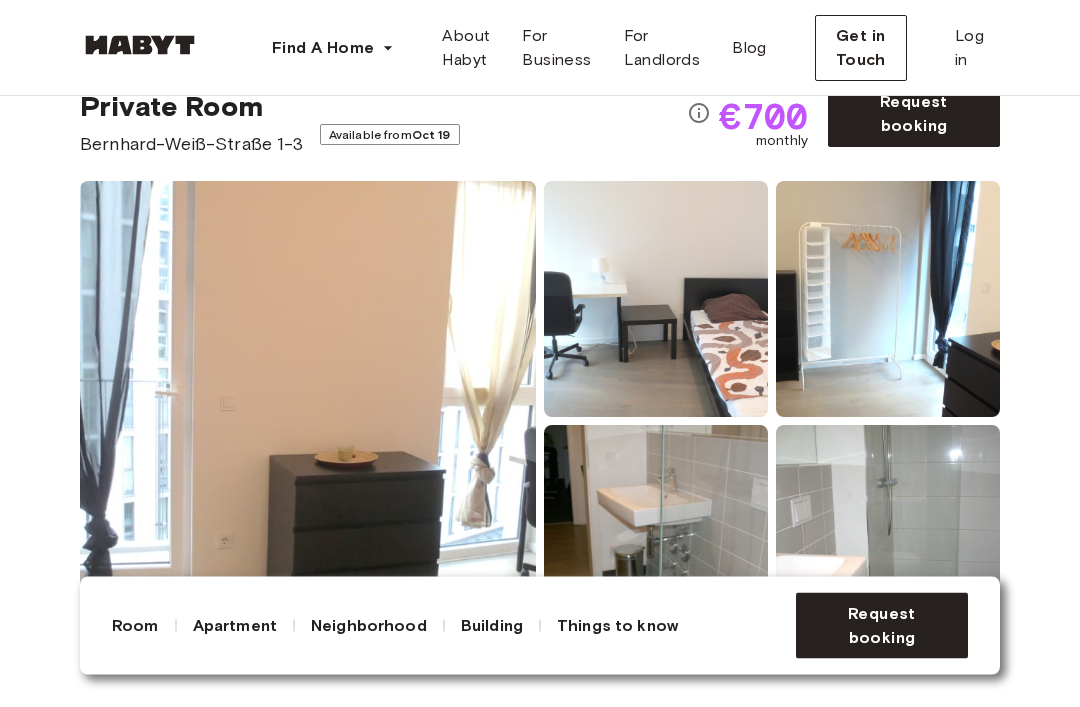 click at bounding box center [656, 300] 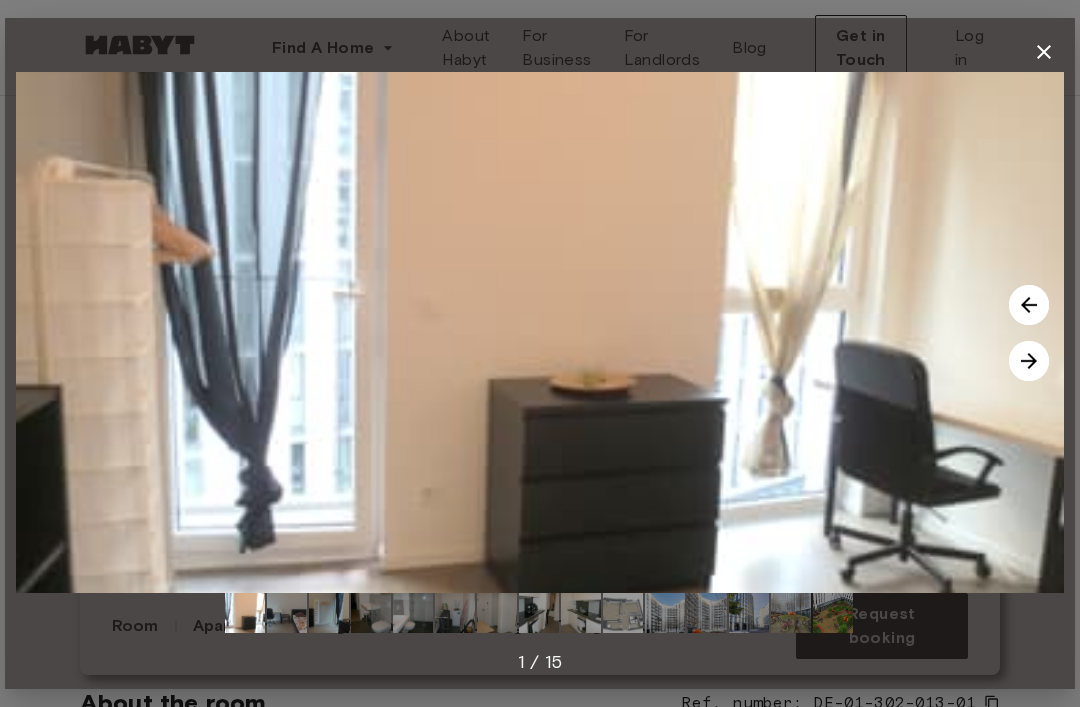scroll, scrollTop: 134, scrollLeft: 0, axis: vertical 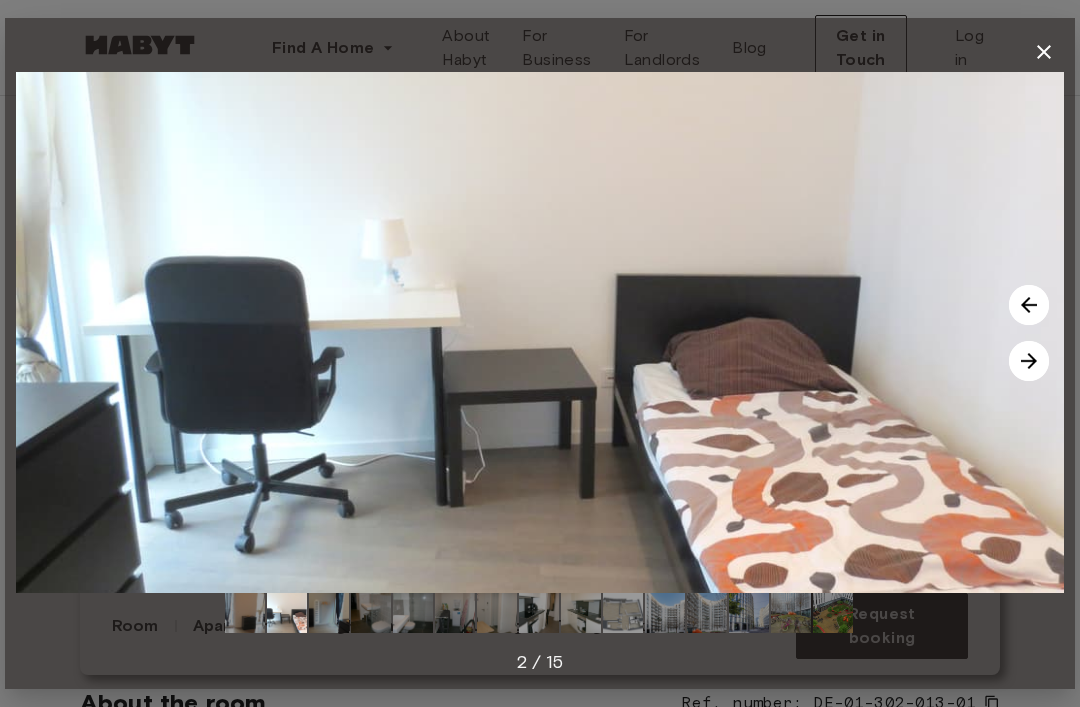click 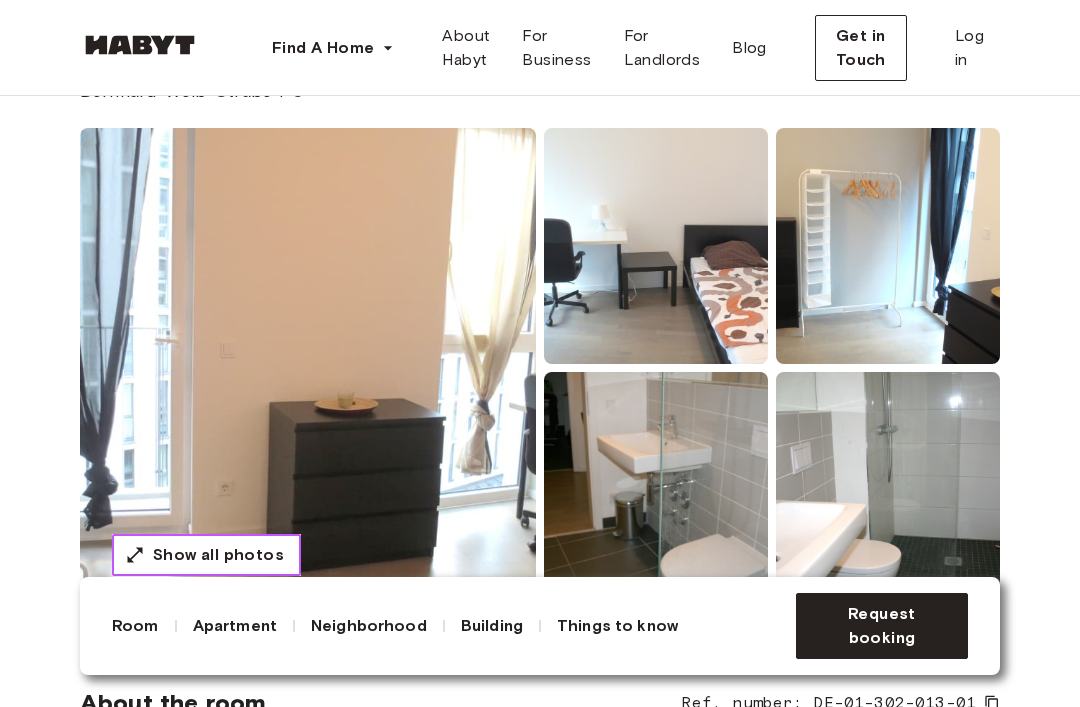 scroll, scrollTop: 198, scrollLeft: 0, axis: vertical 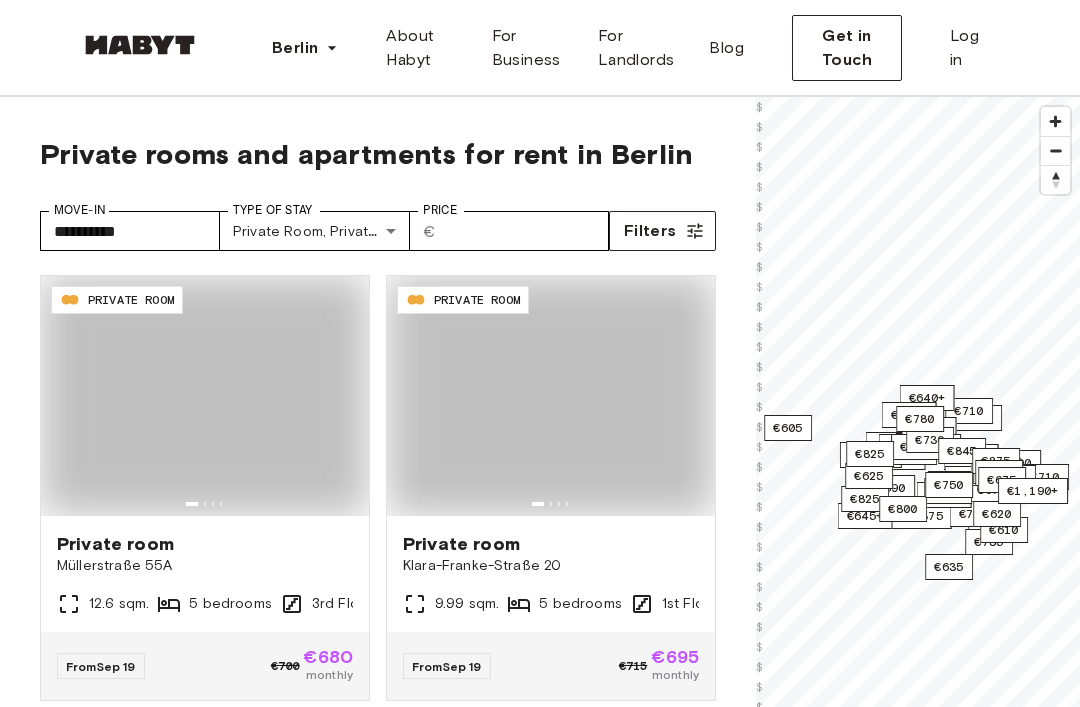 type on "**********" 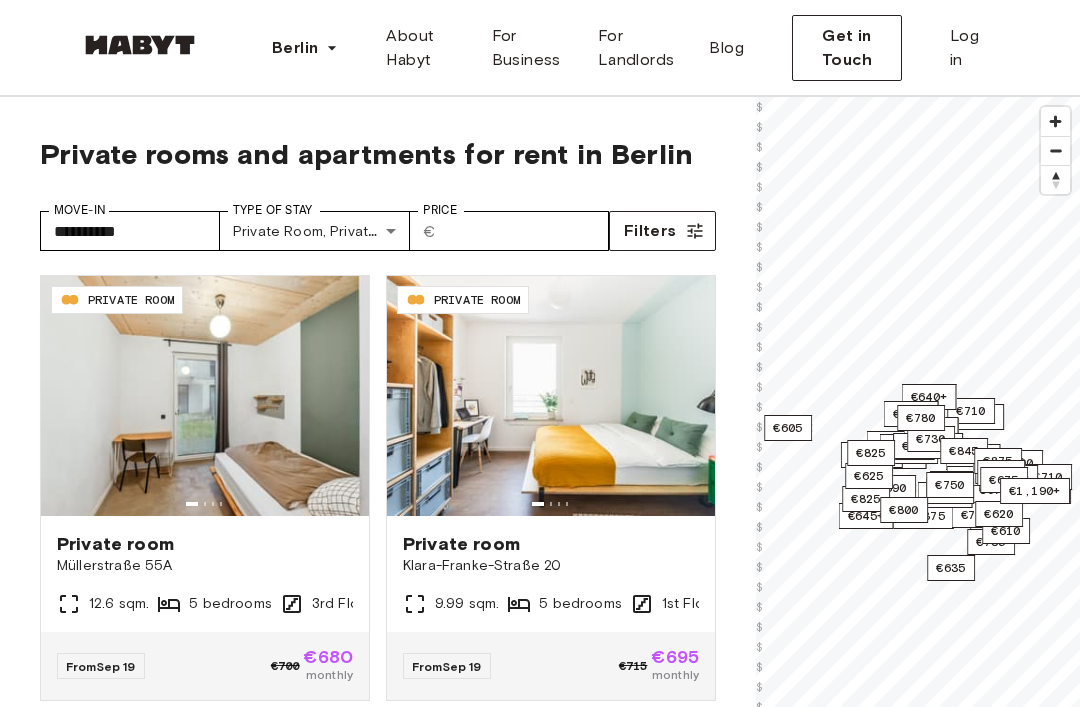 scroll, scrollTop: 0, scrollLeft: 0, axis: both 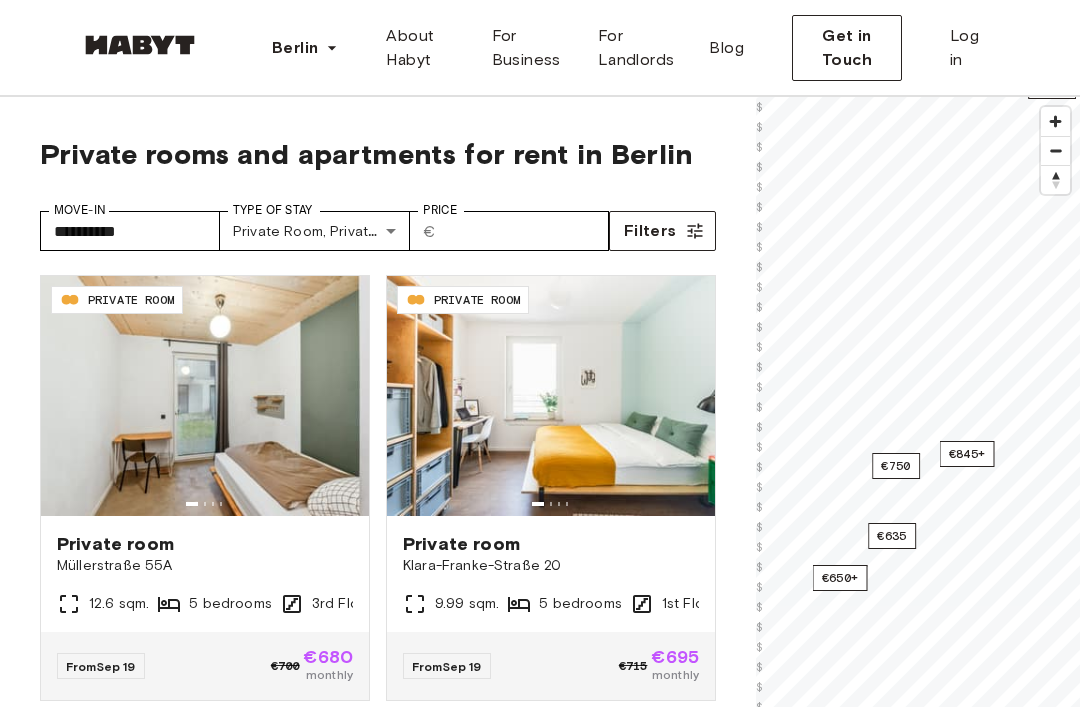 click on "€750" at bounding box center [896, 466] 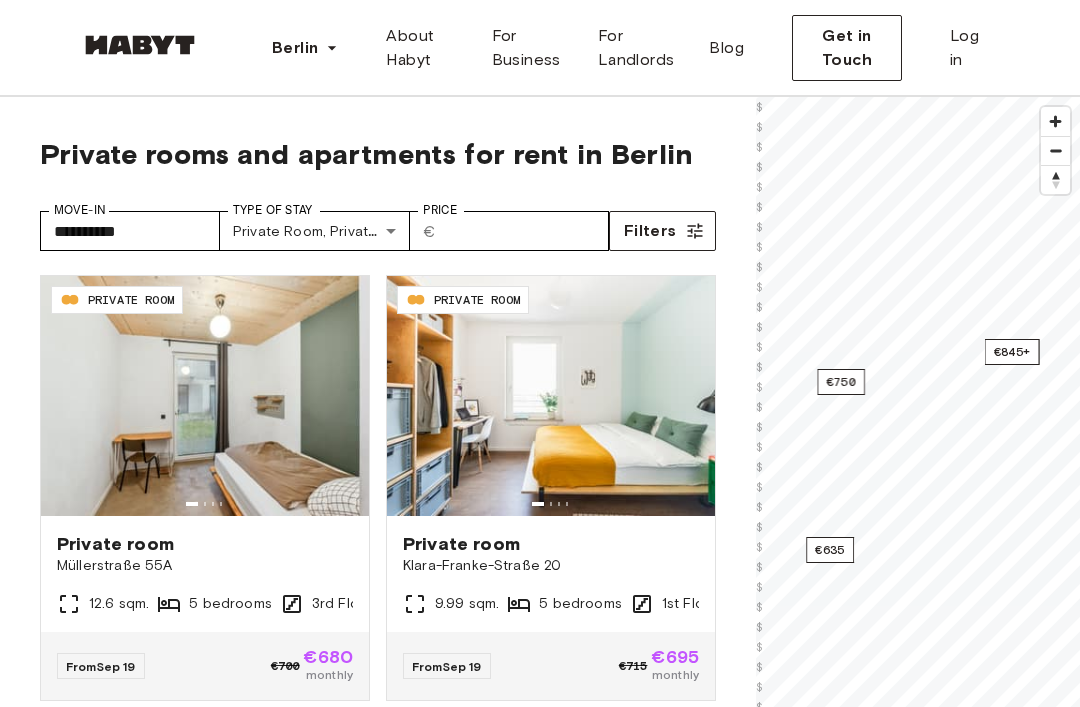click on "€845+" at bounding box center (1012, 352) 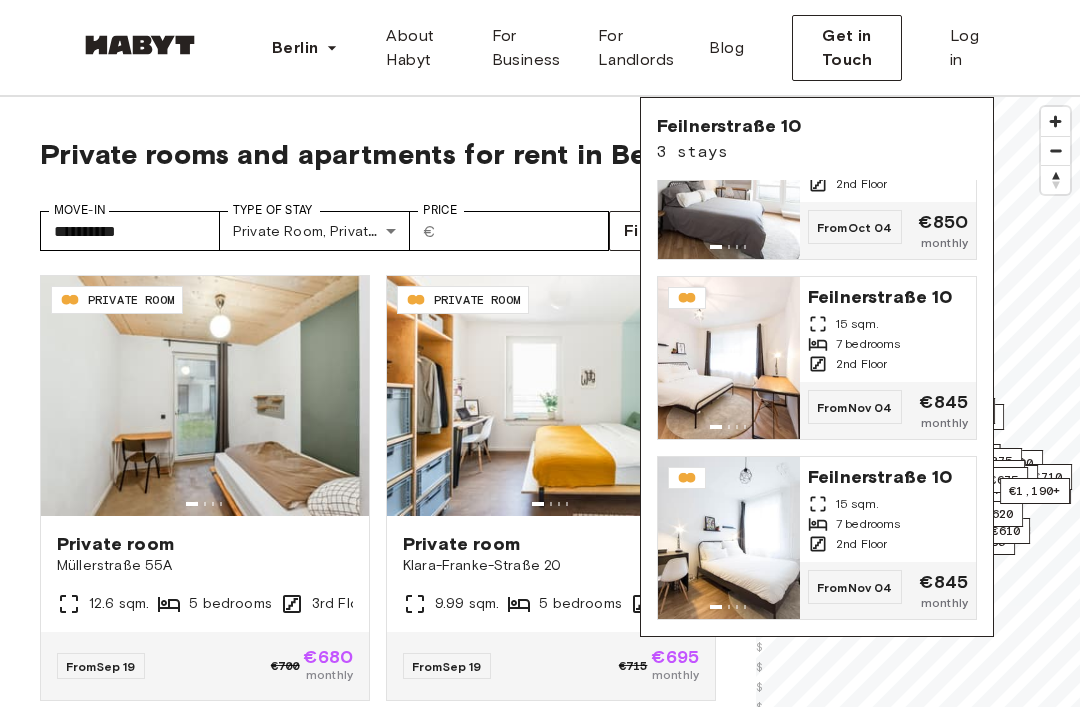 scroll, scrollTop: 84, scrollLeft: 0, axis: vertical 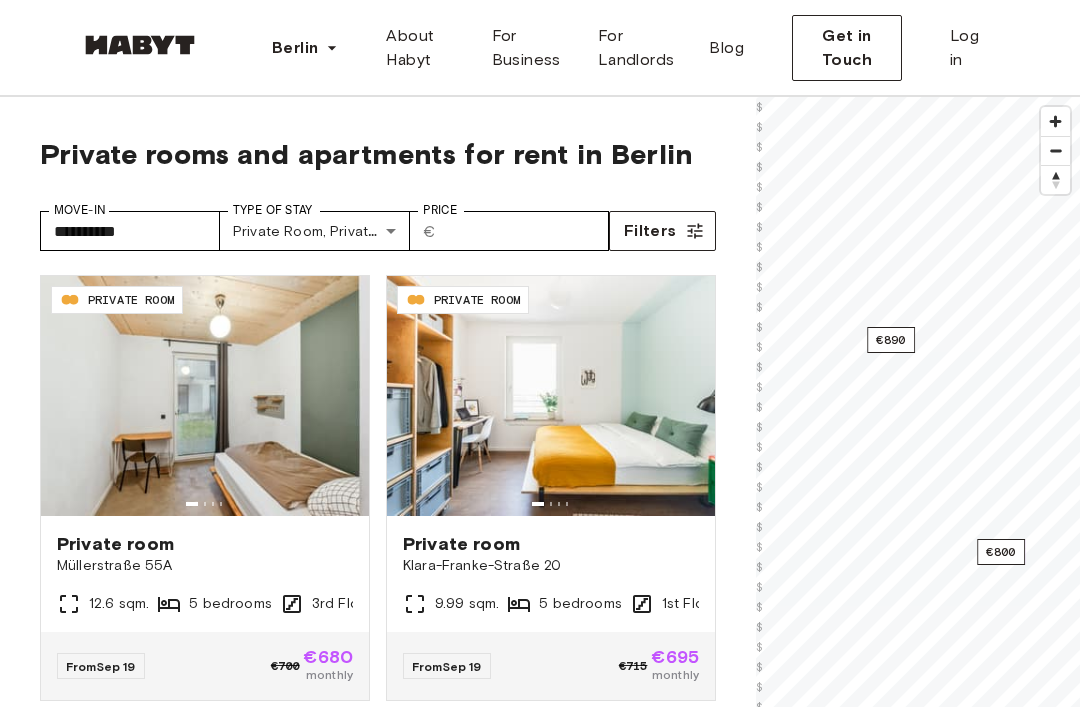 click on "€890" at bounding box center (891, 340) 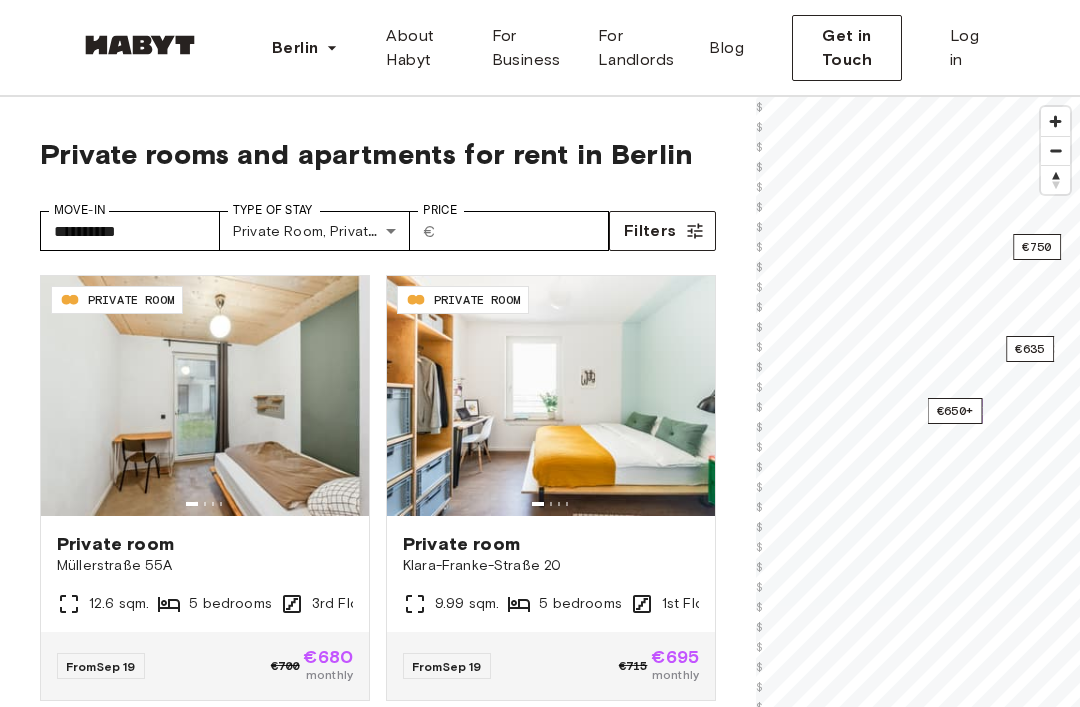 click on "€650+" at bounding box center [955, 411] 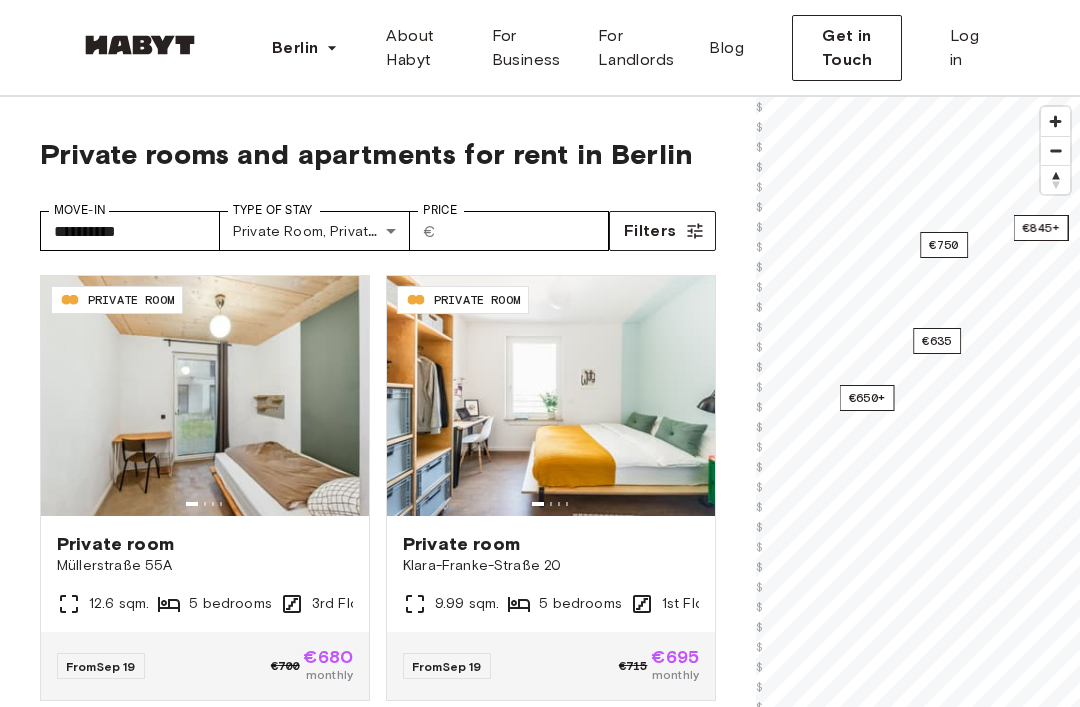 click on "€635" at bounding box center [937, 341] 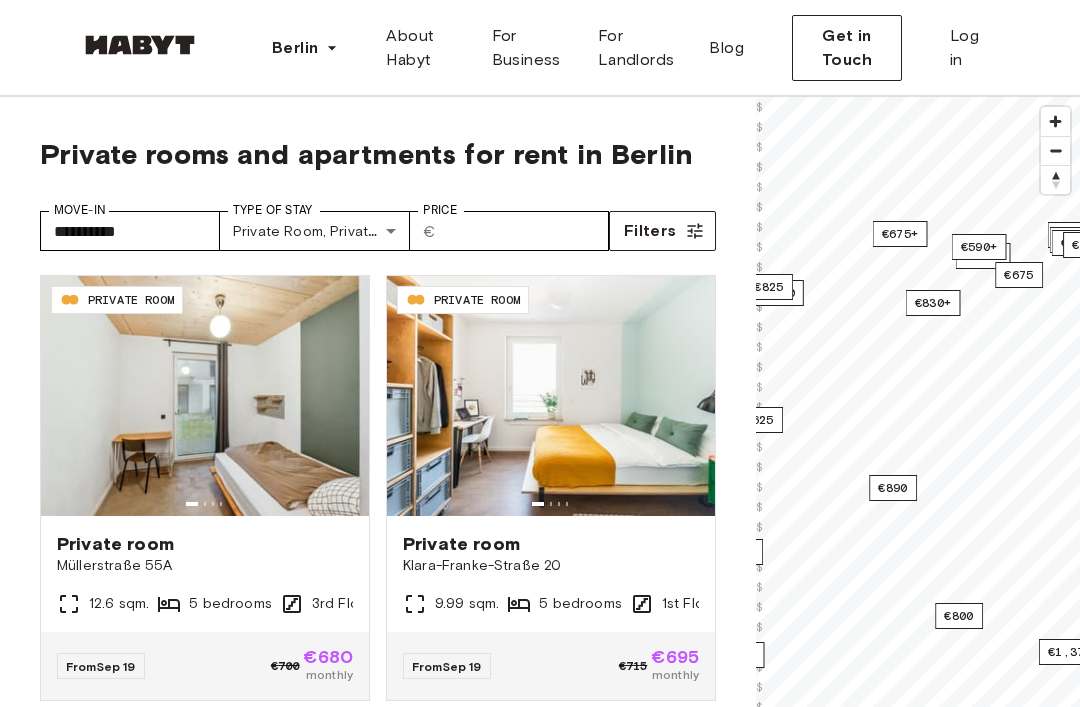 click on "€830+" at bounding box center [933, 303] 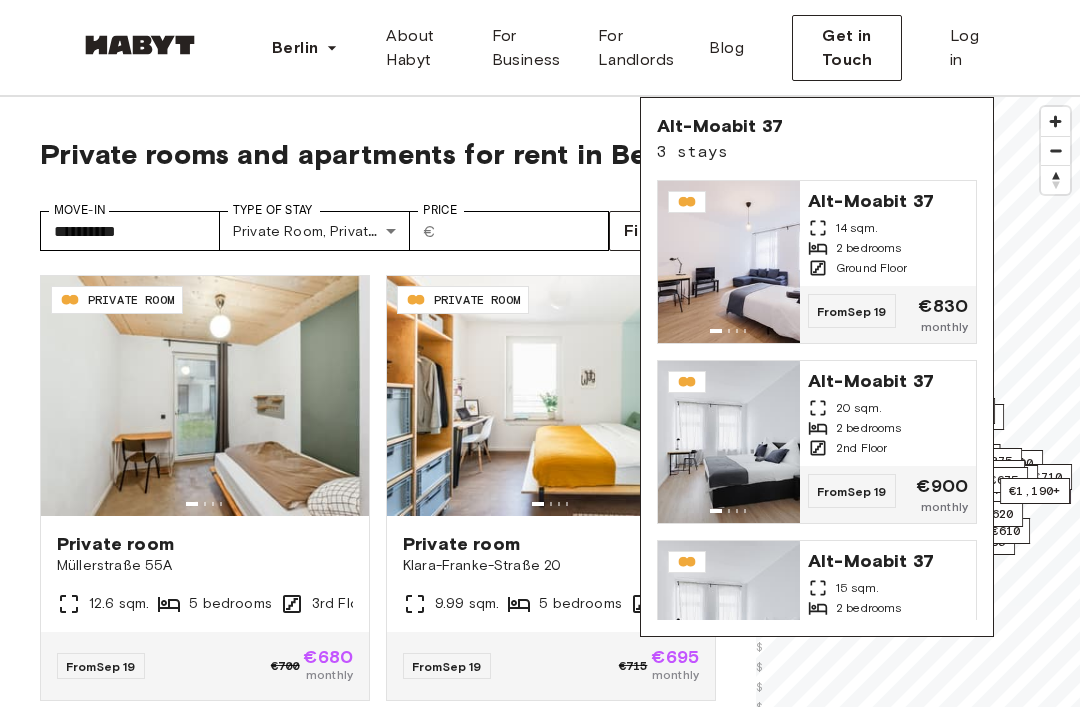 scroll, scrollTop: 0, scrollLeft: 0, axis: both 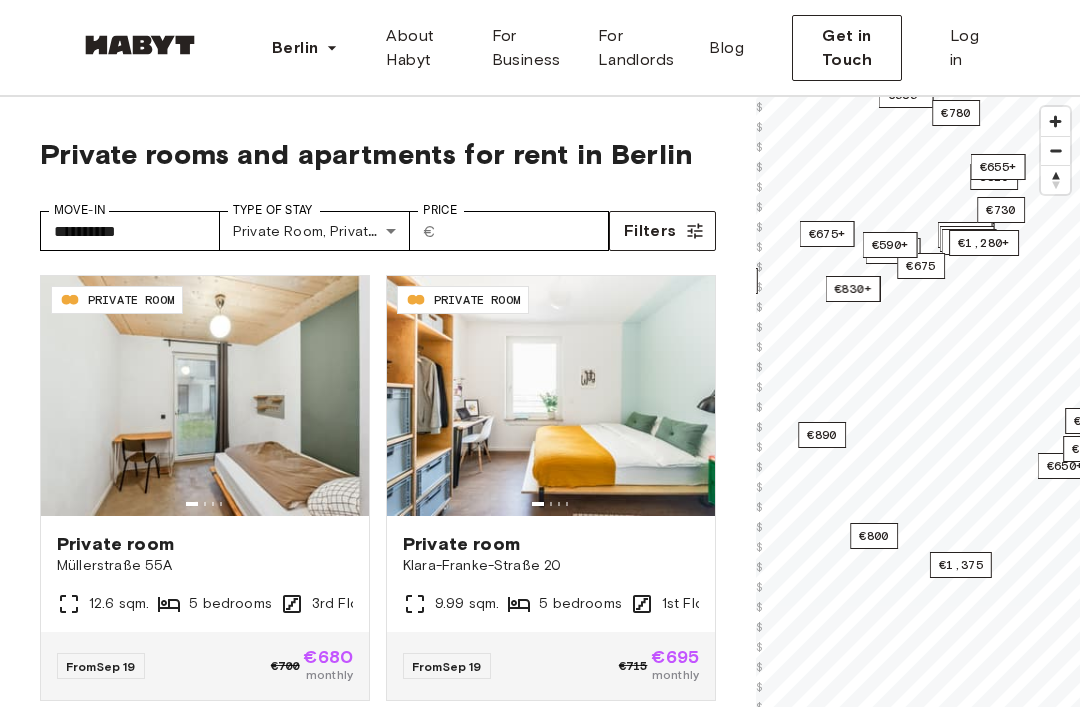 click on "€890" at bounding box center [822, 435] 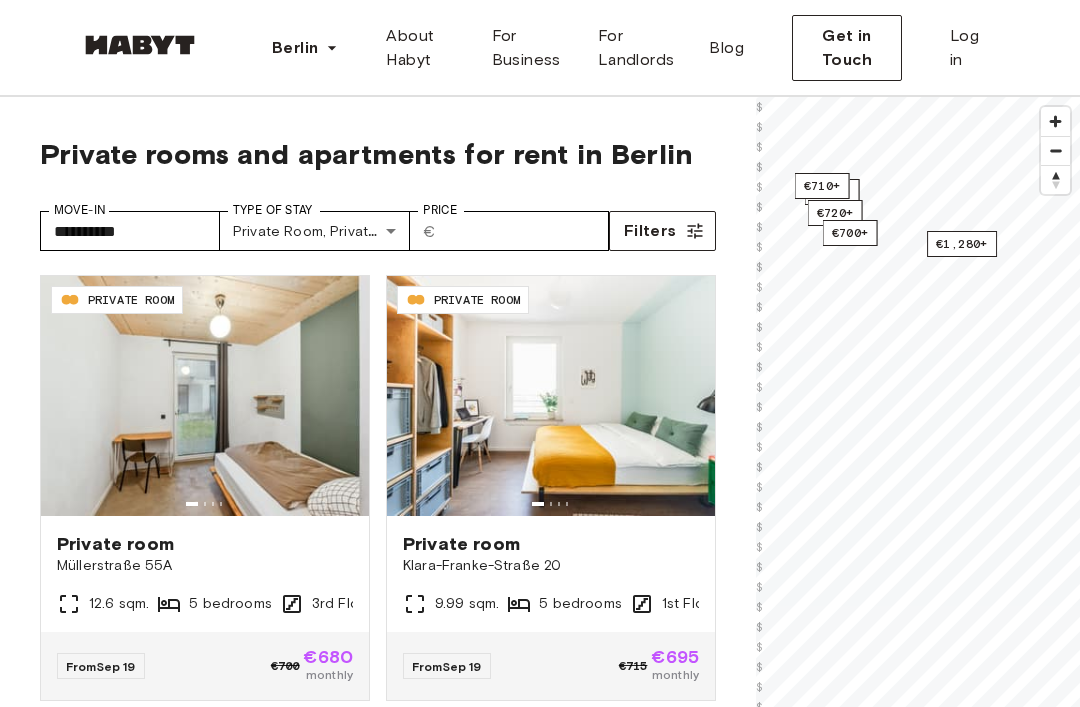 click on "€1,280+" at bounding box center (962, 244) 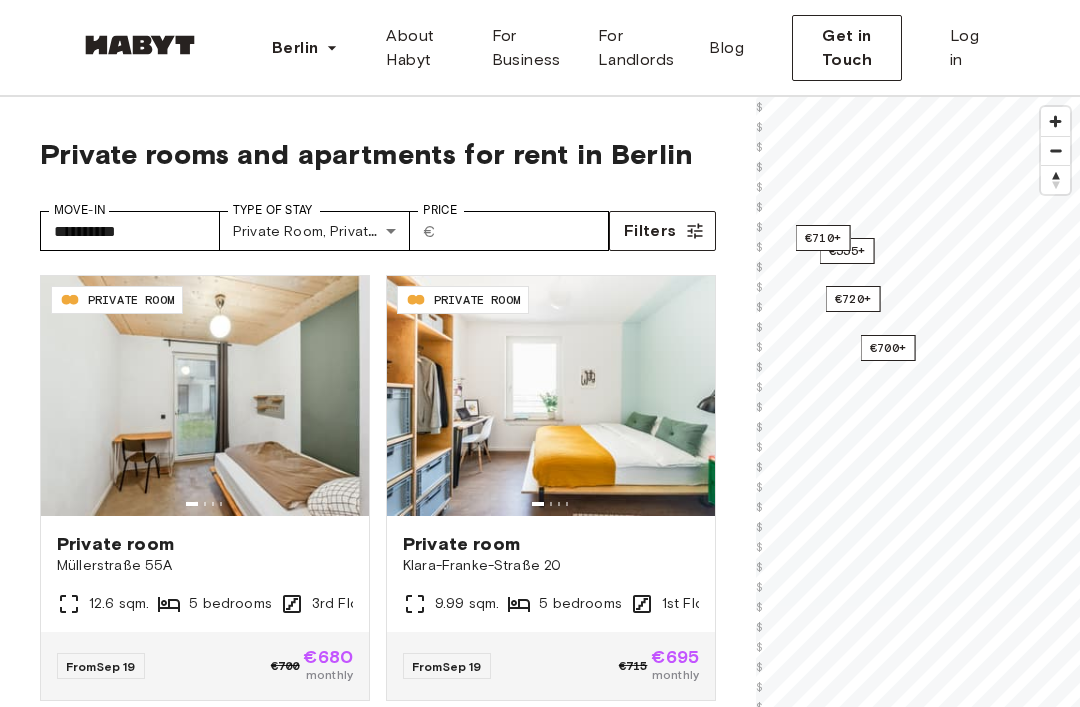 click on "€720+" at bounding box center [853, 299] 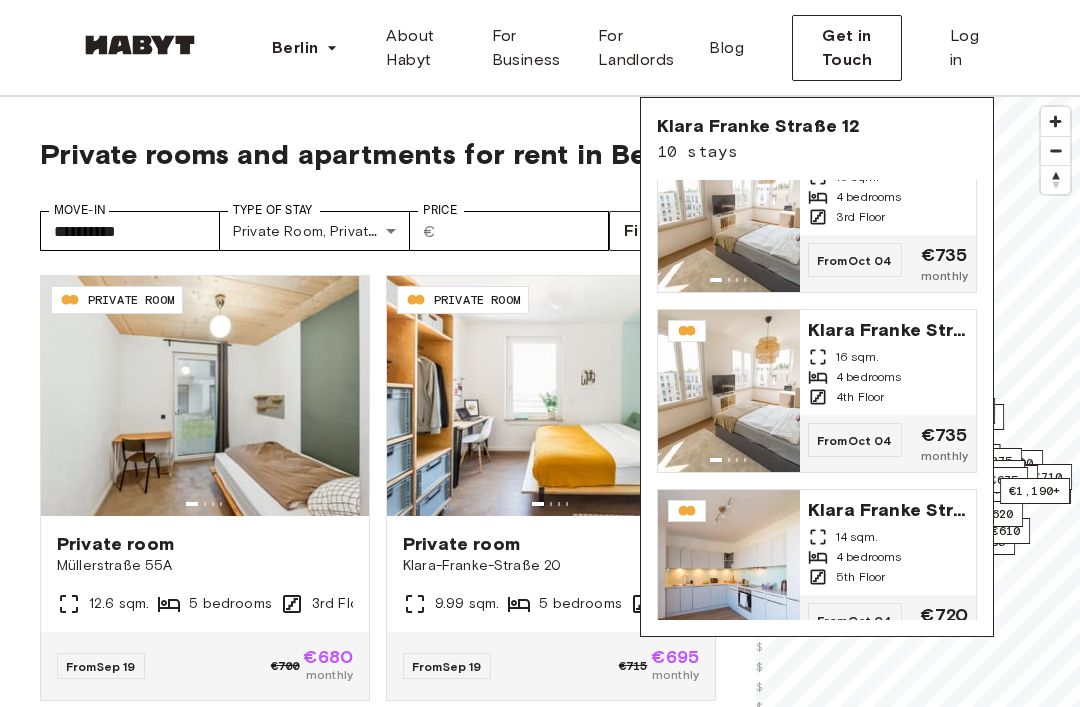 scroll, scrollTop: 410, scrollLeft: 0, axis: vertical 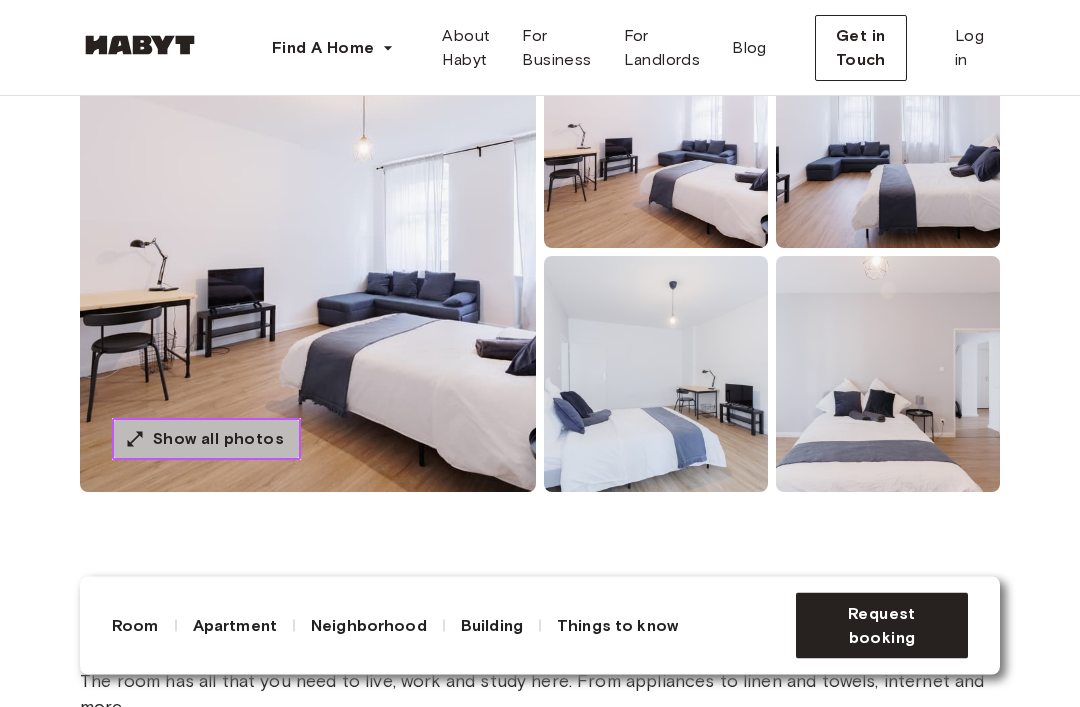 click on "Show all photos" at bounding box center (218, 440) 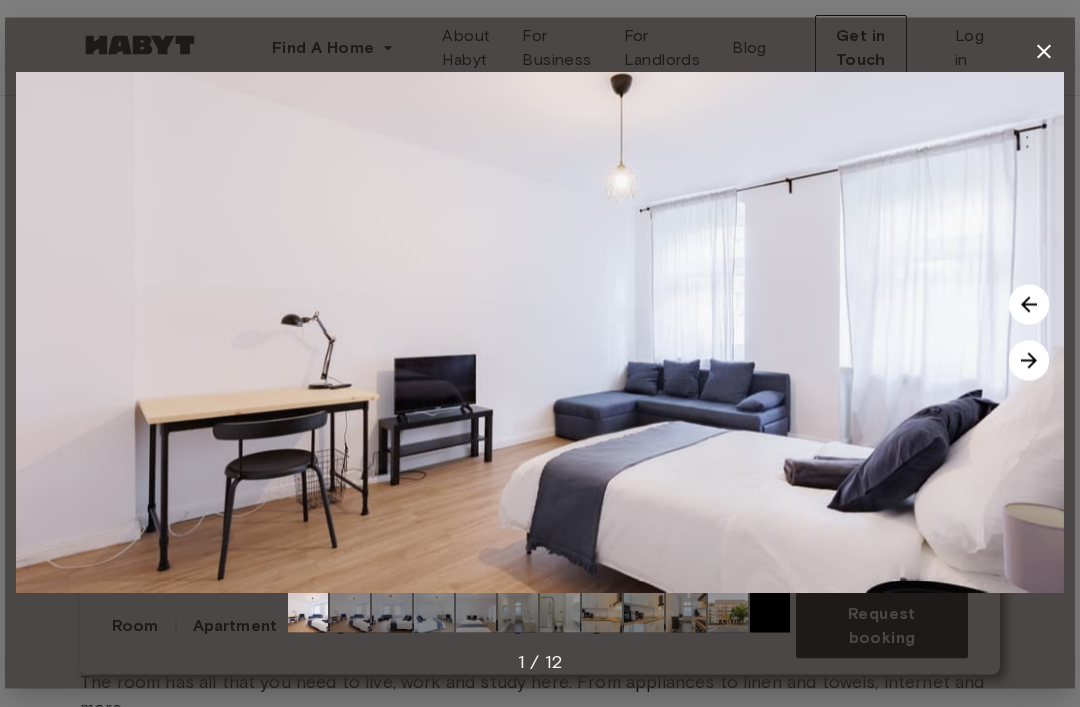 scroll, scrollTop: 258, scrollLeft: 0, axis: vertical 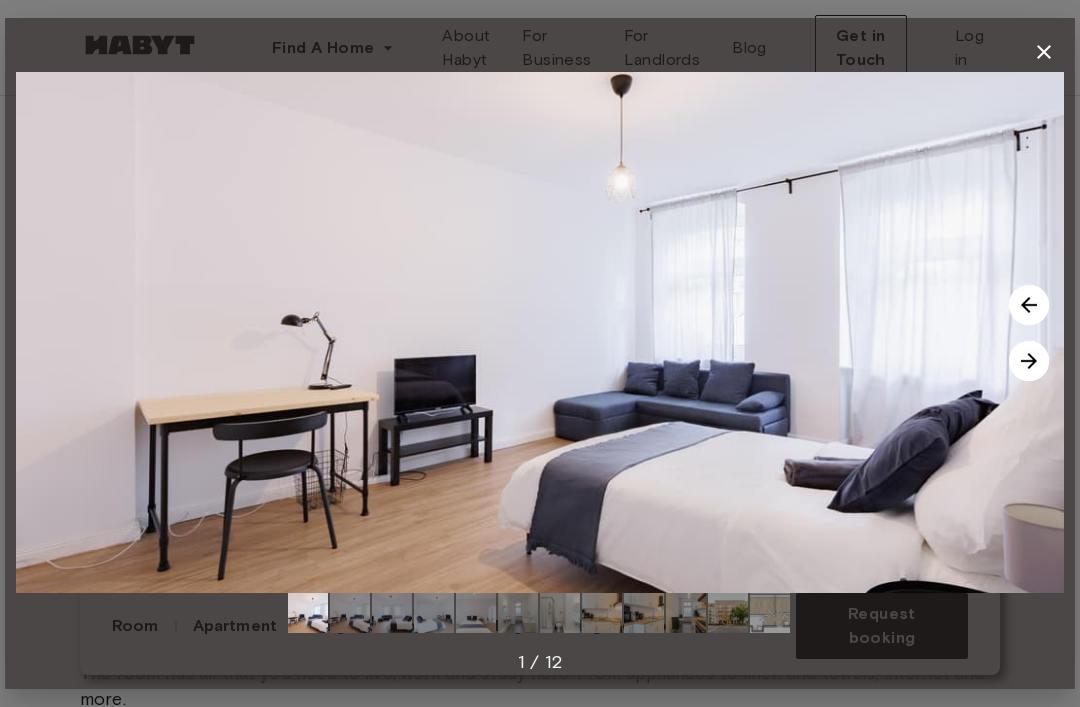 click at bounding box center (540, 332) 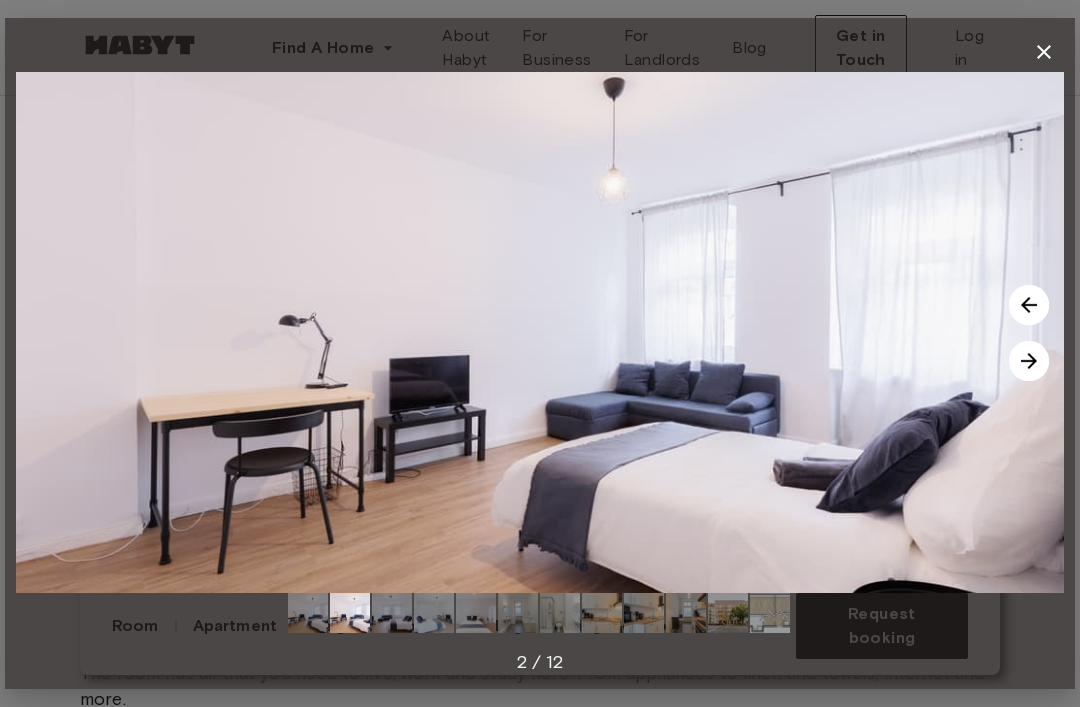 click at bounding box center [1029, 361] 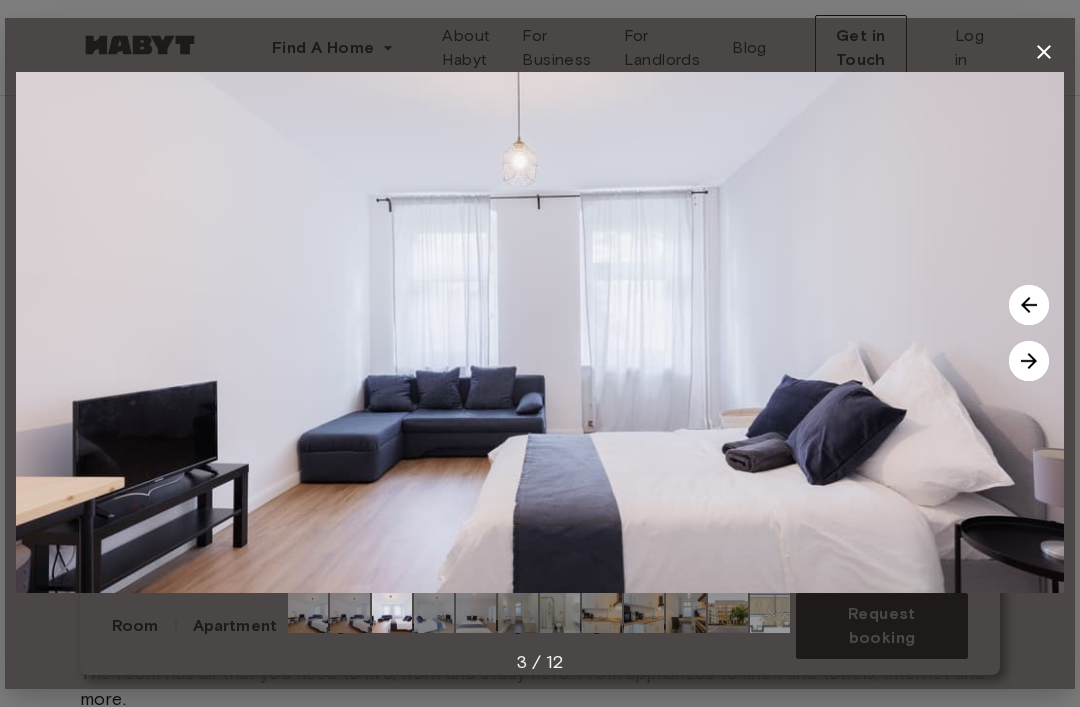 click at bounding box center [1029, 361] 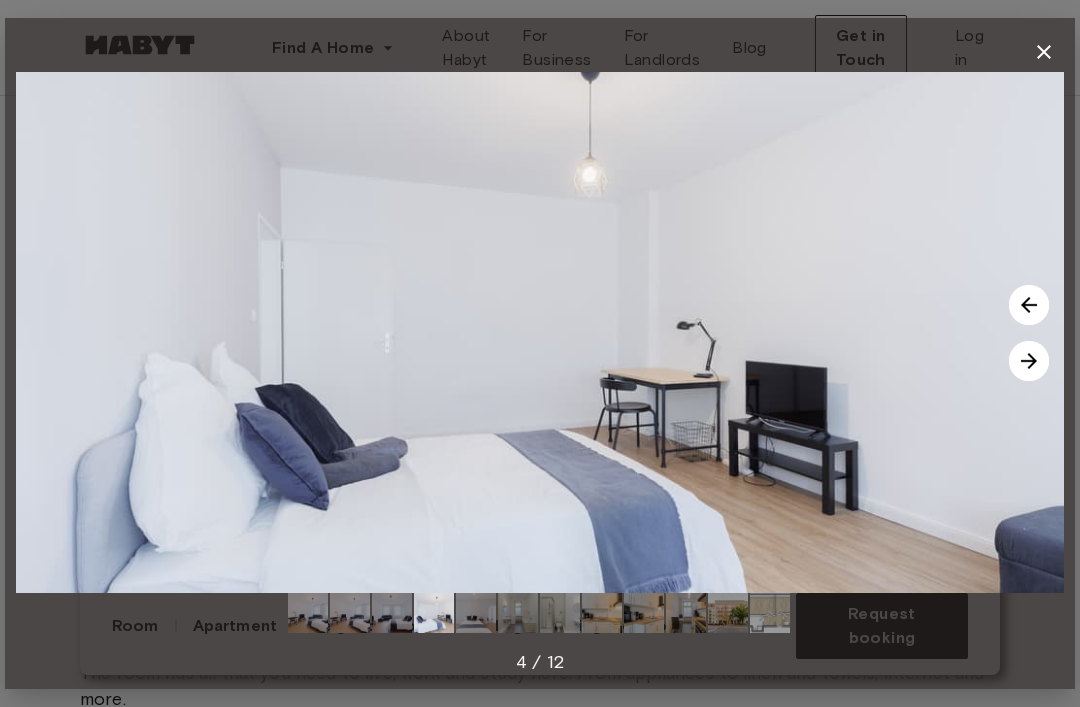 click at bounding box center [1029, 361] 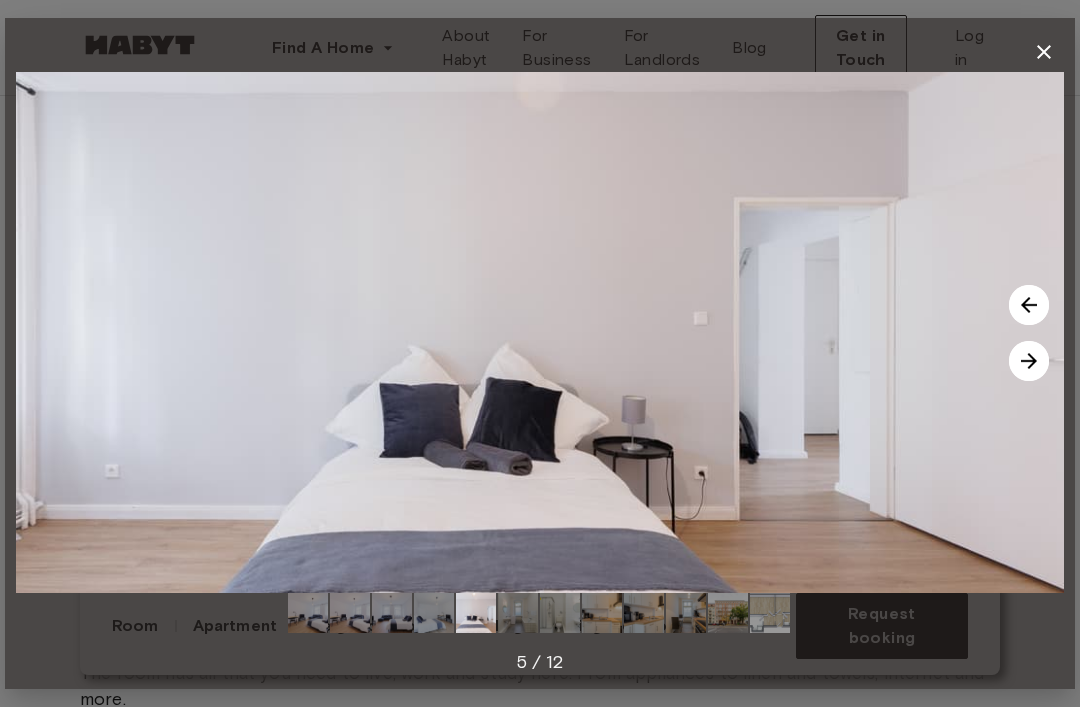 click at bounding box center [1029, 361] 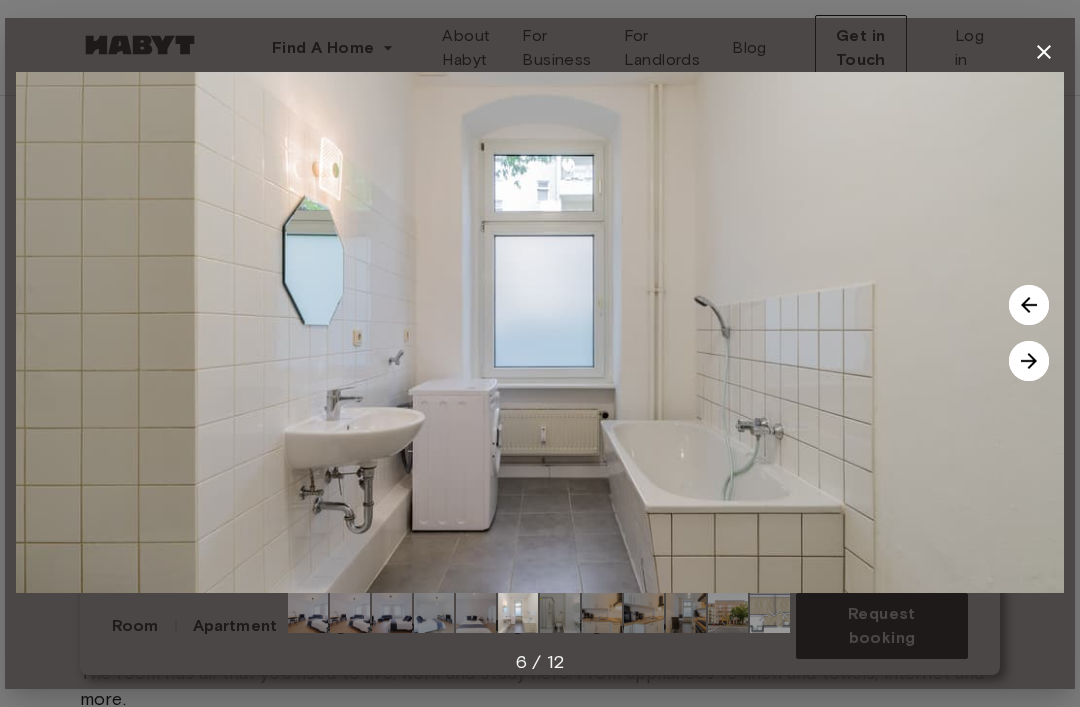 click at bounding box center (1029, 361) 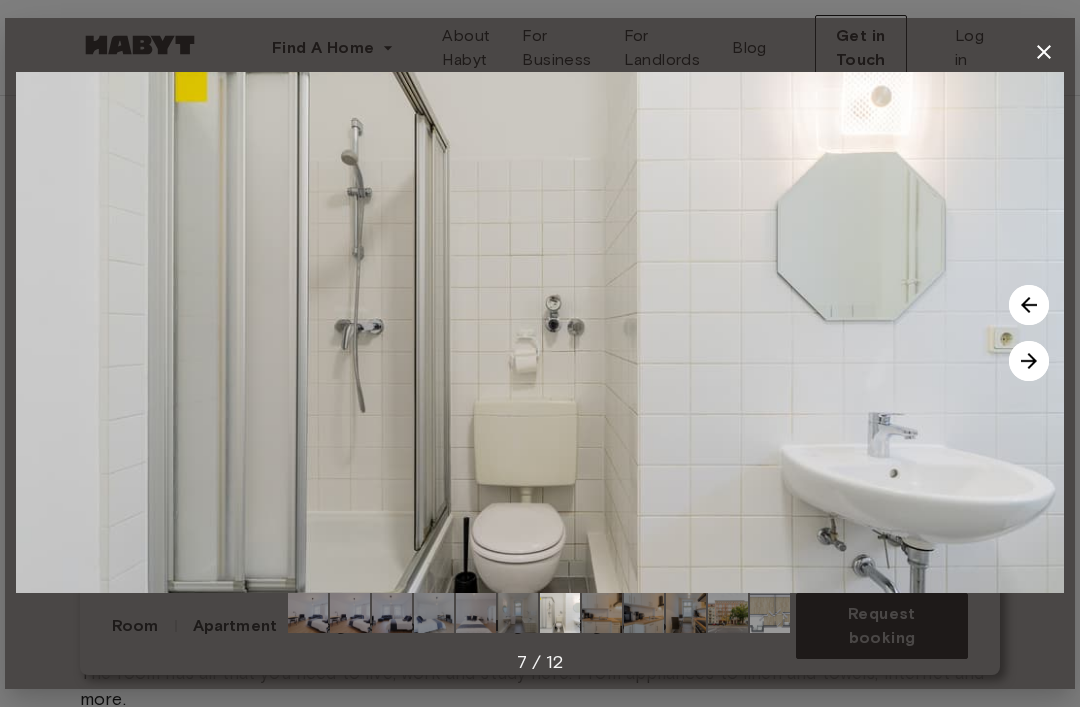 click at bounding box center (1029, 361) 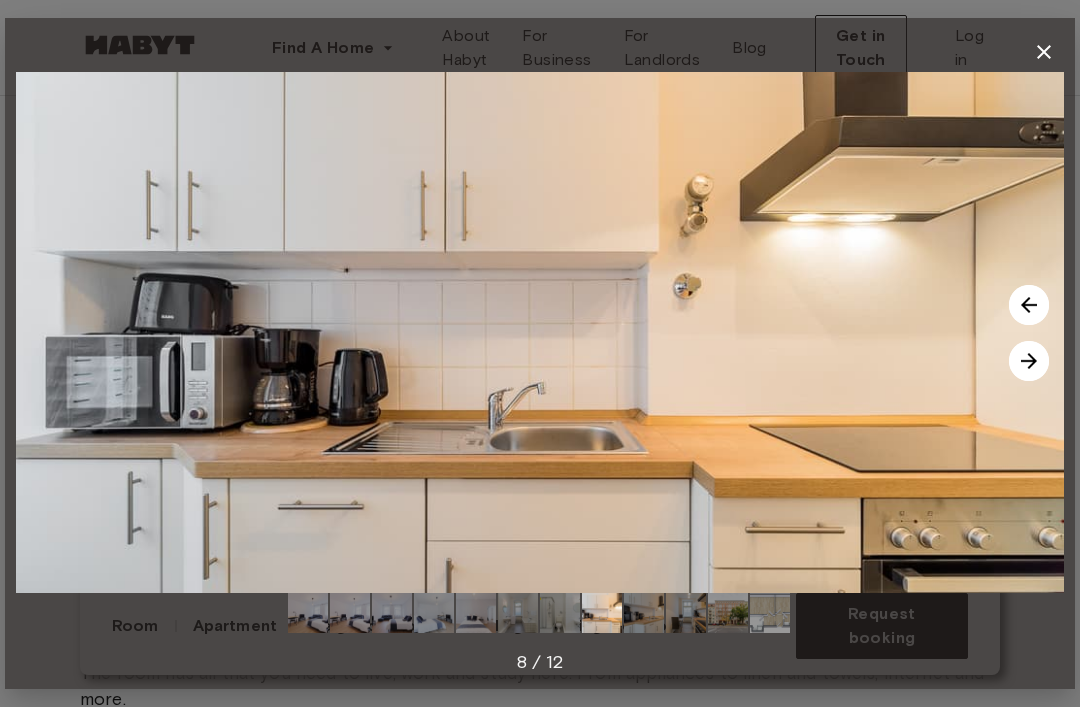 click at bounding box center [1029, 361] 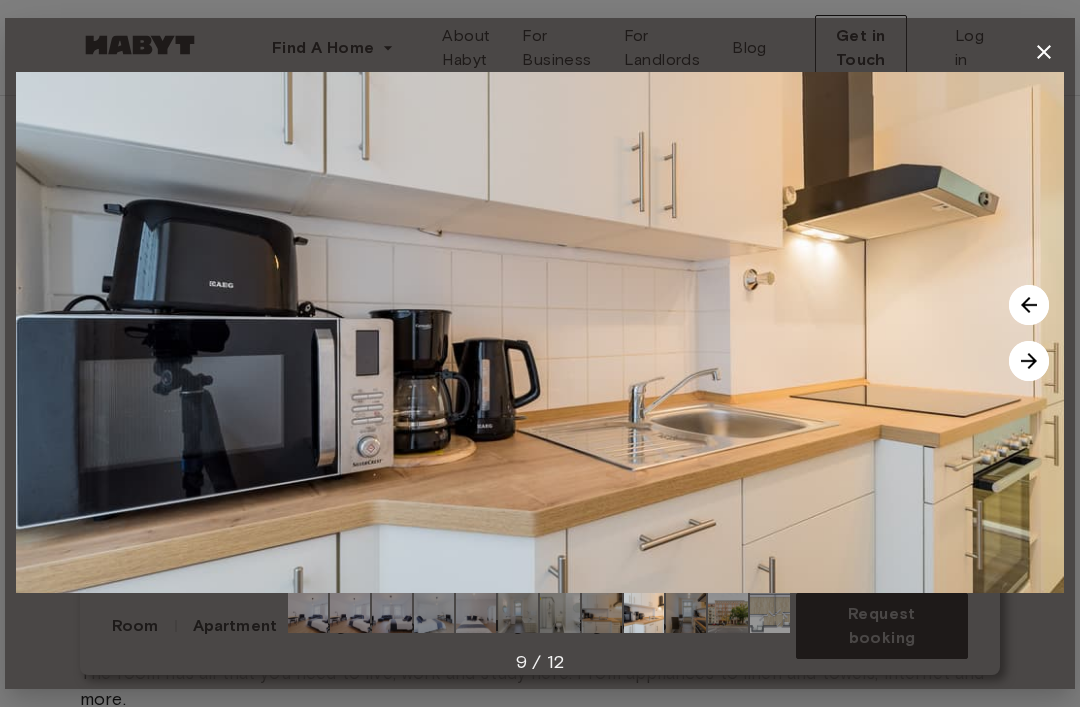 click at bounding box center (540, 332) 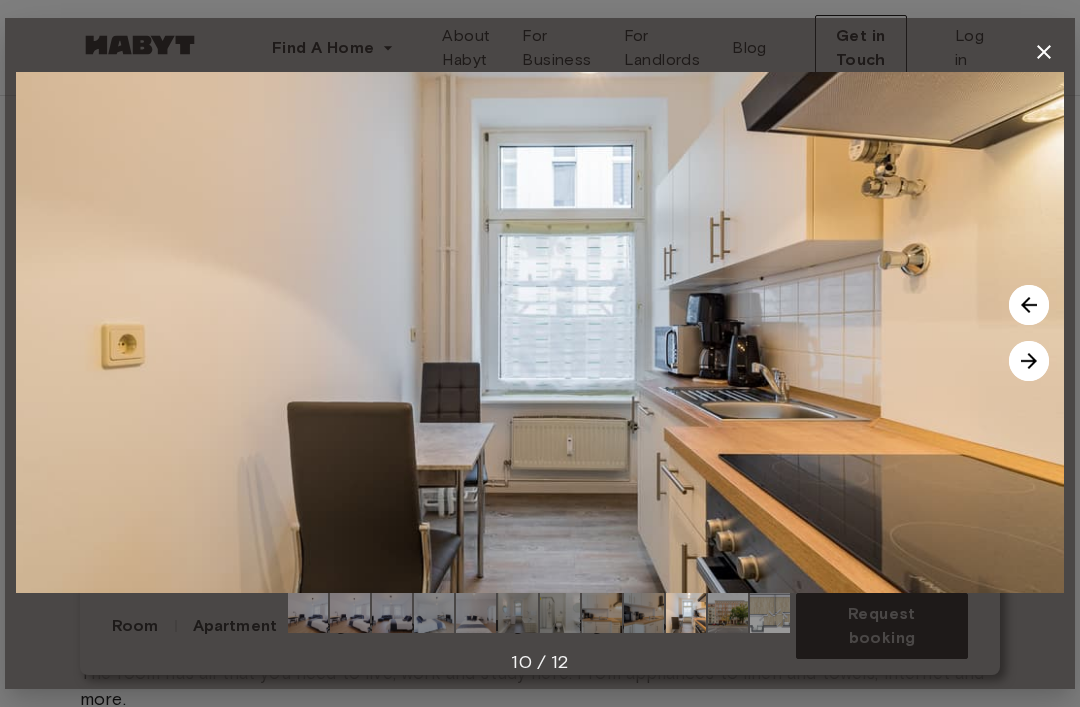 click at bounding box center [1029, 361] 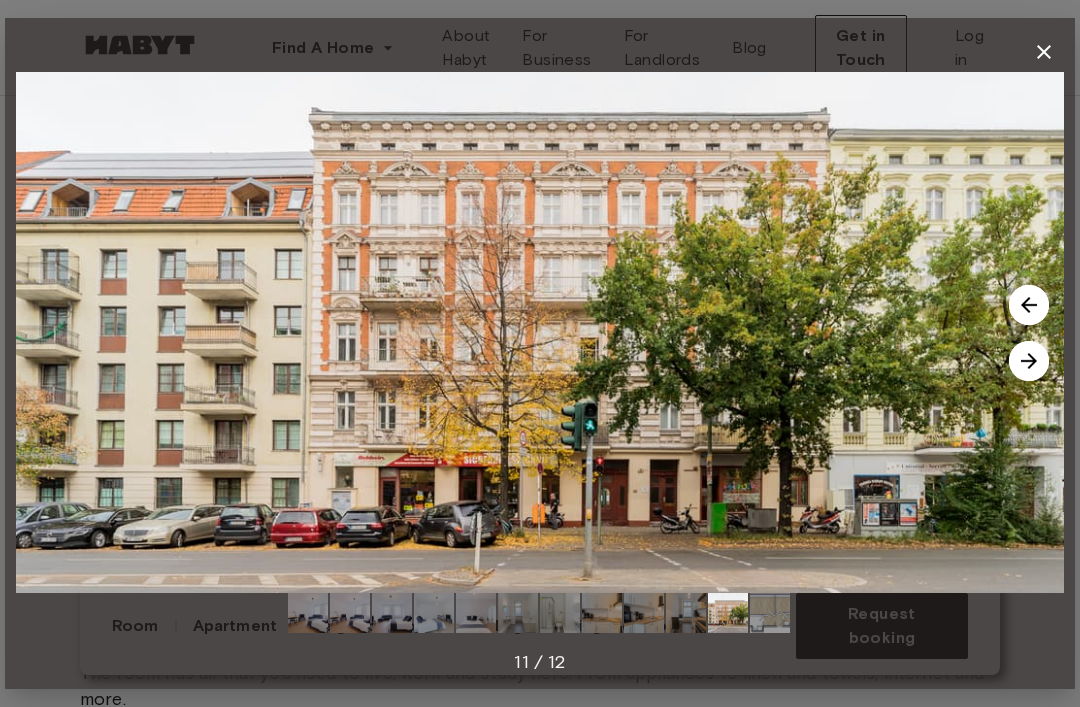 click at bounding box center (1029, 361) 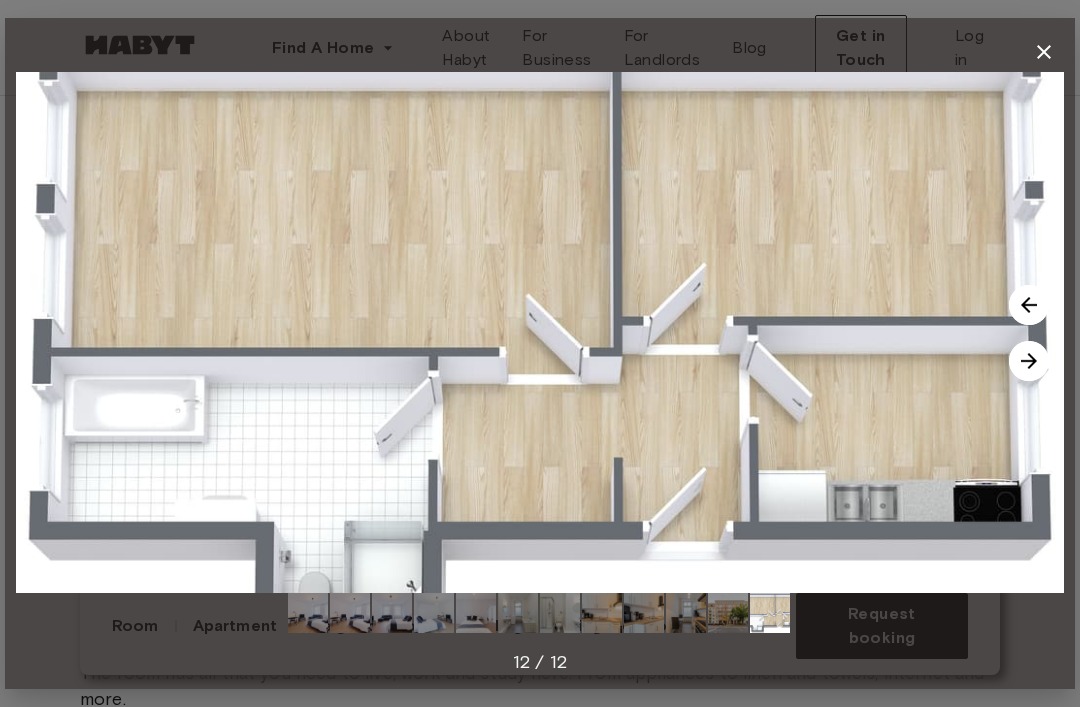 click at bounding box center (1029, 361) 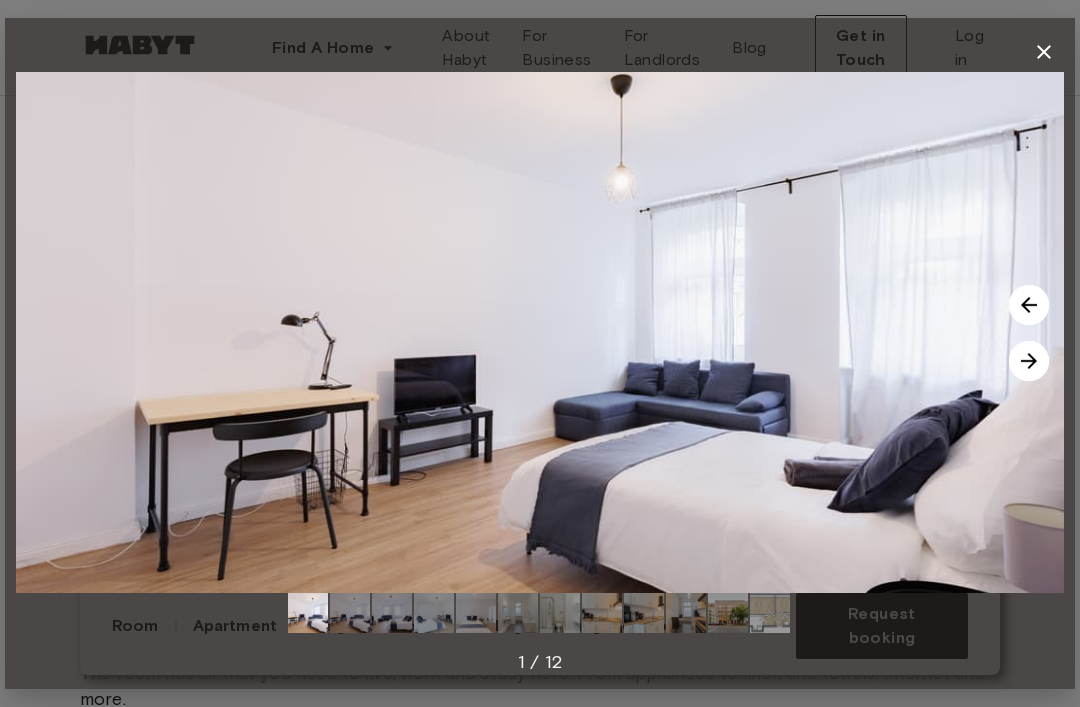 click 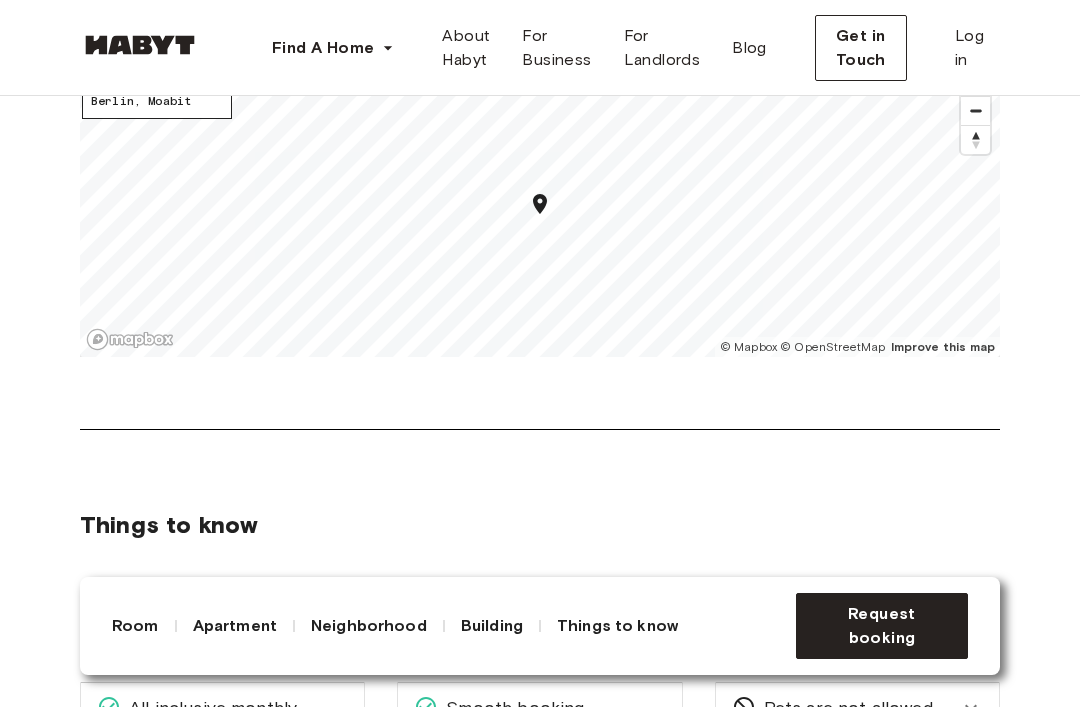 scroll, scrollTop: 2638, scrollLeft: 0, axis: vertical 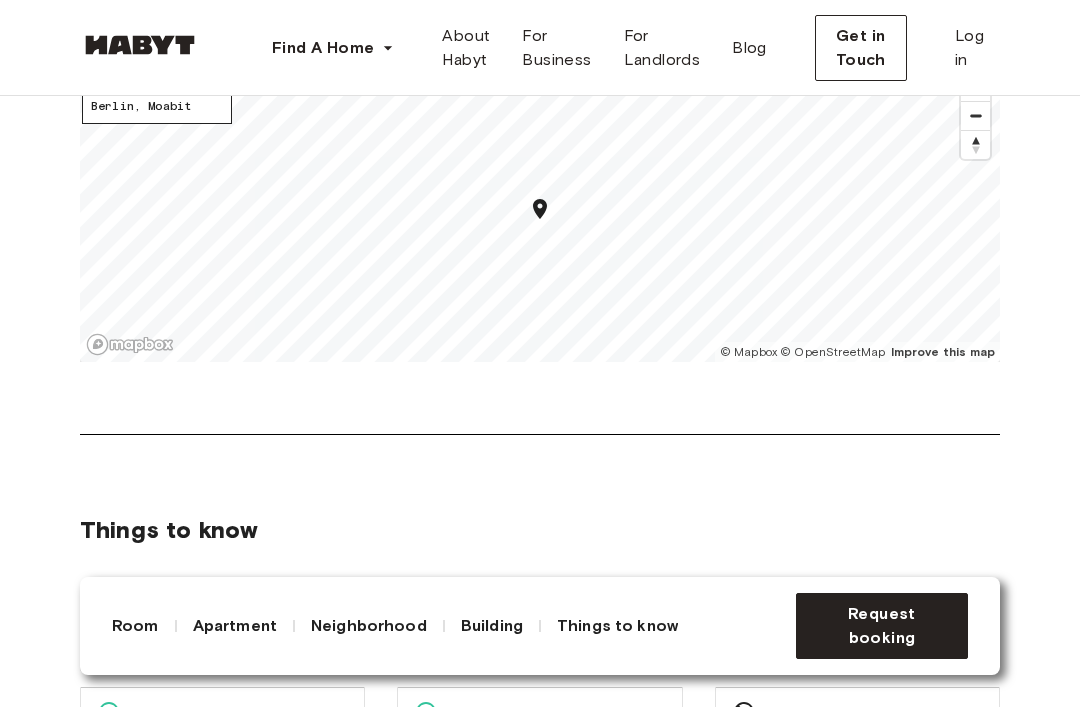 click at bounding box center (975, 116) 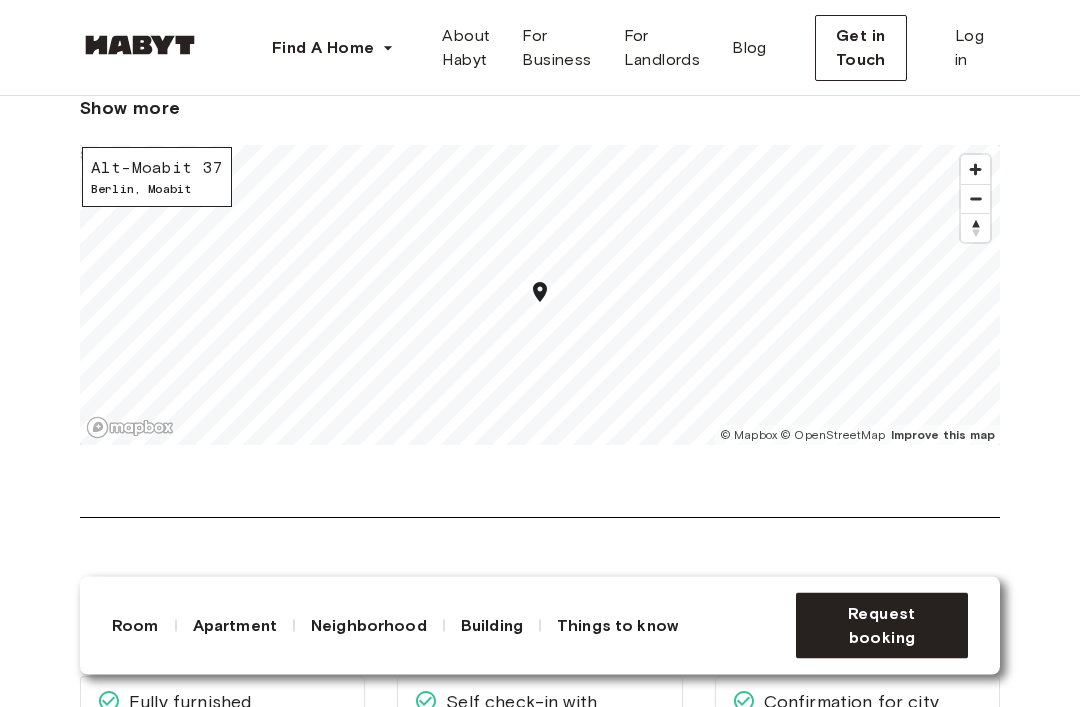 scroll, scrollTop: 2544, scrollLeft: 0, axis: vertical 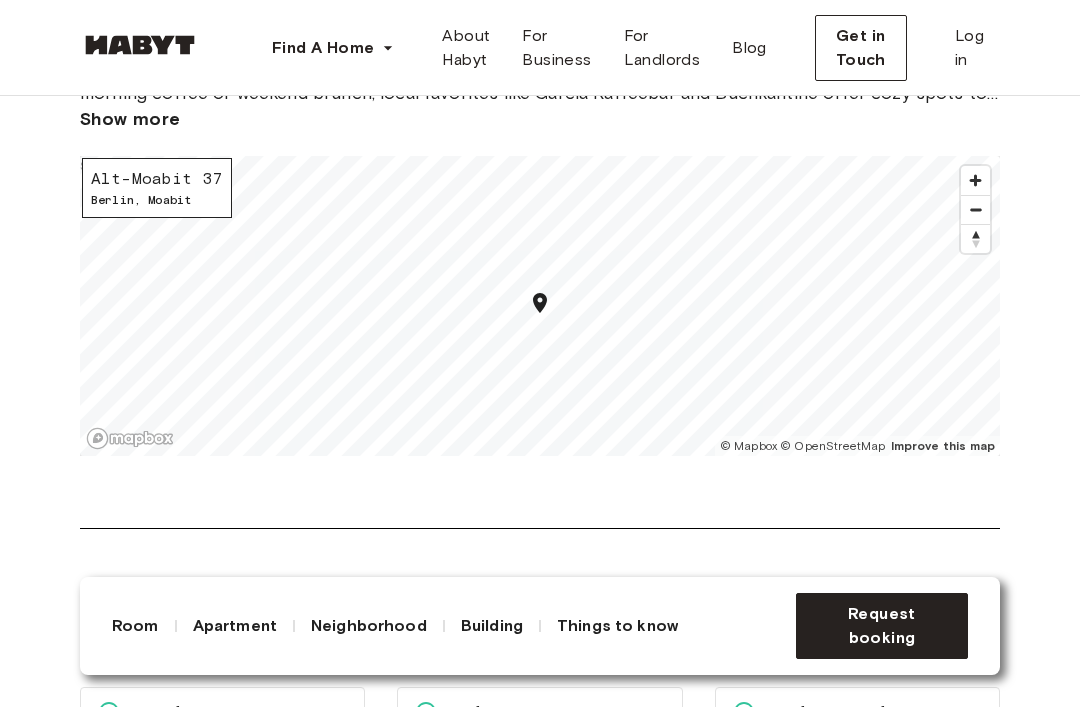 click at bounding box center (975, 210) 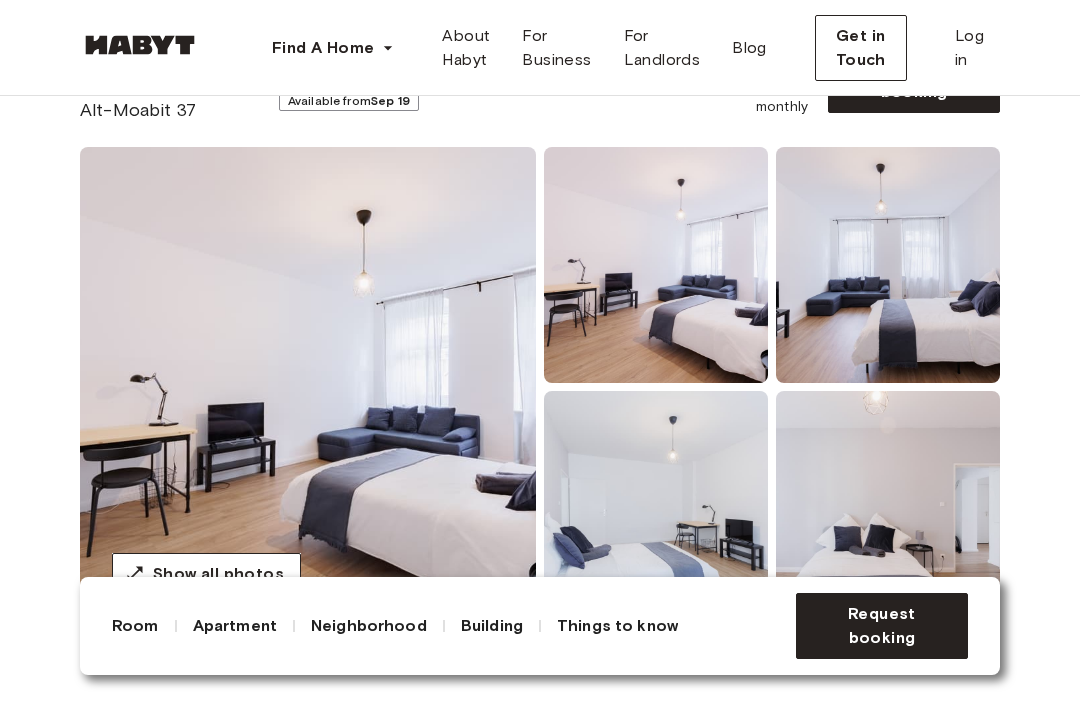 scroll, scrollTop: 0, scrollLeft: 0, axis: both 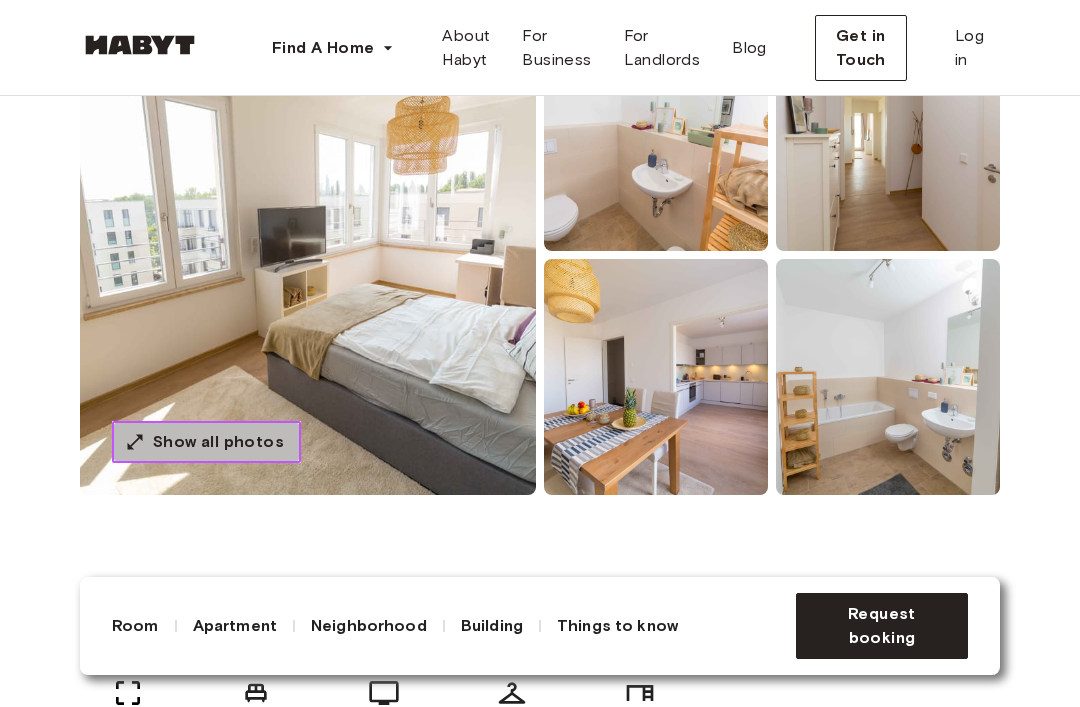 click on "Show all photos" at bounding box center [218, 442] 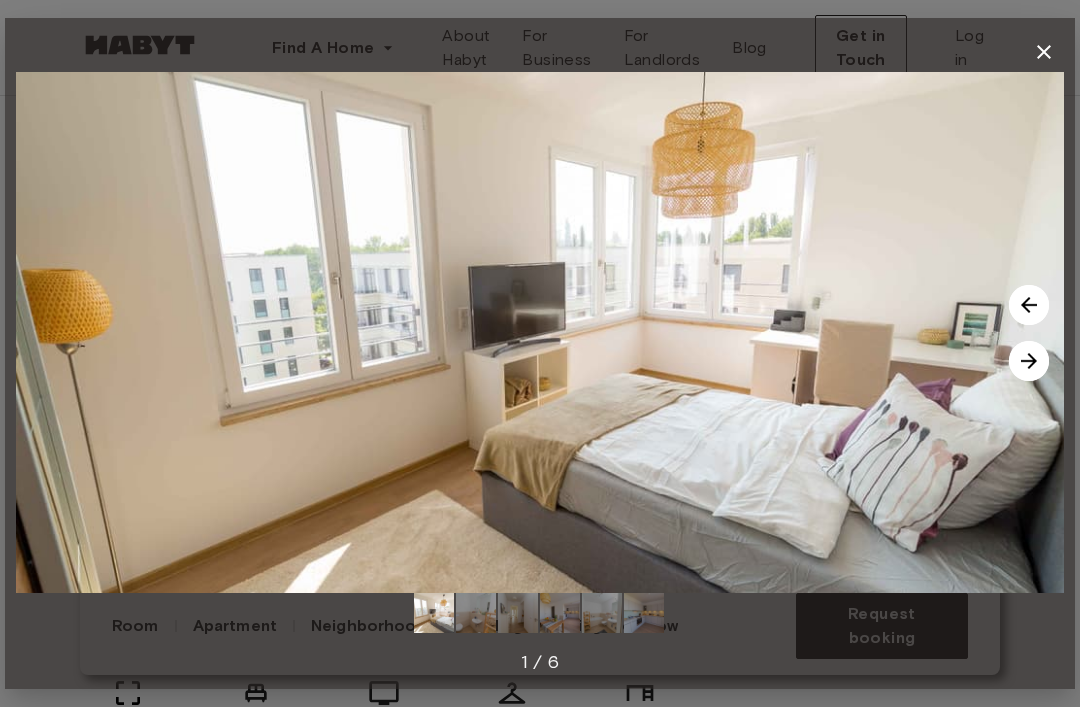 click at bounding box center (1029, 361) 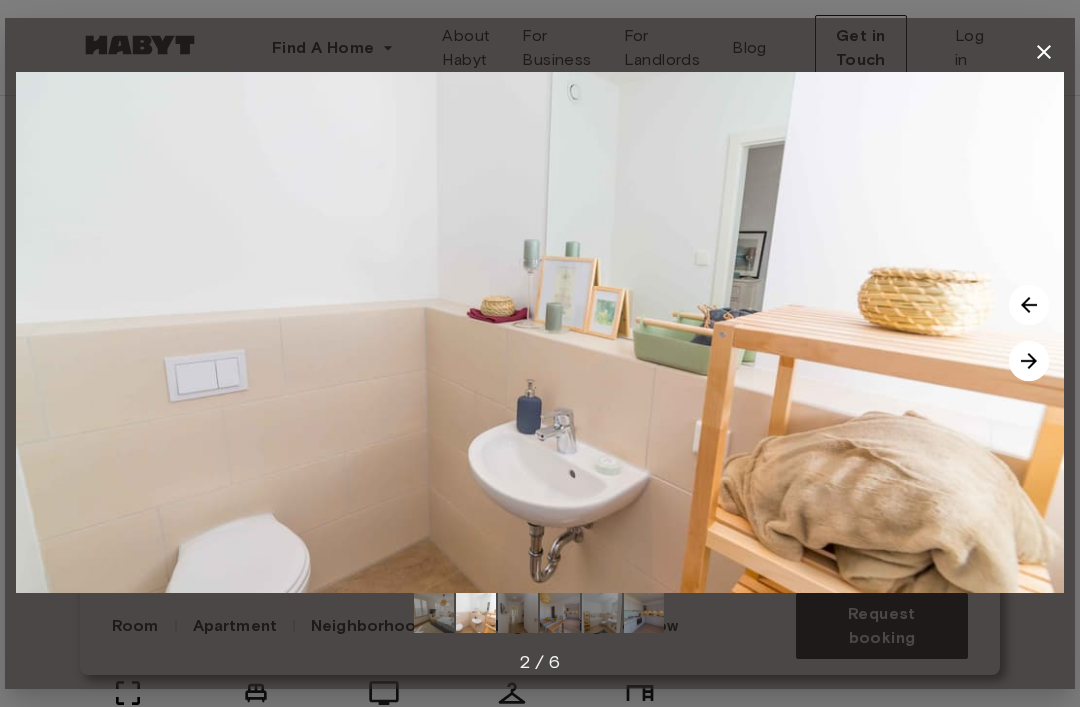 click at bounding box center [1029, 361] 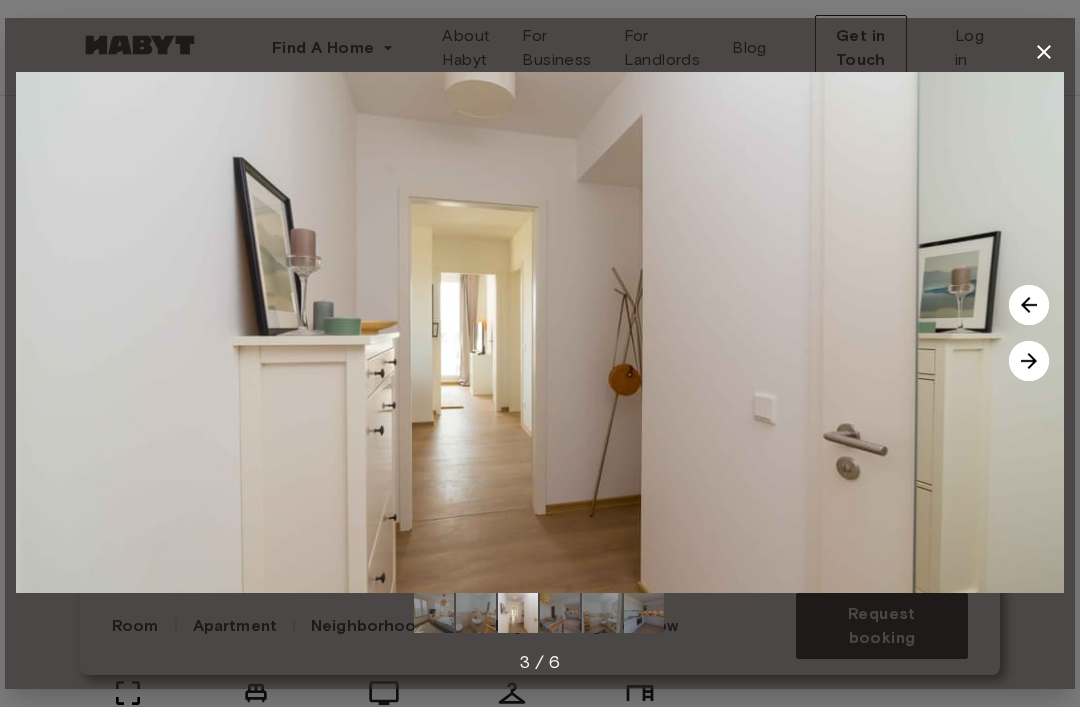 click at bounding box center (1029, 361) 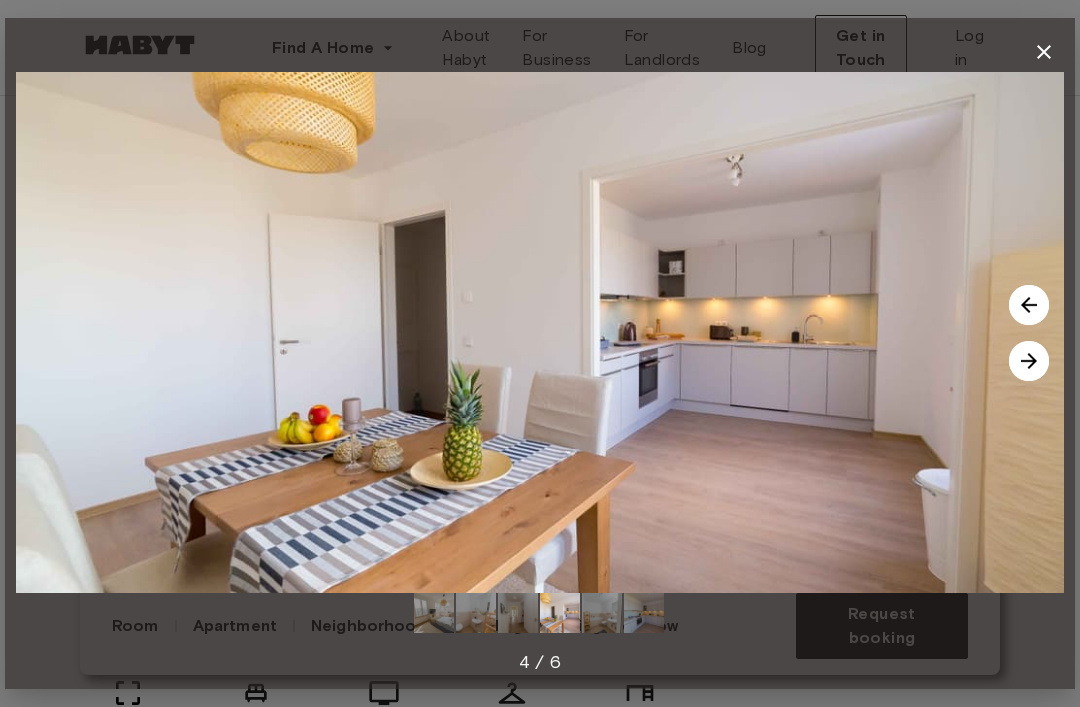 click at bounding box center (1029, 361) 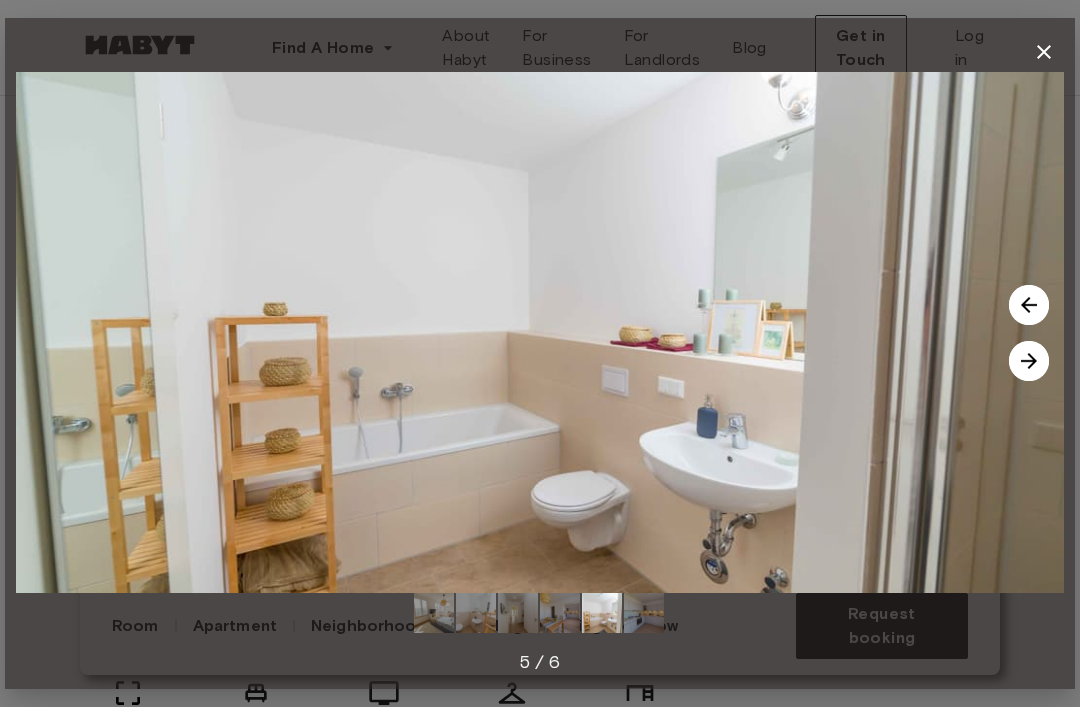 click at bounding box center [1029, 361] 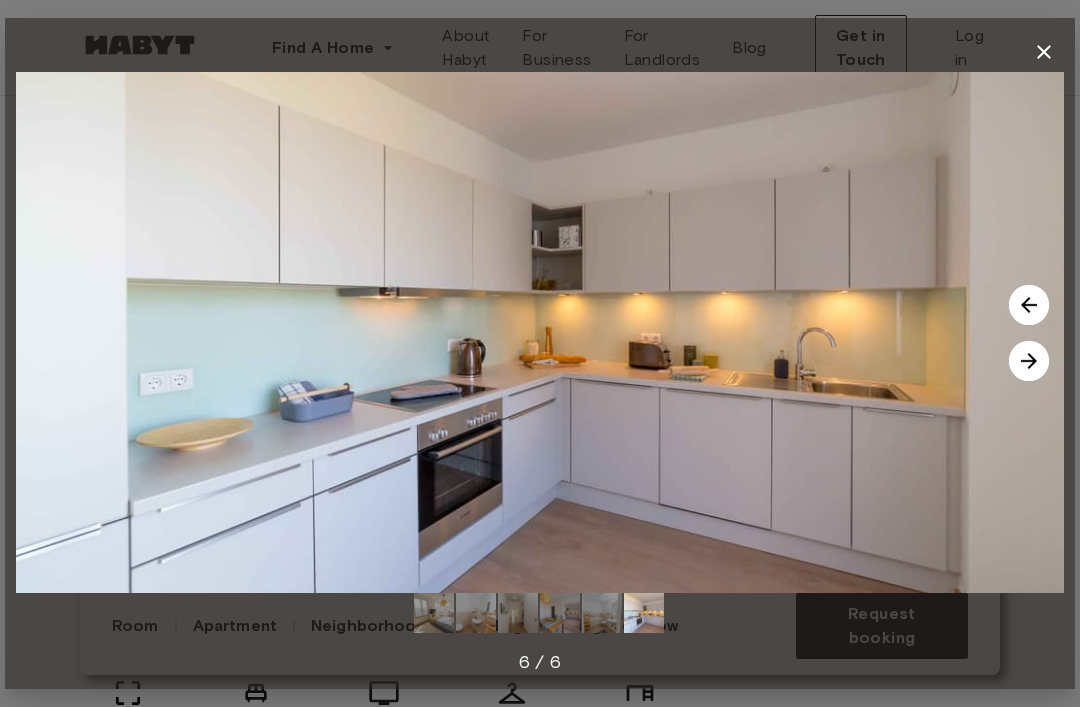 click at bounding box center [1029, 361] 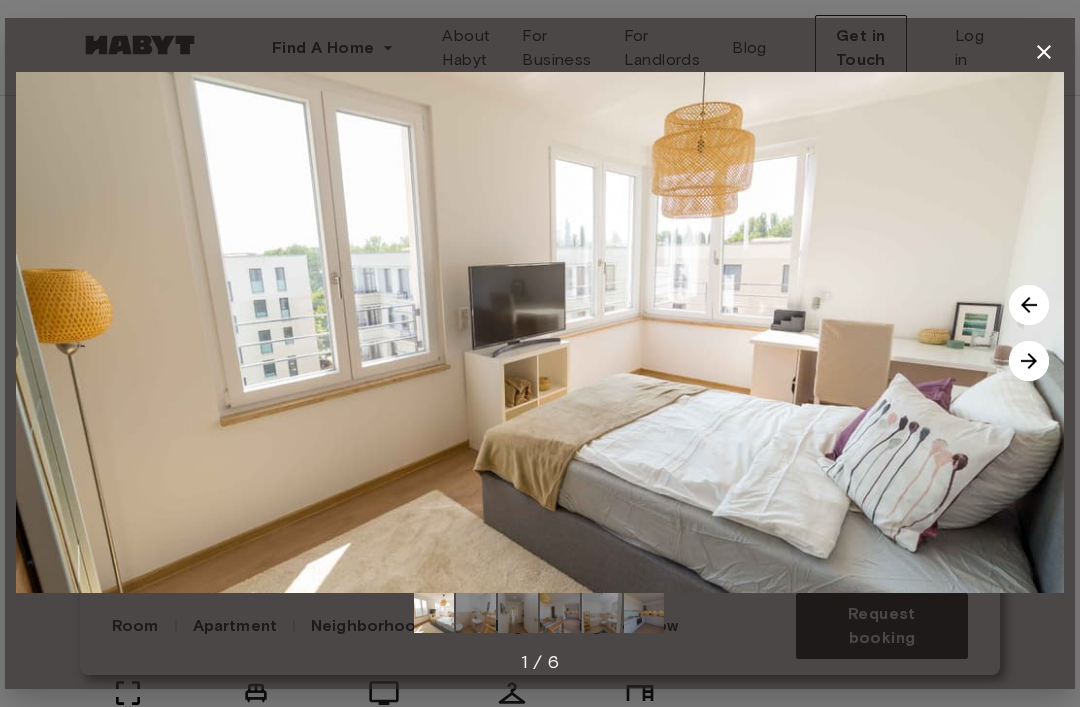 click at bounding box center (1029, 361) 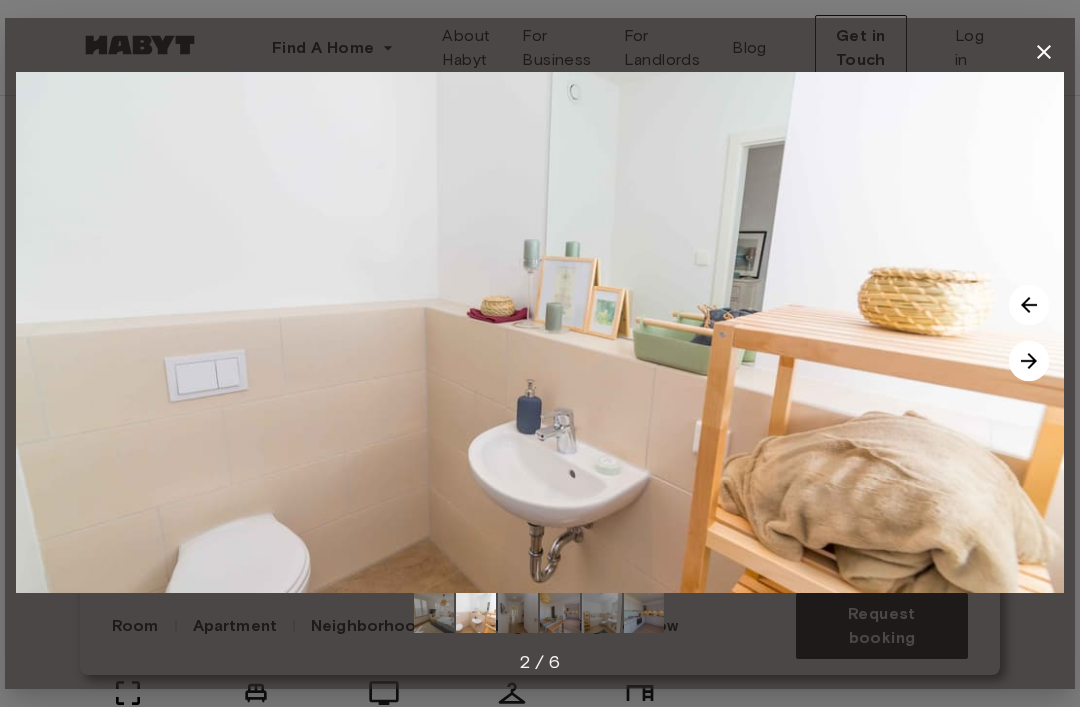 click 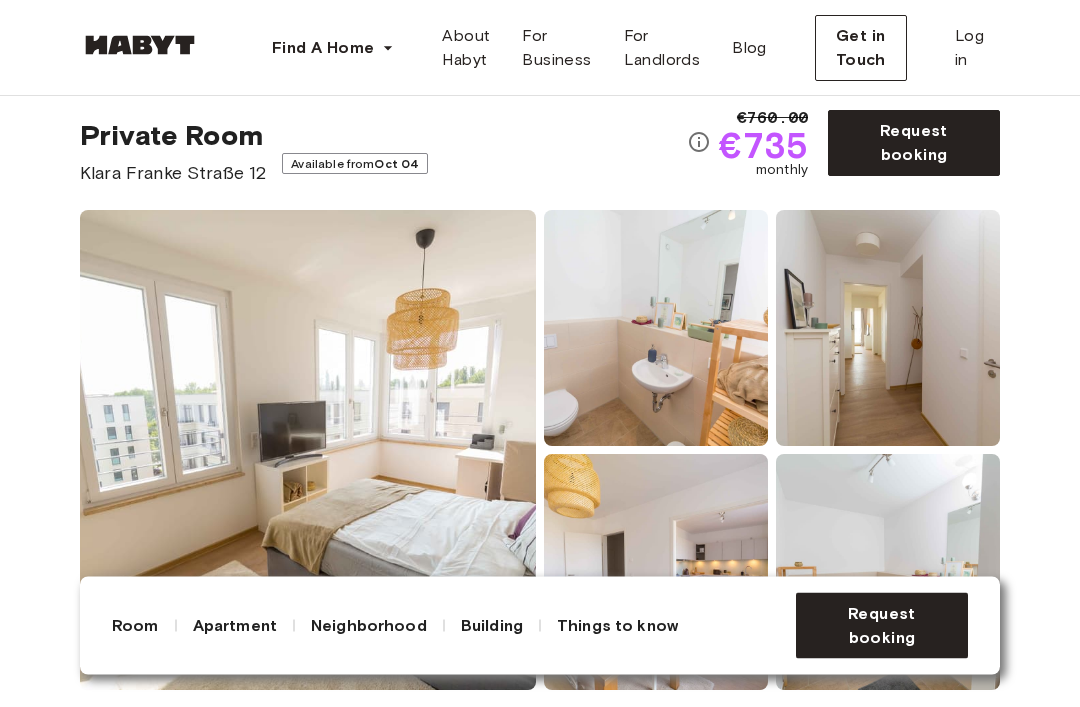scroll, scrollTop: 0, scrollLeft: 0, axis: both 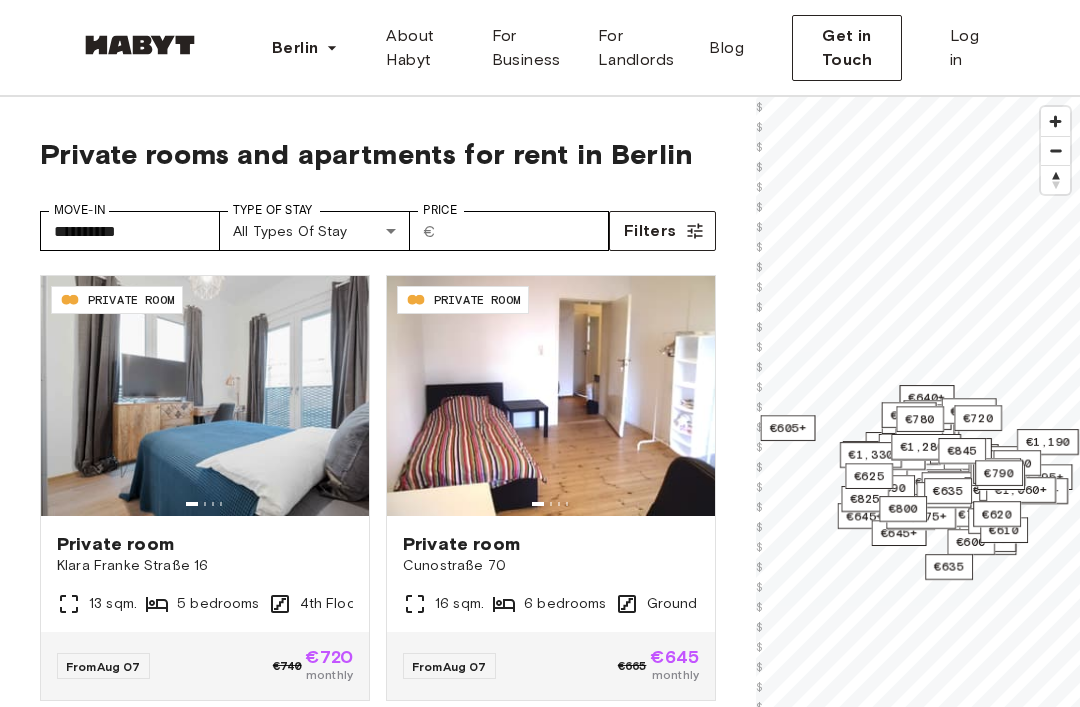 type on "**********" 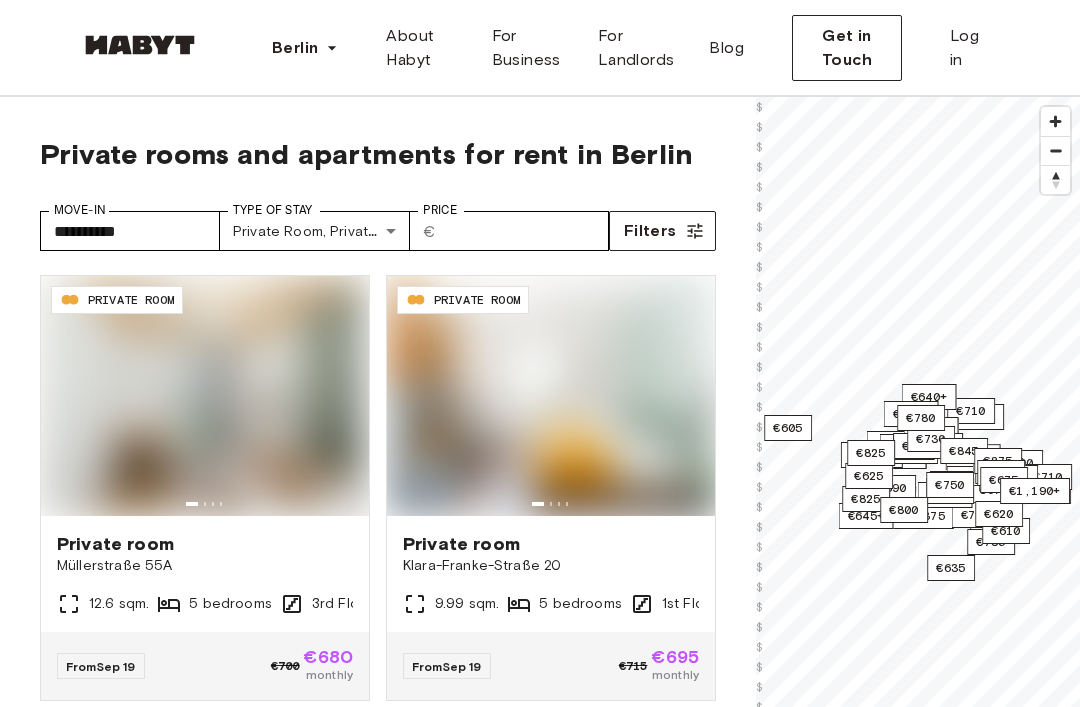 scroll, scrollTop: 0, scrollLeft: 0, axis: both 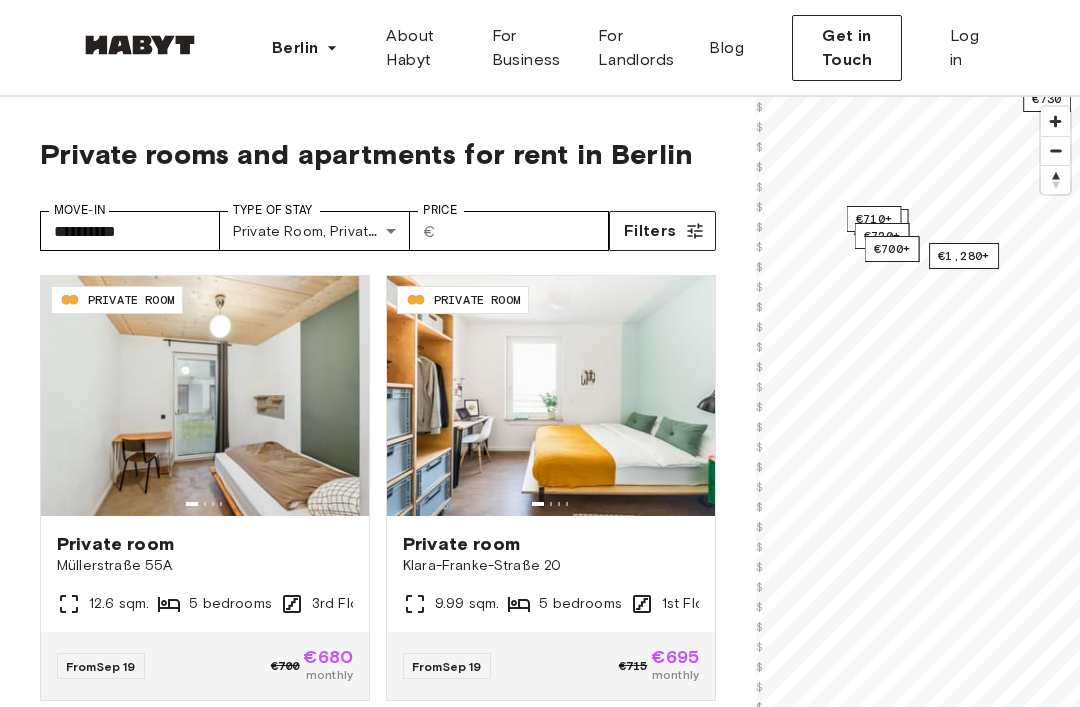 click on "€700+" at bounding box center [892, 249] 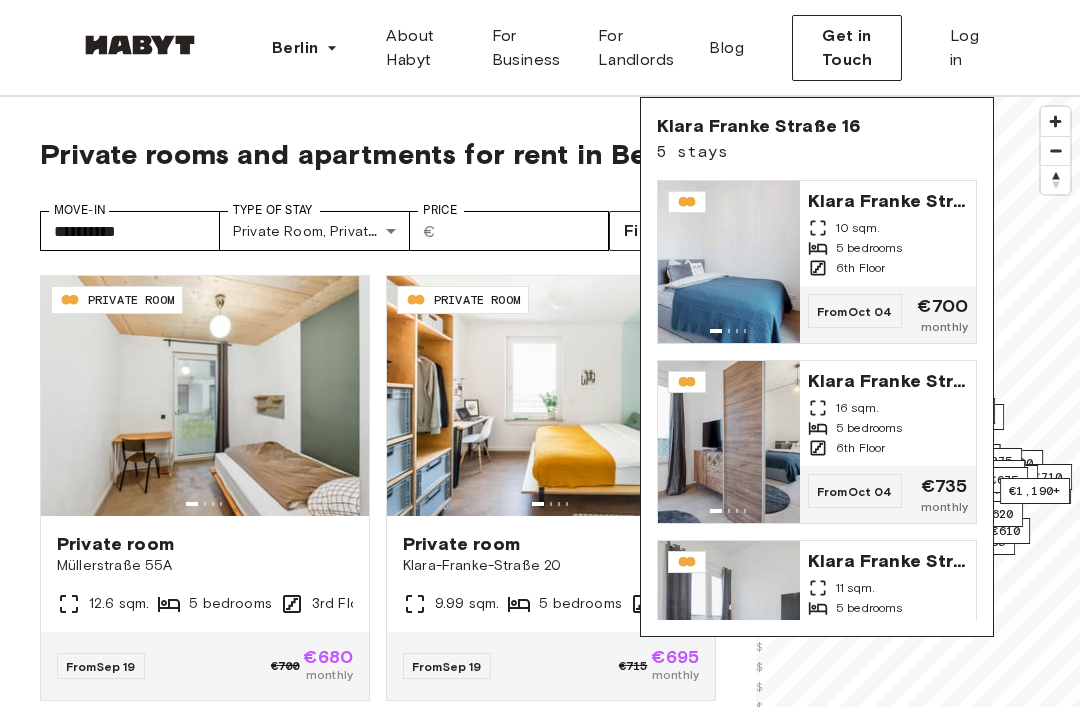 scroll, scrollTop: 0, scrollLeft: 0, axis: both 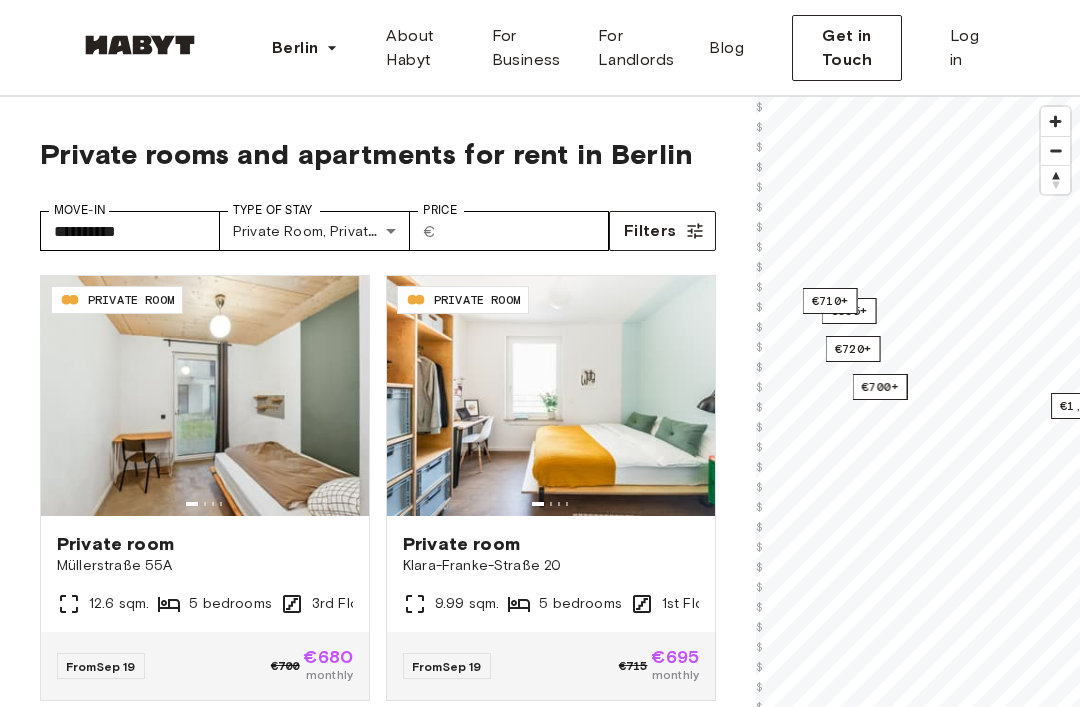 click on "€710+" at bounding box center (830, 301) 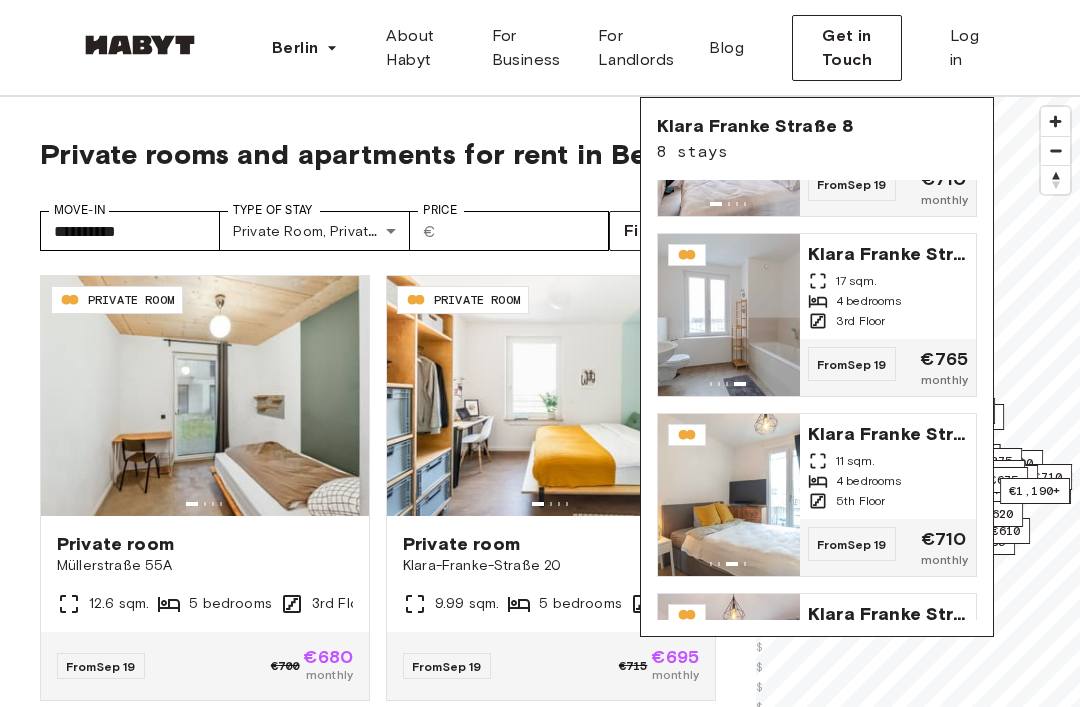scroll, scrollTop: 125, scrollLeft: 0, axis: vertical 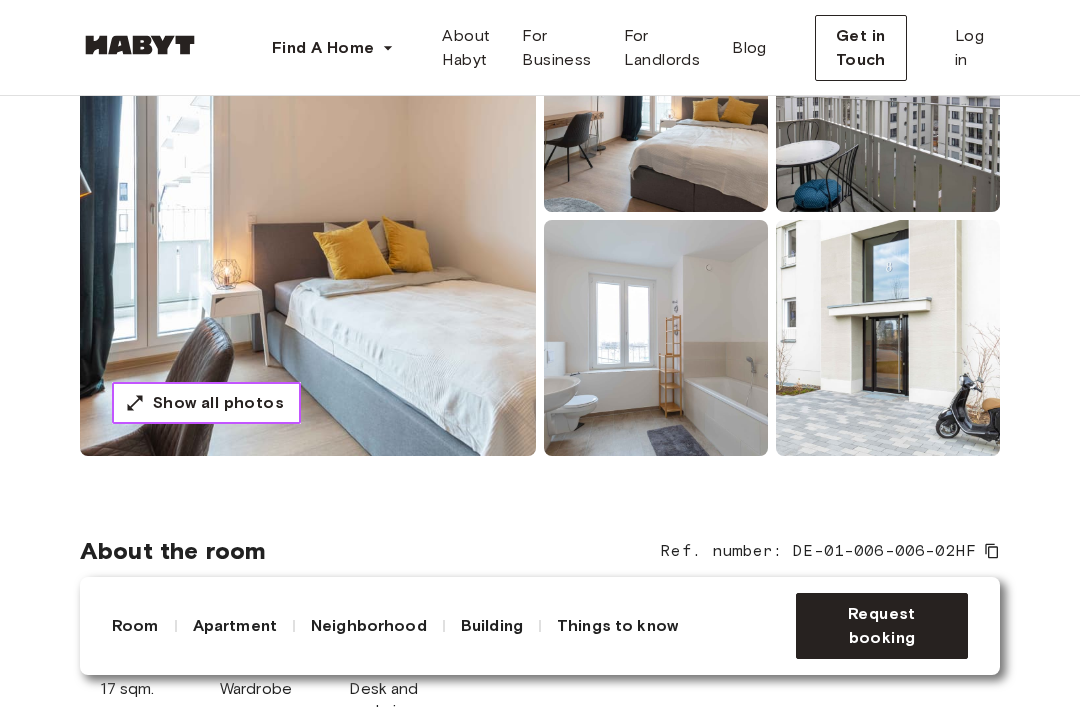 click on "Show all photos" at bounding box center [218, 403] 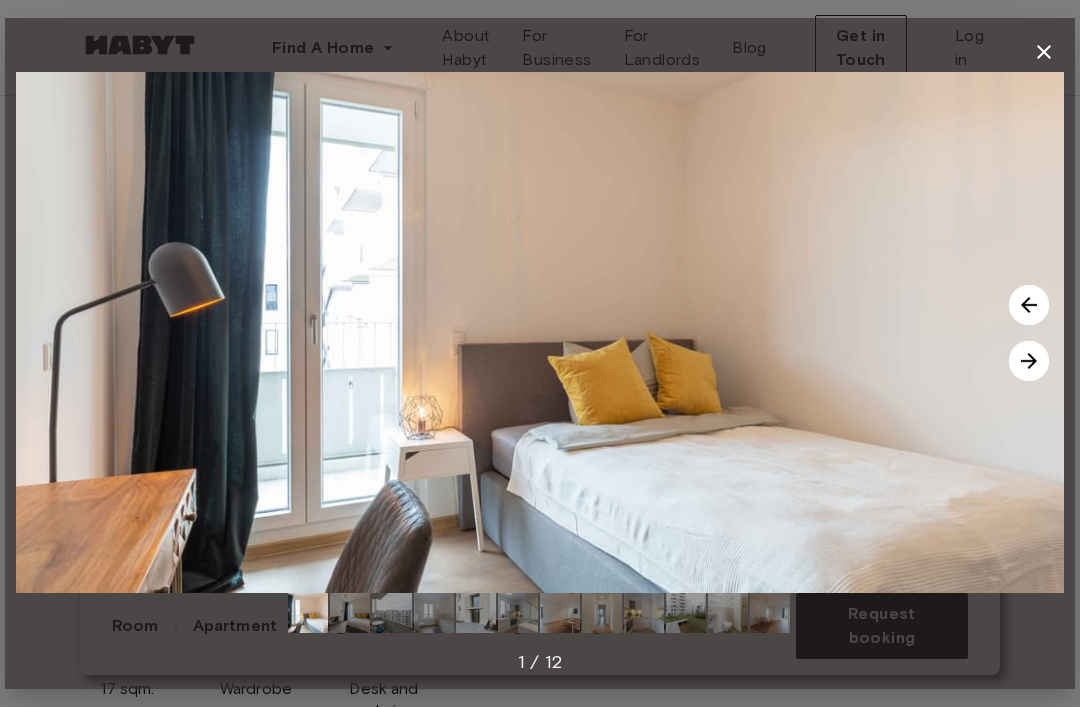 click at bounding box center [1029, 361] 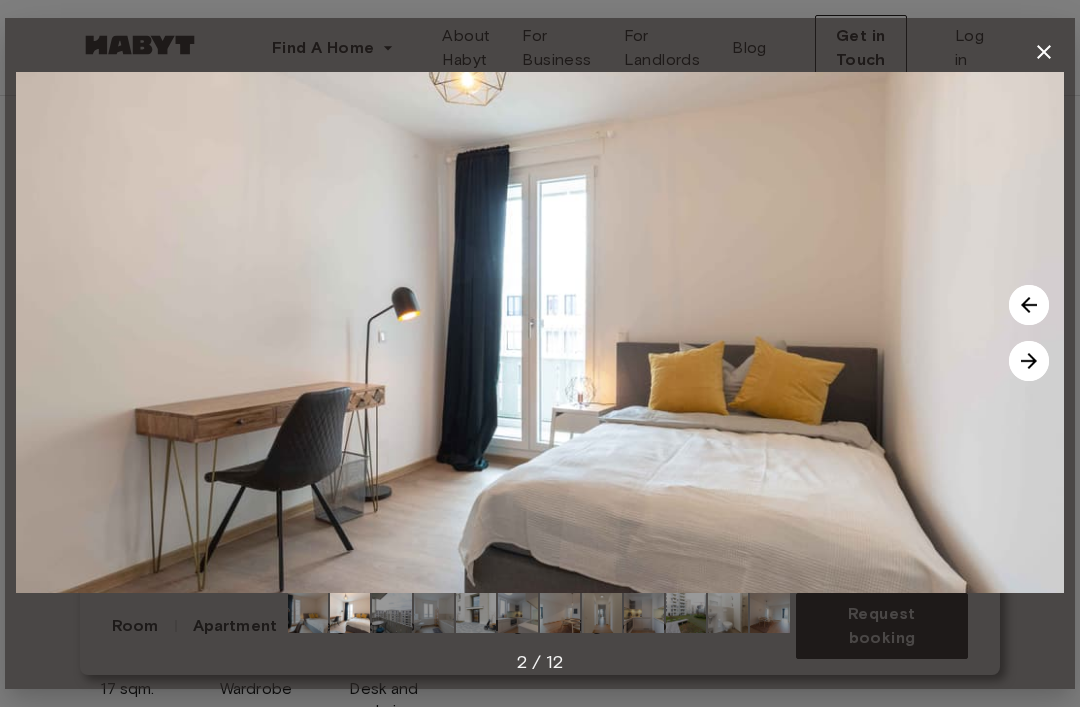 click at bounding box center [1029, 361] 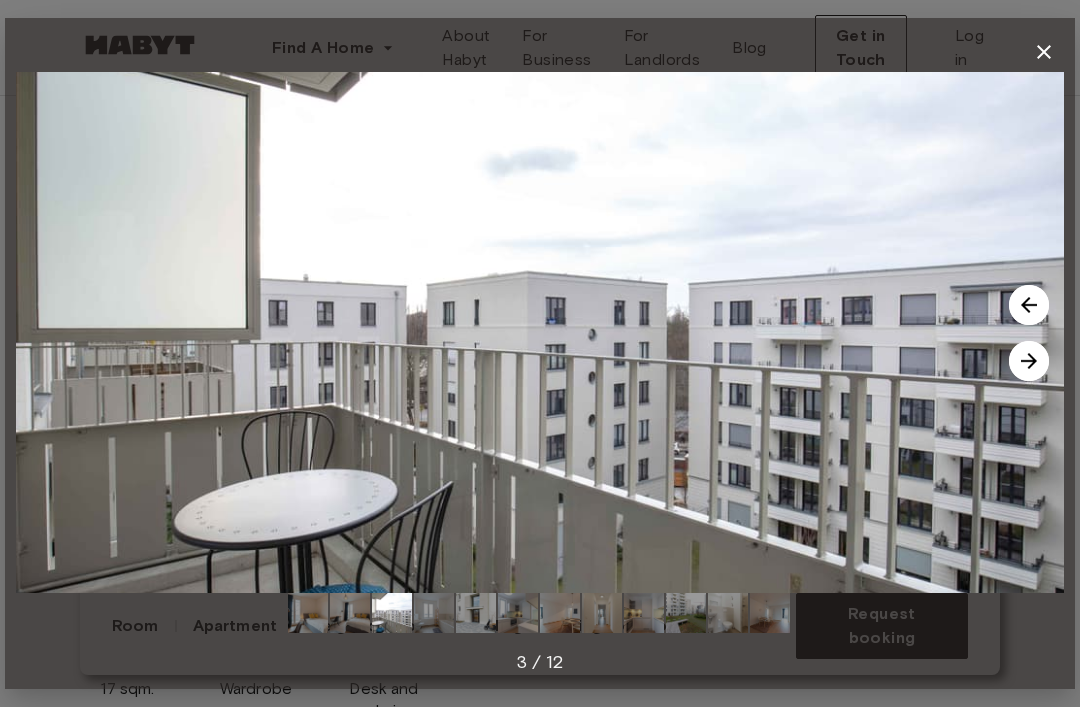 click at bounding box center [1029, 361] 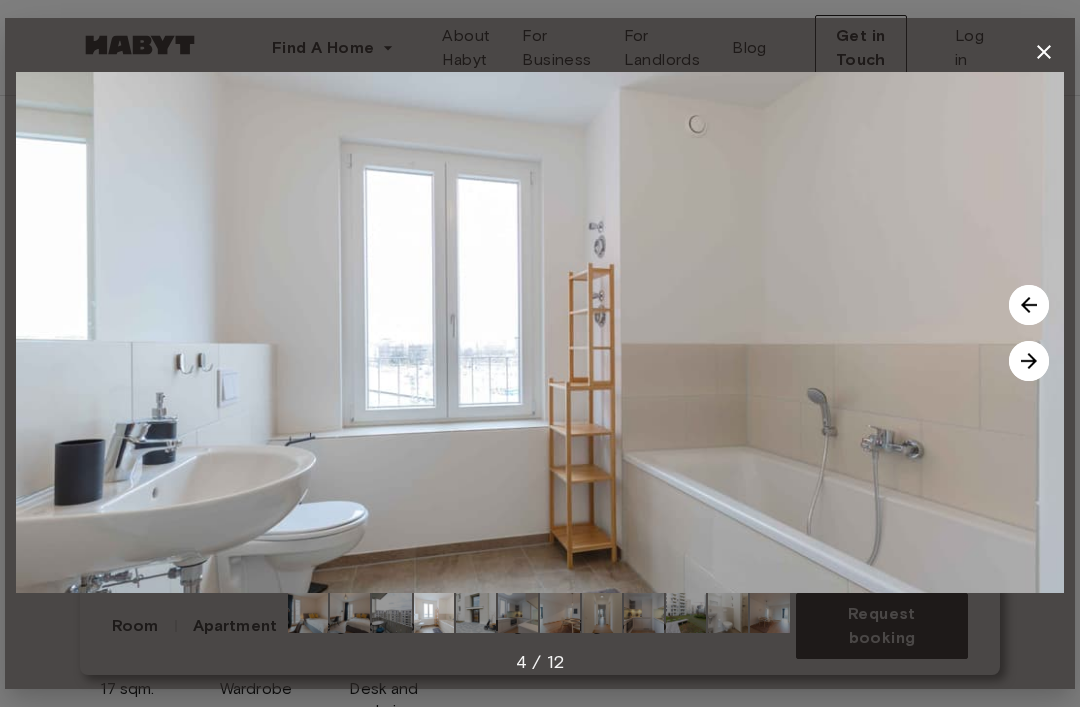 click at bounding box center [1029, 361] 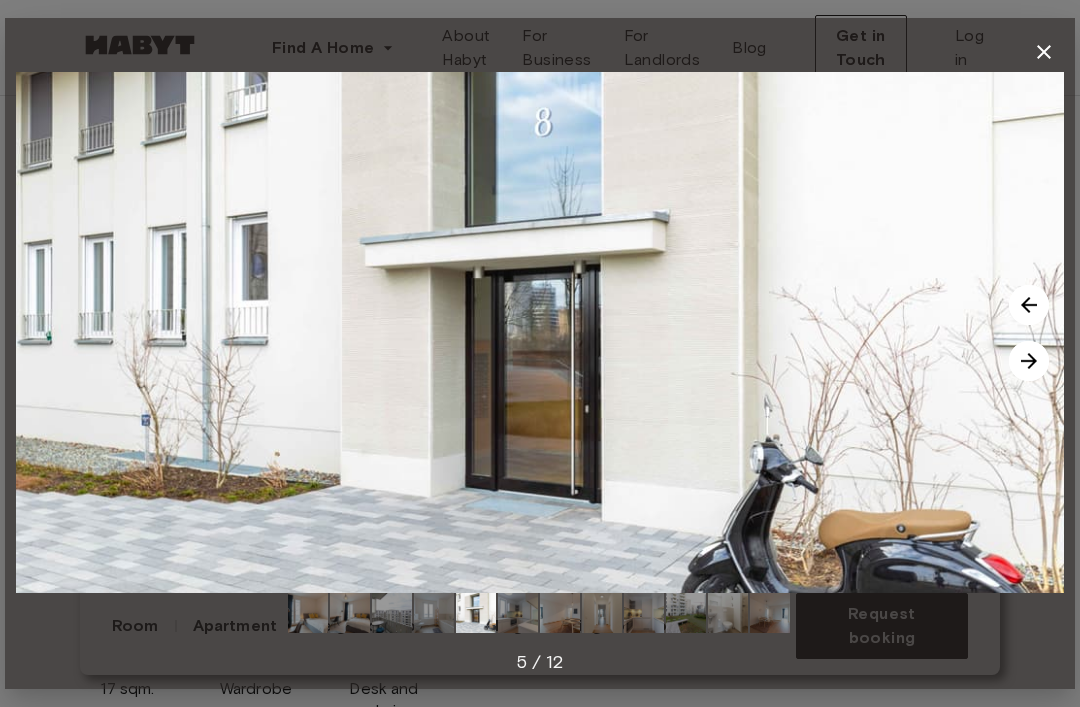 click at bounding box center (1029, 361) 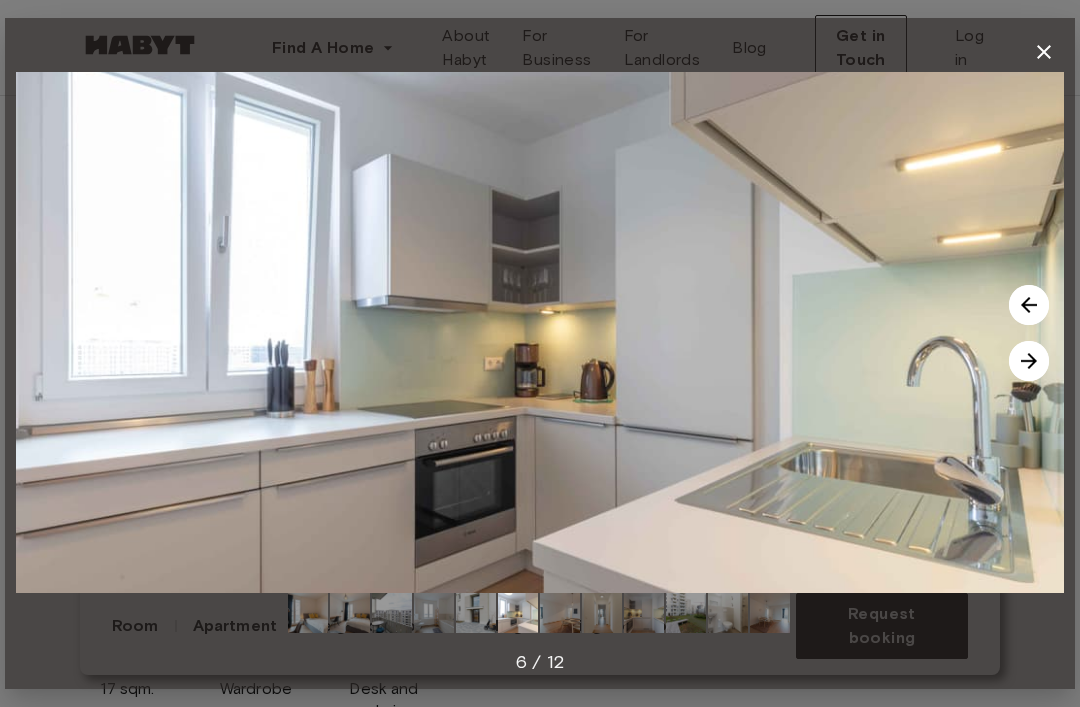 click at bounding box center [1029, 361] 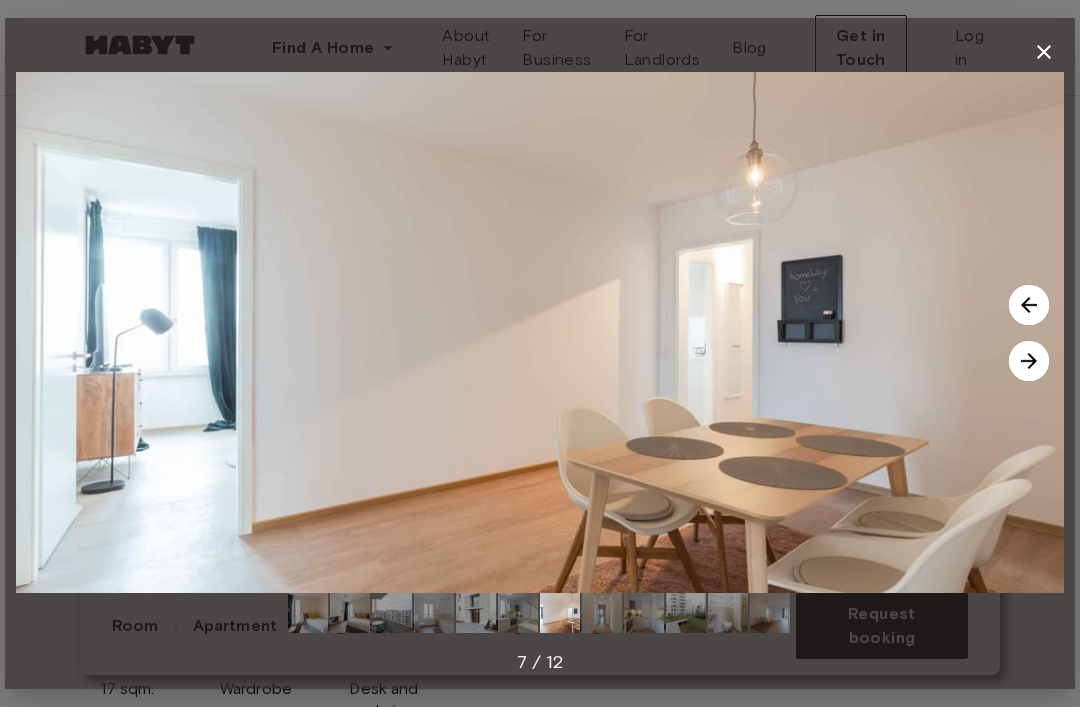 click at bounding box center [1029, 361] 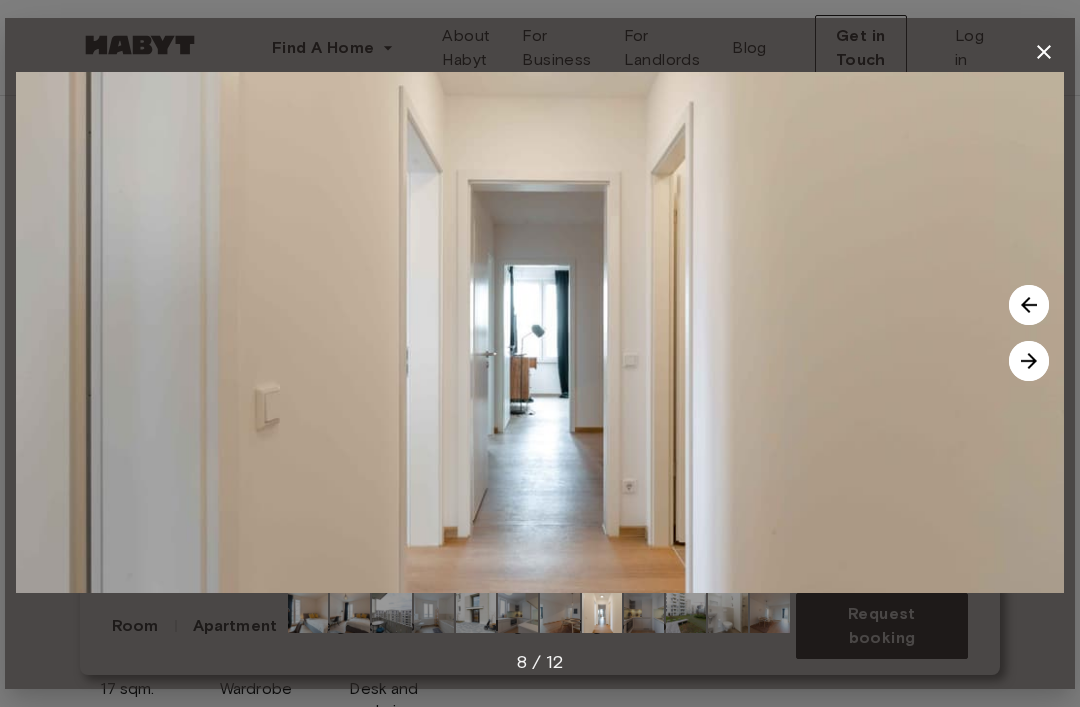 click at bounding box center (1029, 361) 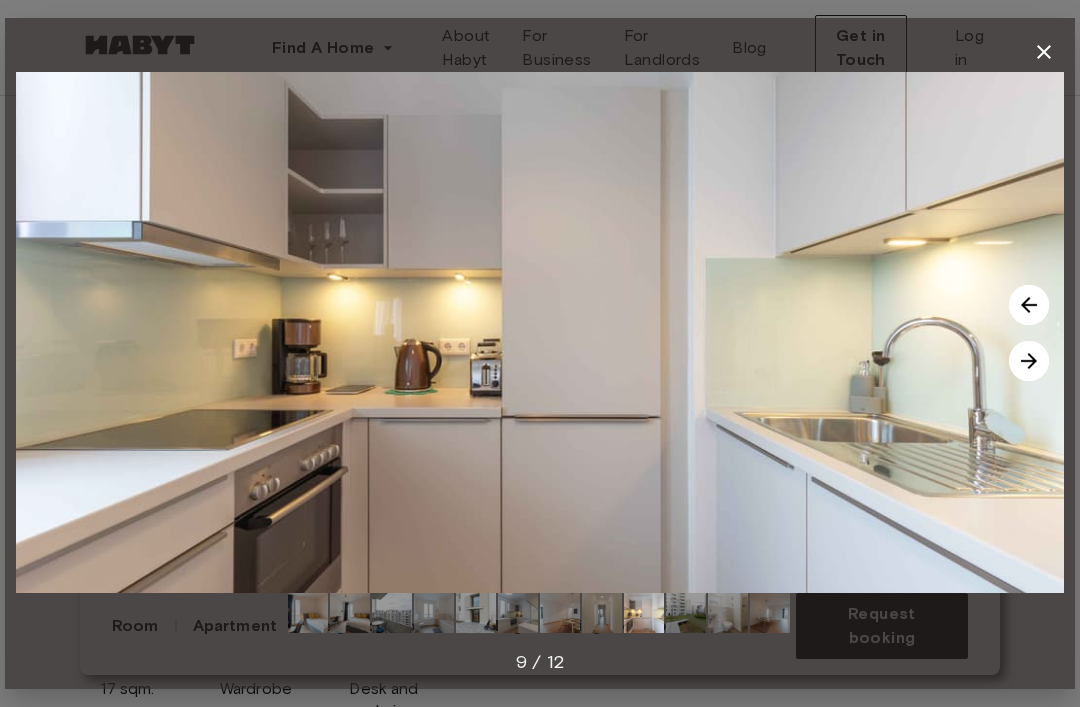 click at bounding box center [1029, 361] 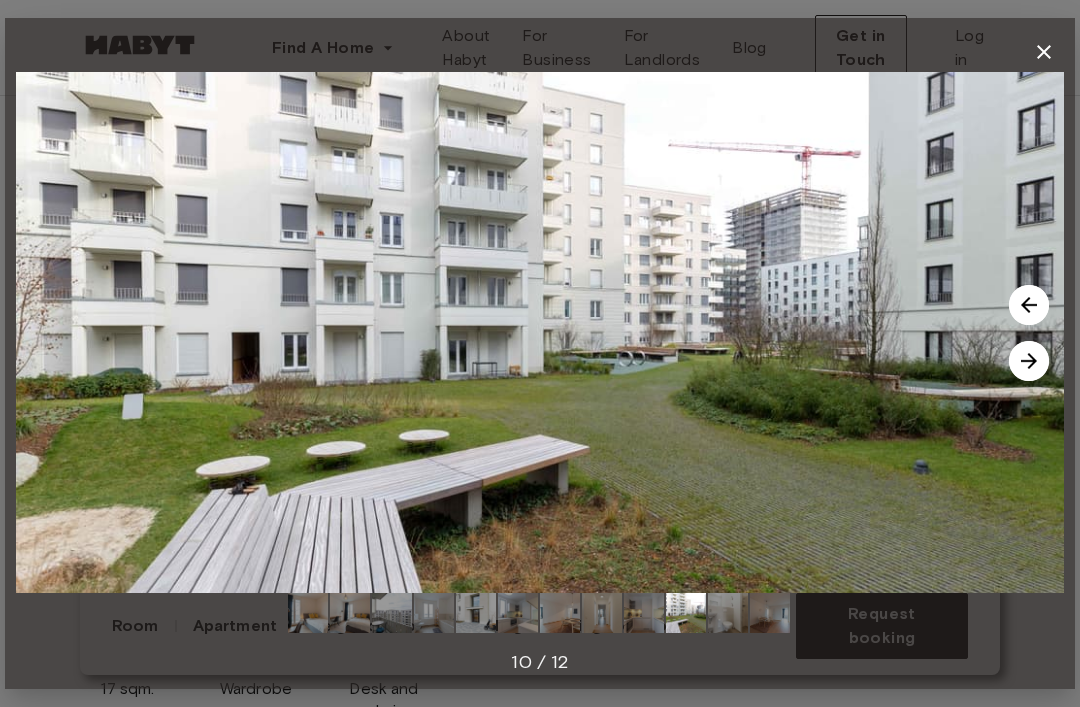 click at bounding box center (1029, 361) 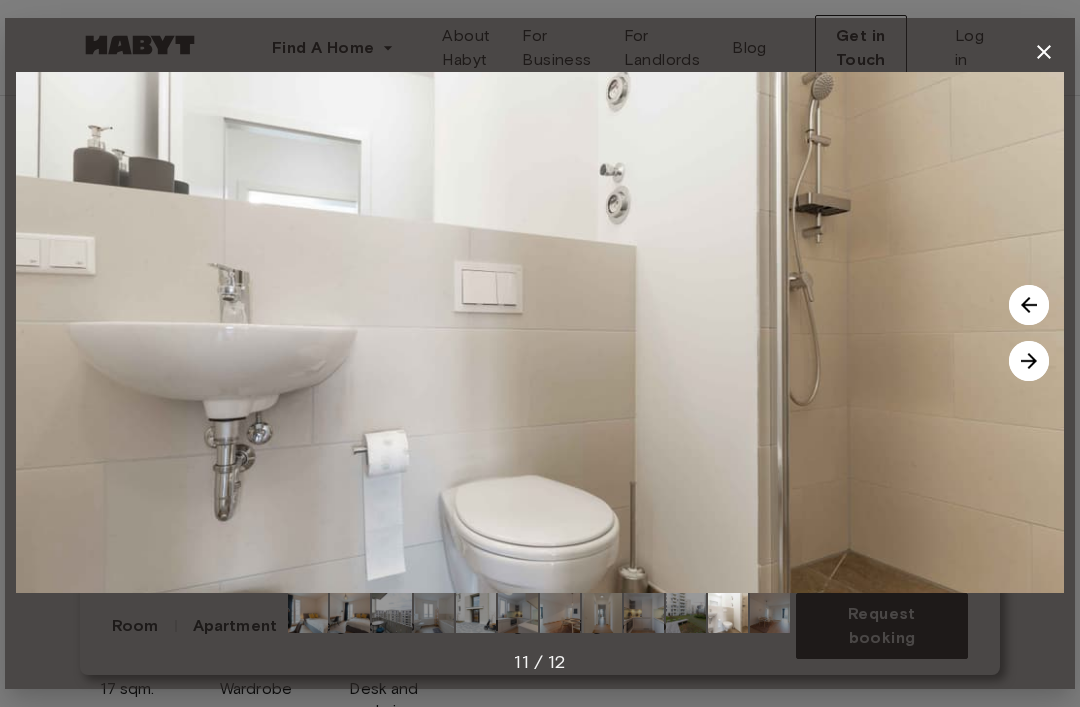 click at bounding box center (1029, 361) 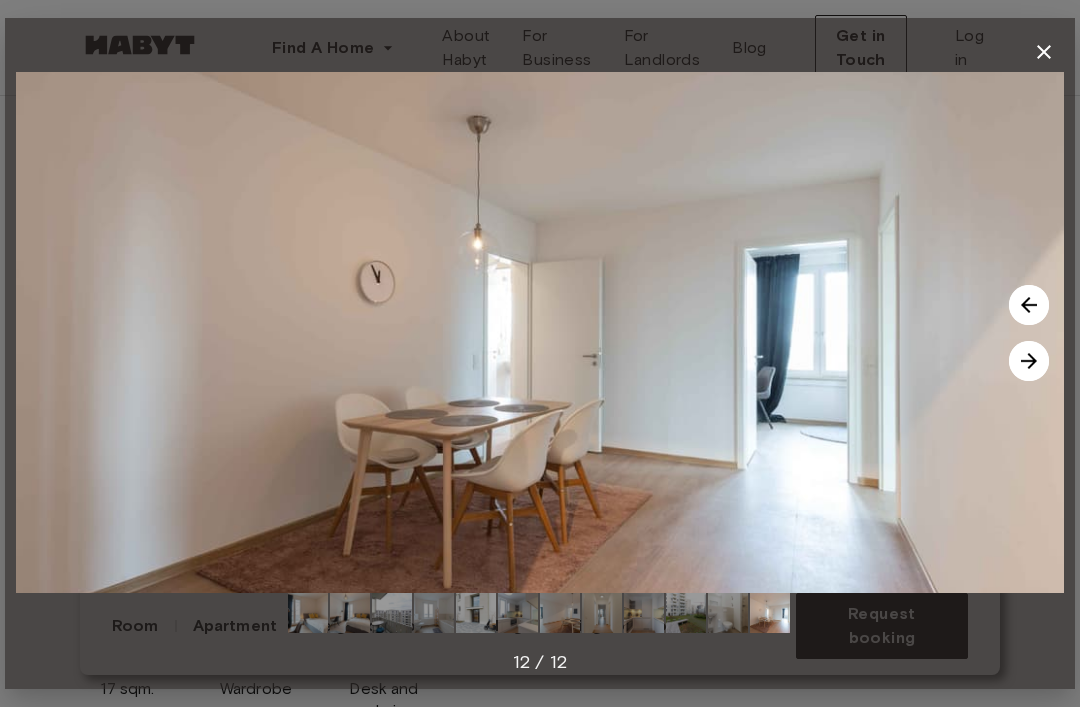 click at bounding box center (1029, 361) 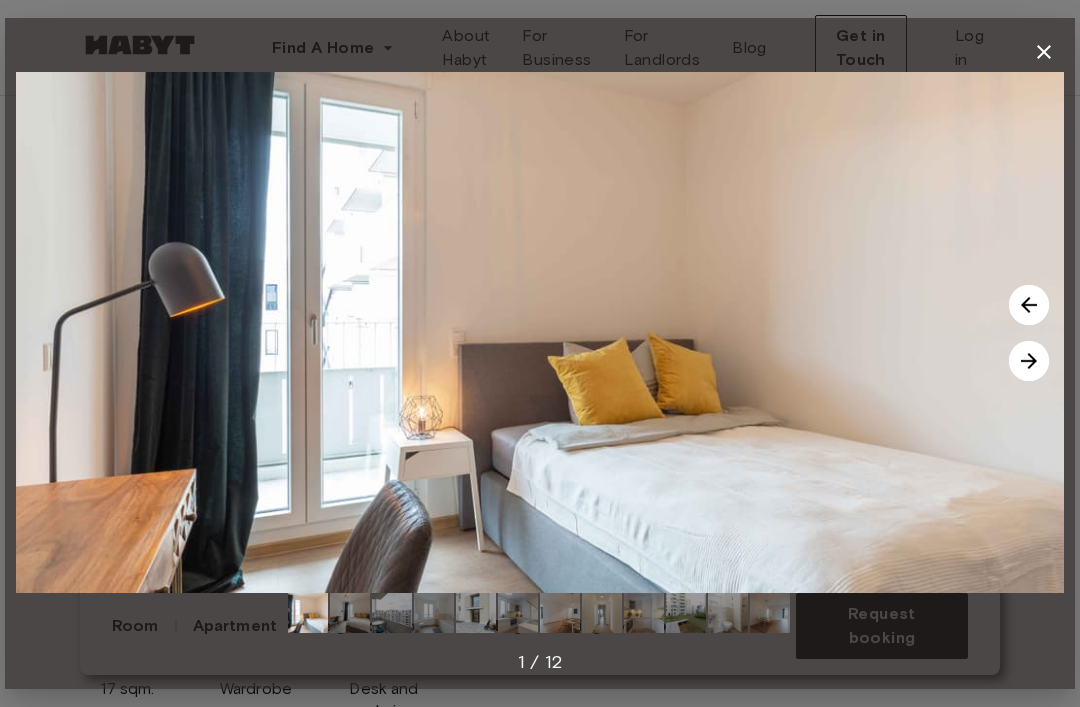 click at bounding box center (1029, 361) 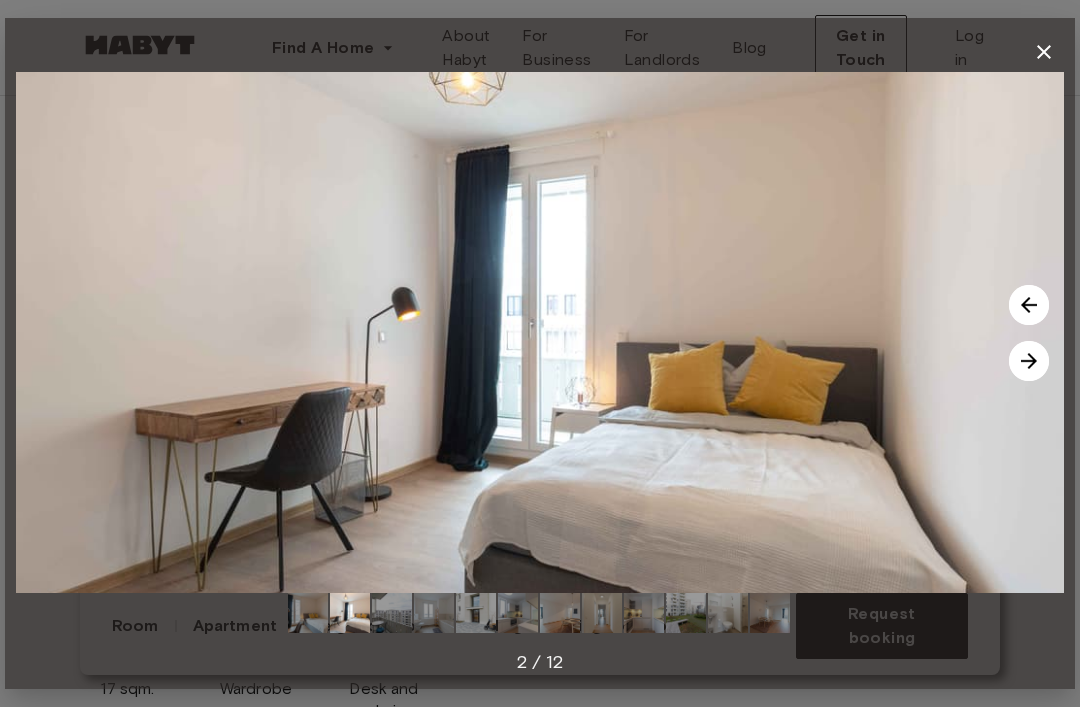 click at bounding box center (1044, 52) 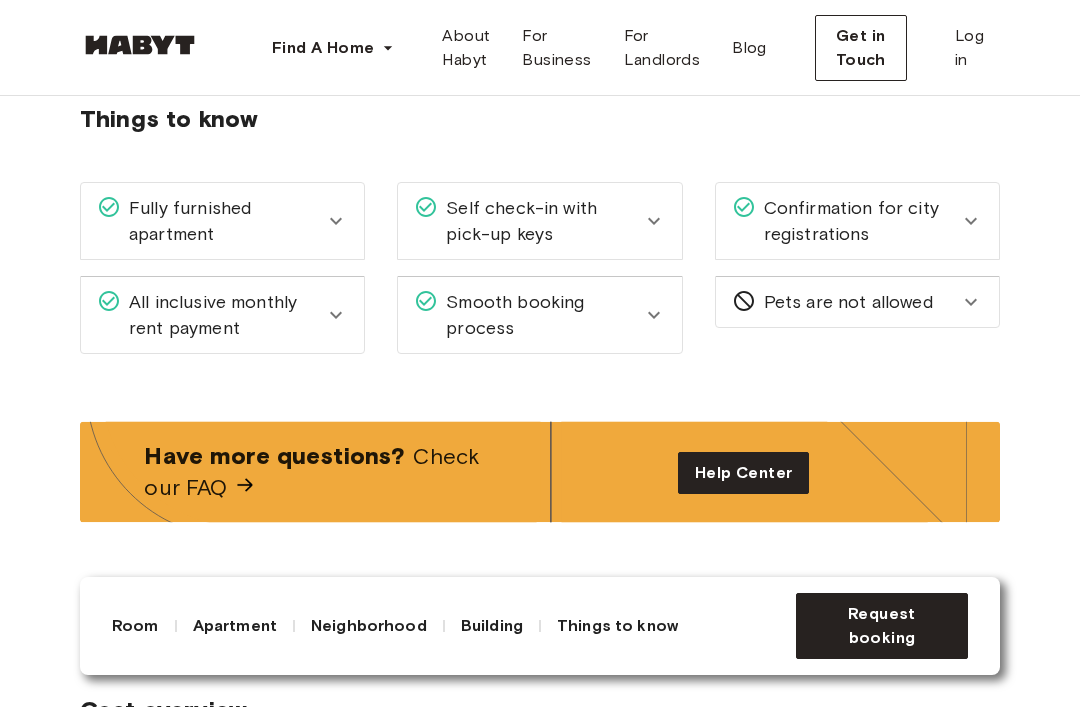 scroll, scrollTop: 2522, scrollLeft: 0, axis: vertical 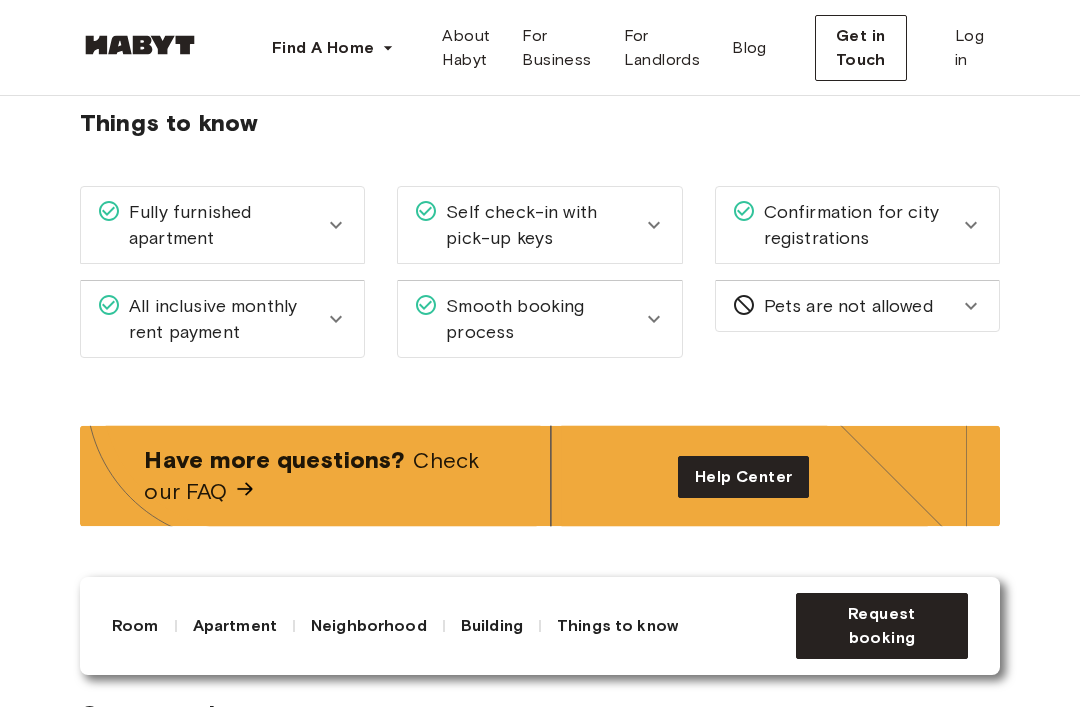 click 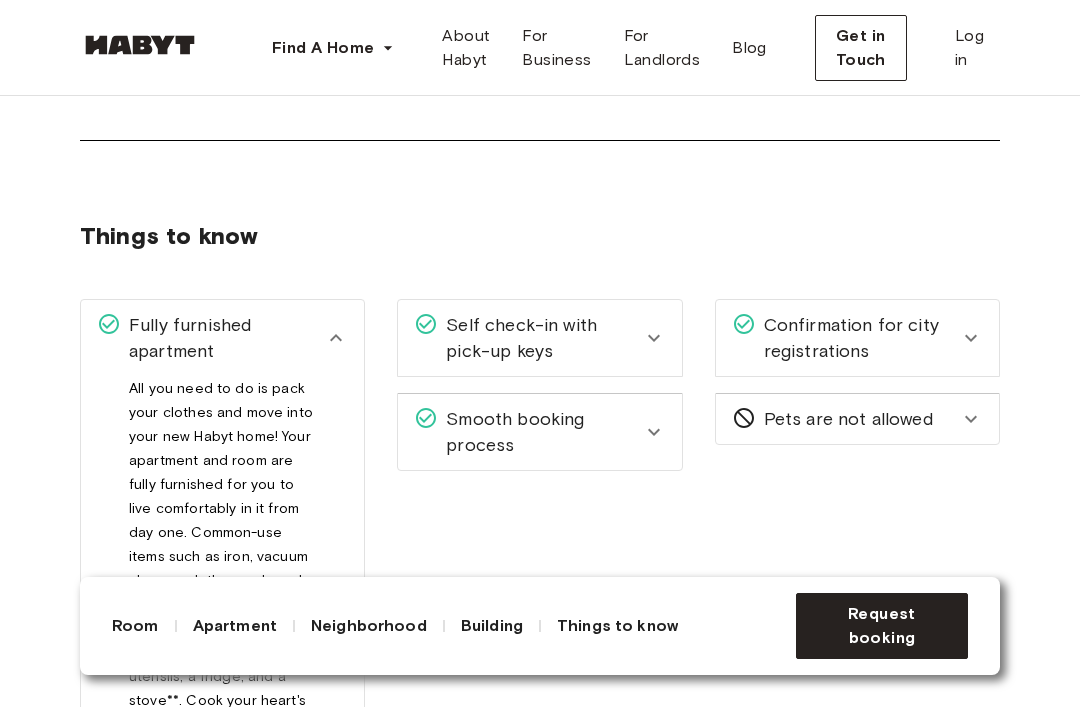 scroll, scrollTop: 2345, scrollLeft: 0, axis: vertical 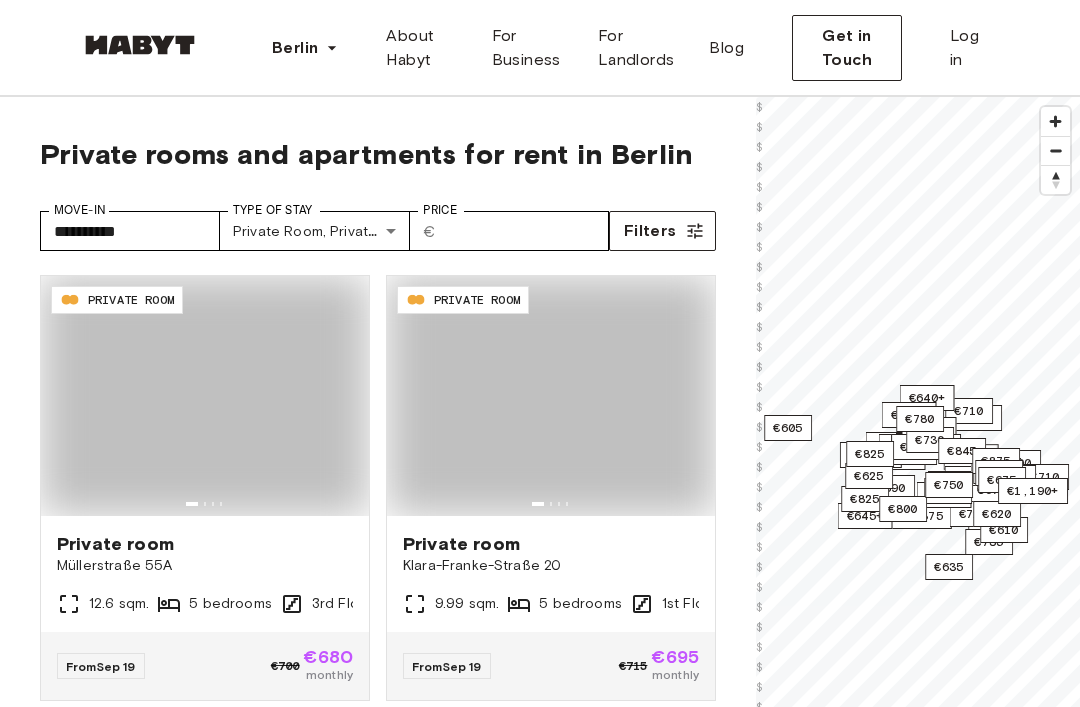 type on "**********" 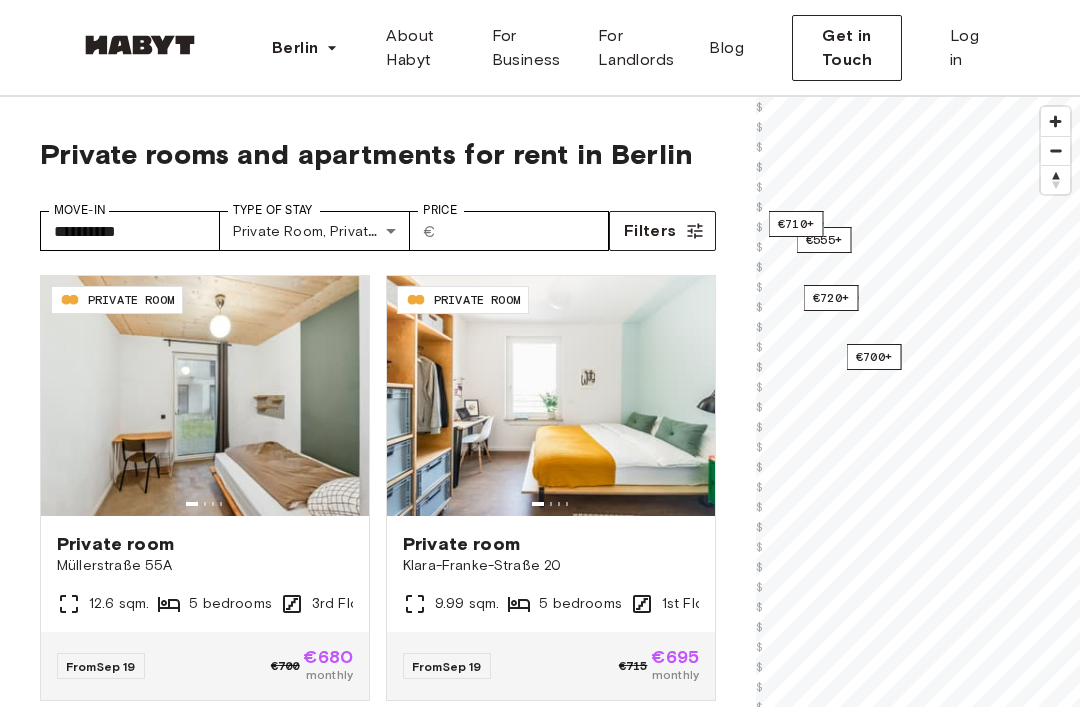 click on "€555+" at bounding box center [824, 240] 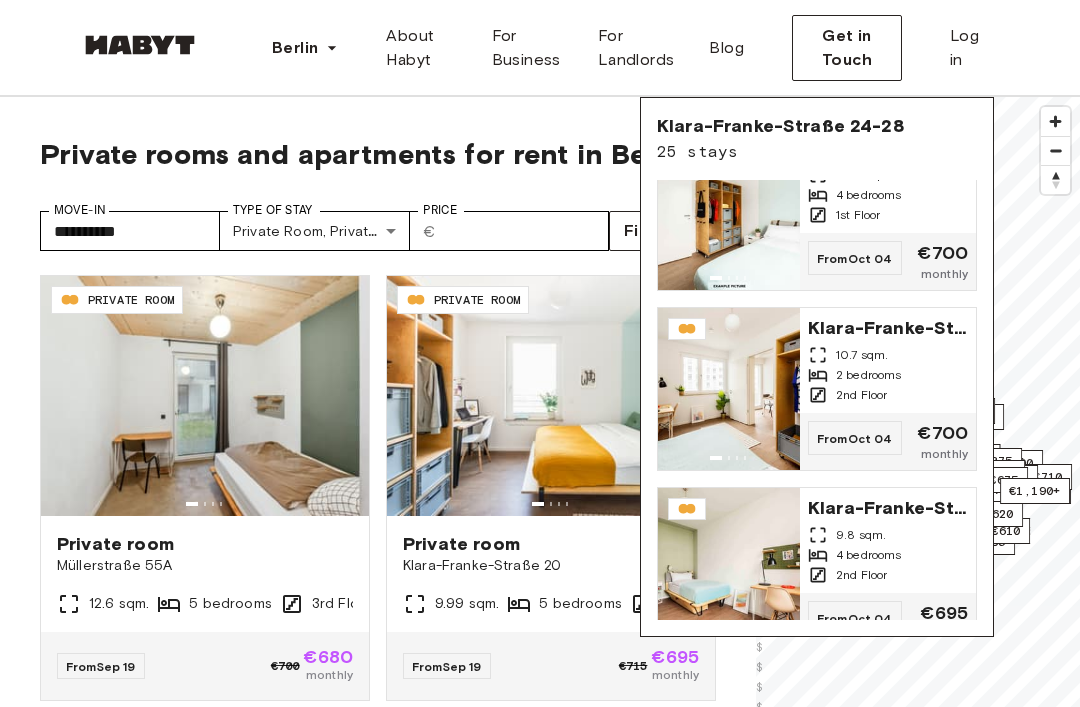 scroll, scrollTop: 1311, scrollLeft: 0, axis: vertical 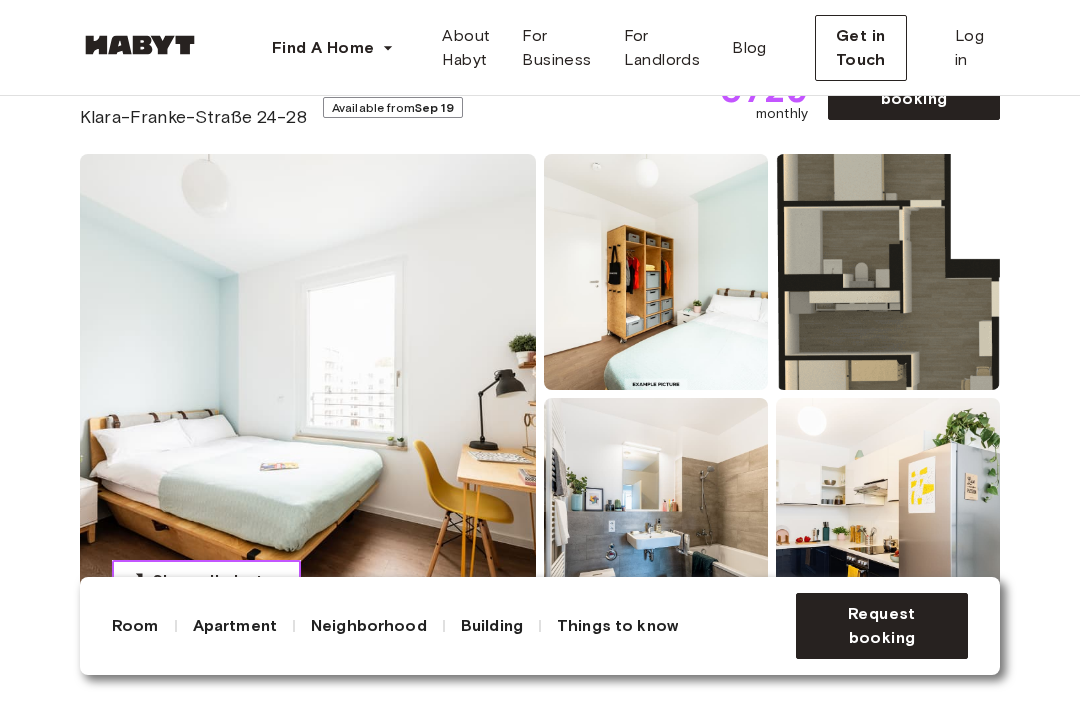 click on "Show all photos" at bounding box center [218, 581] 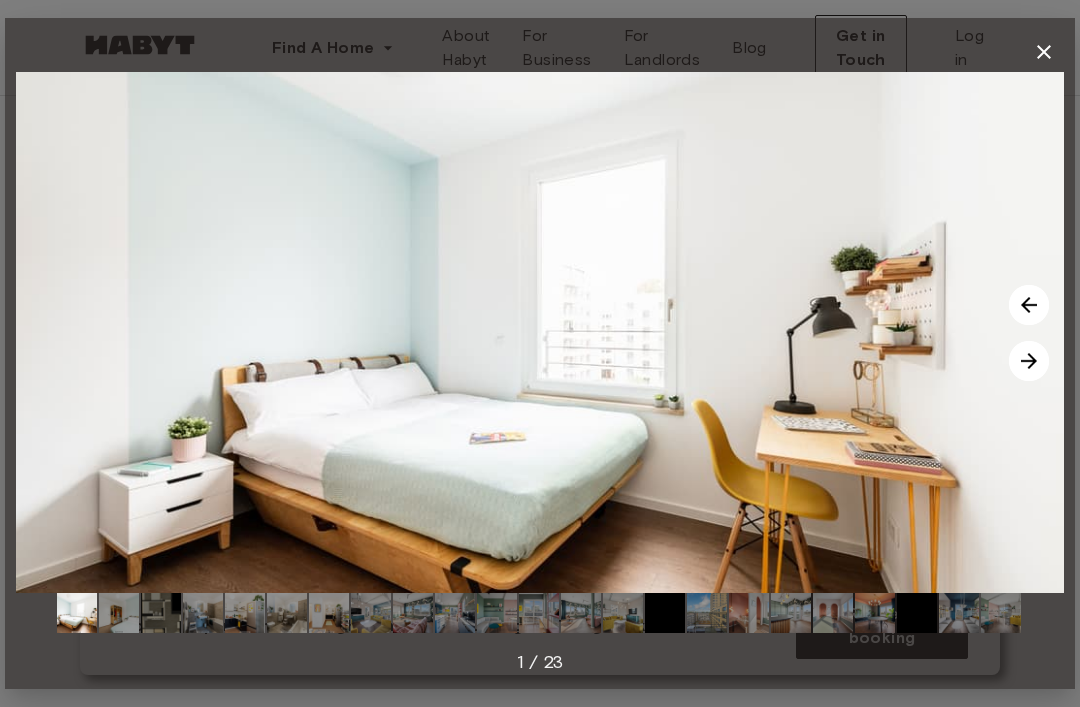 click at bounding box center (540, 332) 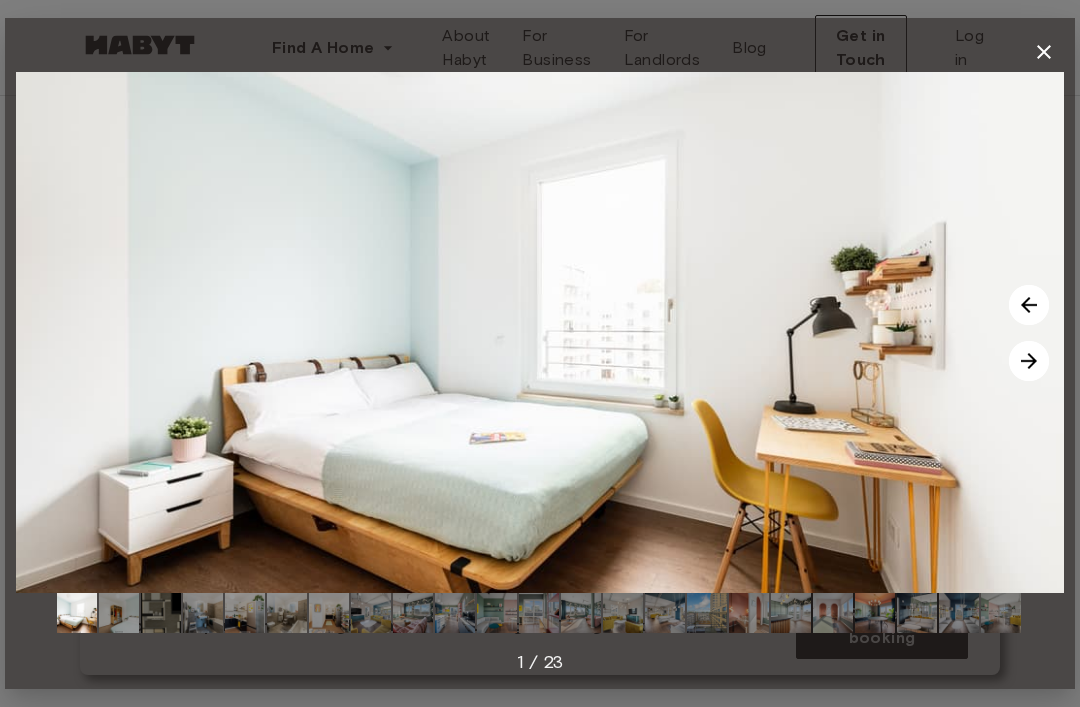 click at bounding box center (540, 332) 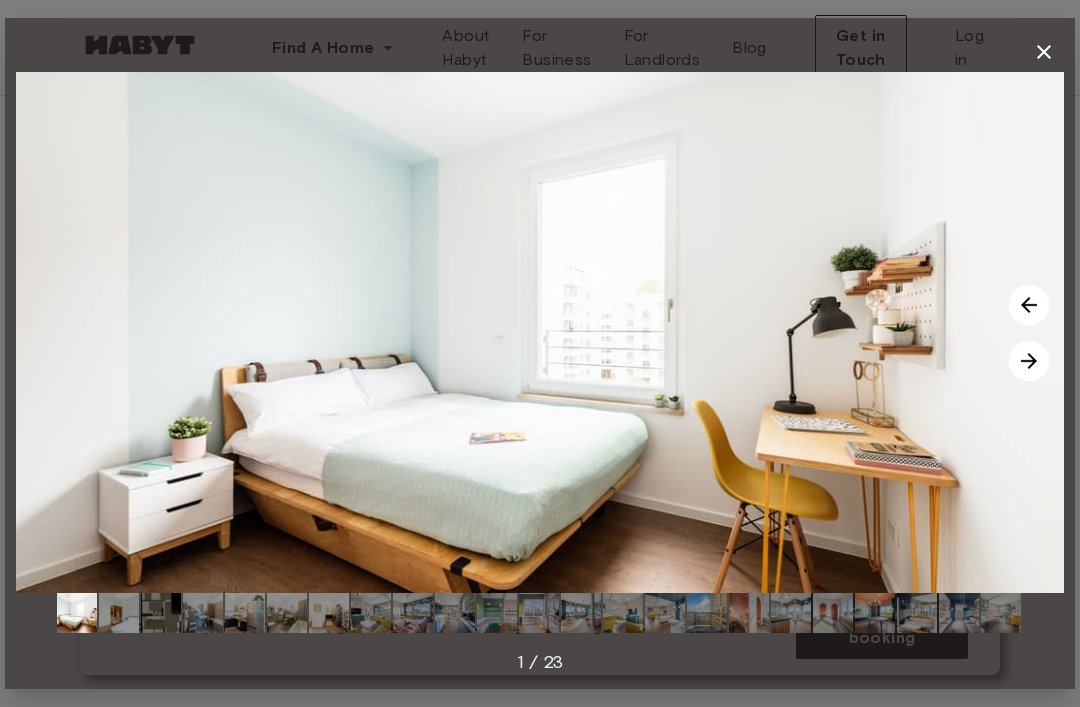 scroll, scrollTop: 108, scrollLeft: 0, axis: vertical 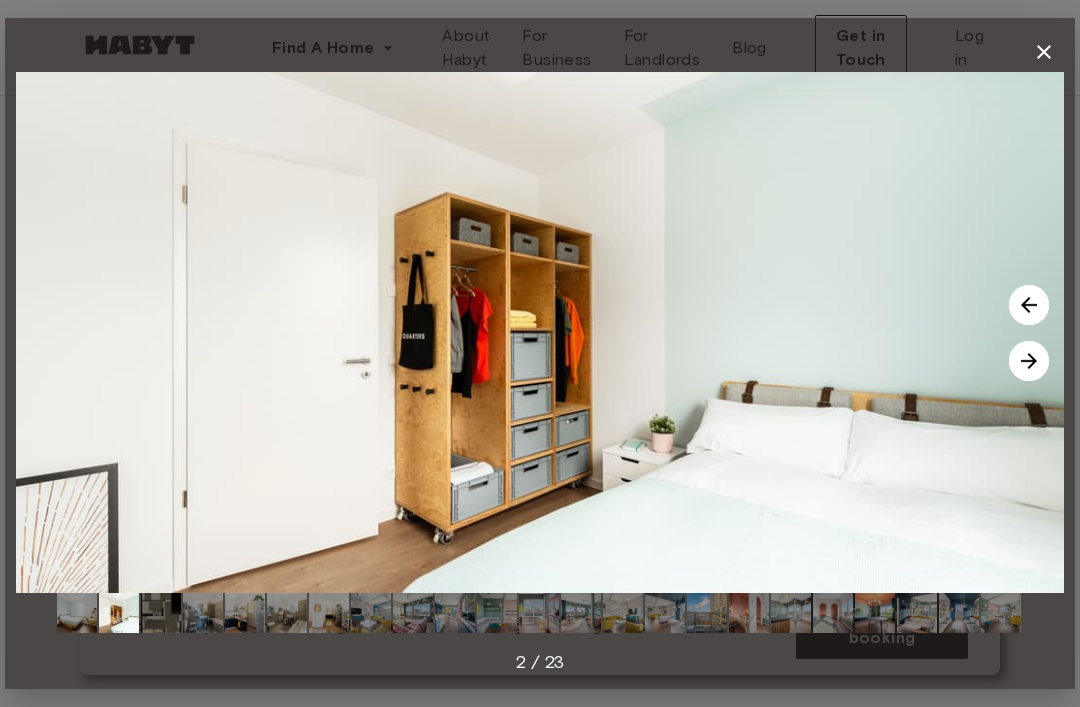 click at bounding box center (1029, 361) 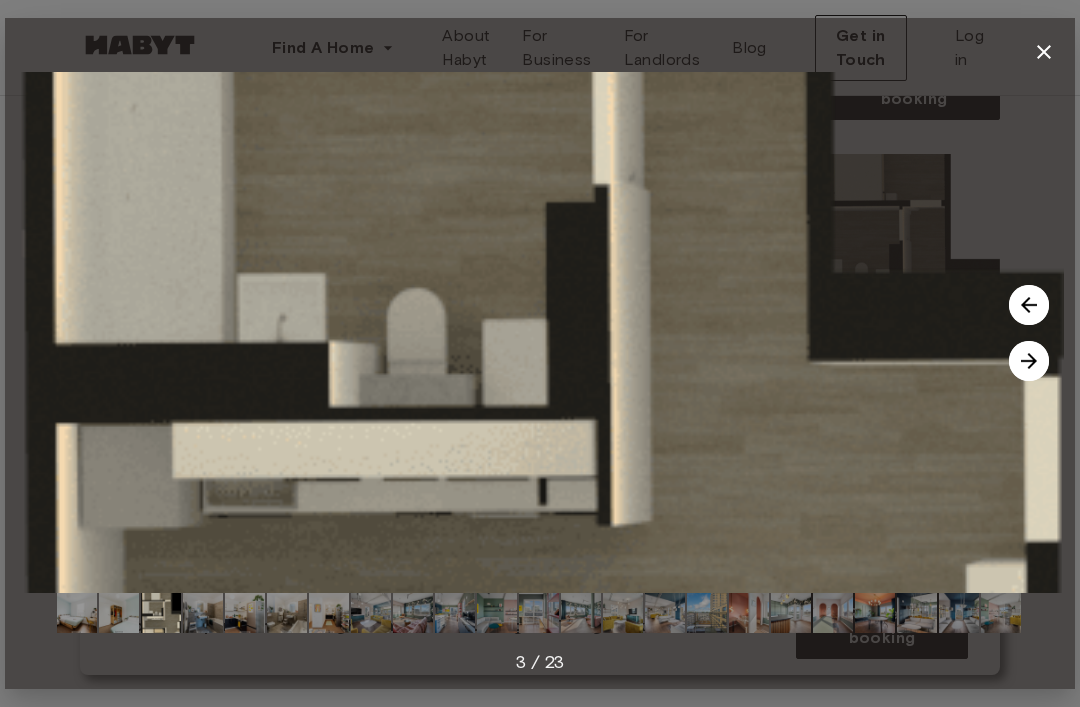 click at bounding box center (1029, 361) 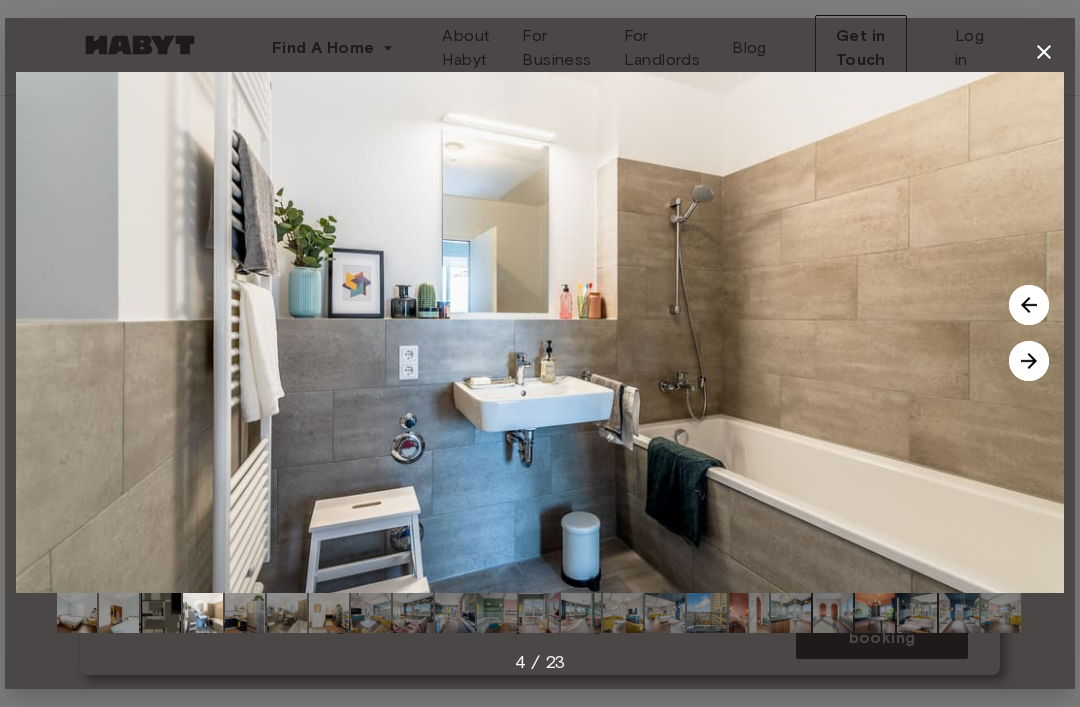 click at bounding box center (1029, 361) 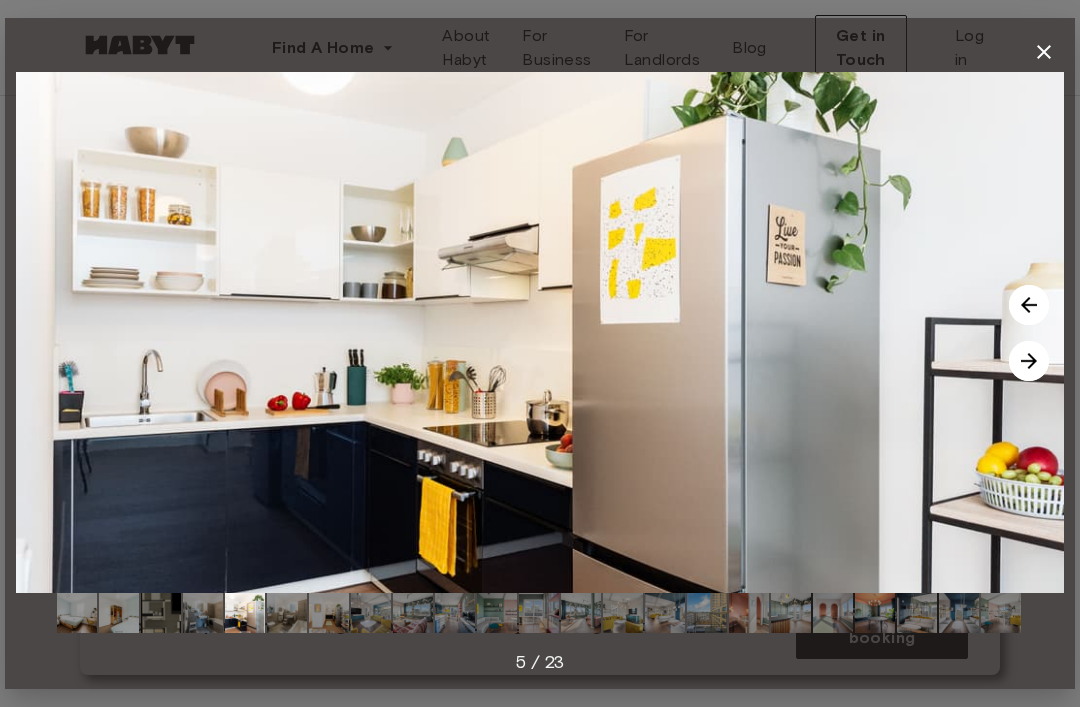 click at bounding box center [1029, 361] 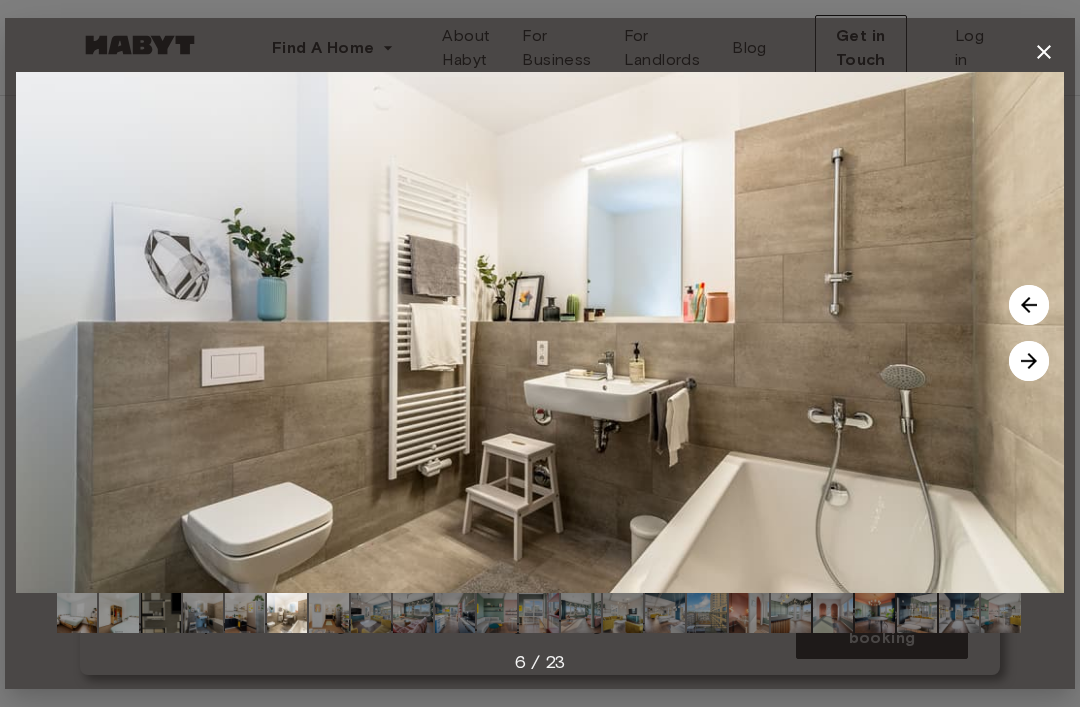 click at bounding box center (1029, 361) 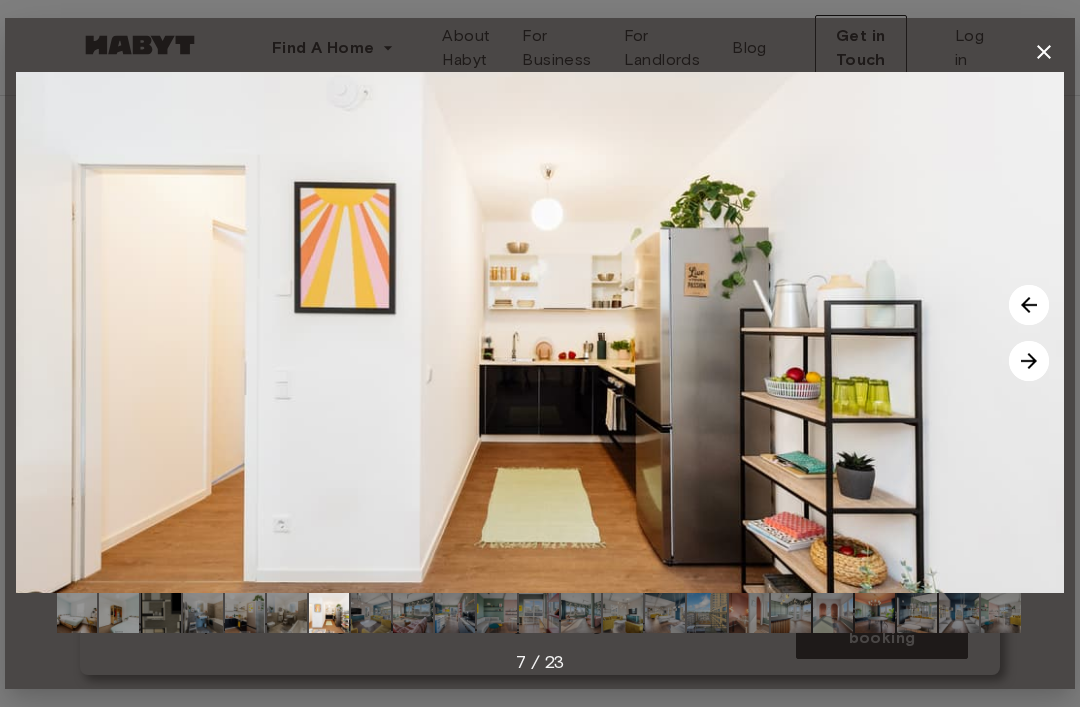 click at bounding box center (1029, 361) 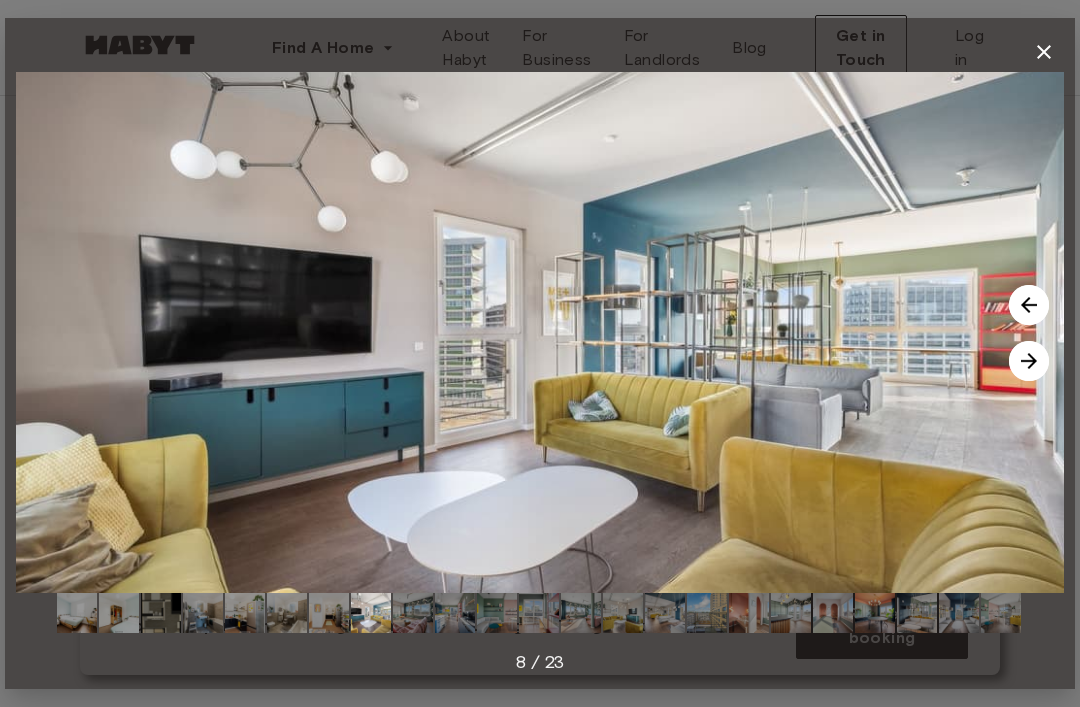 click at bounding box center [1029, 361] 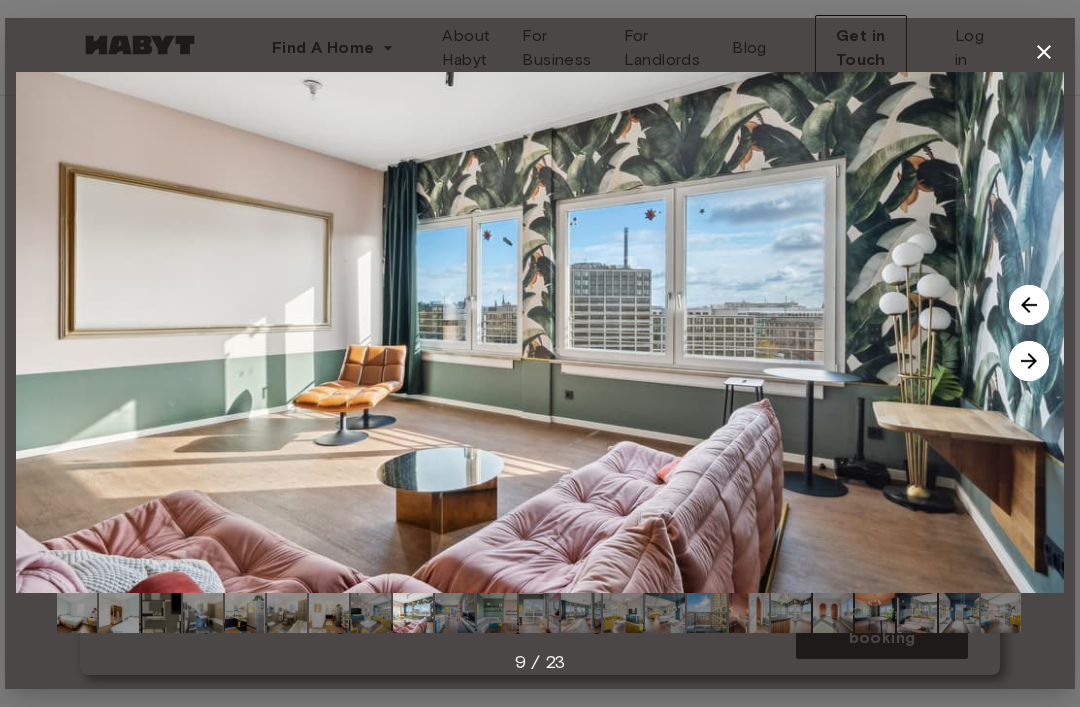 click at bounding box center (1029, 361) 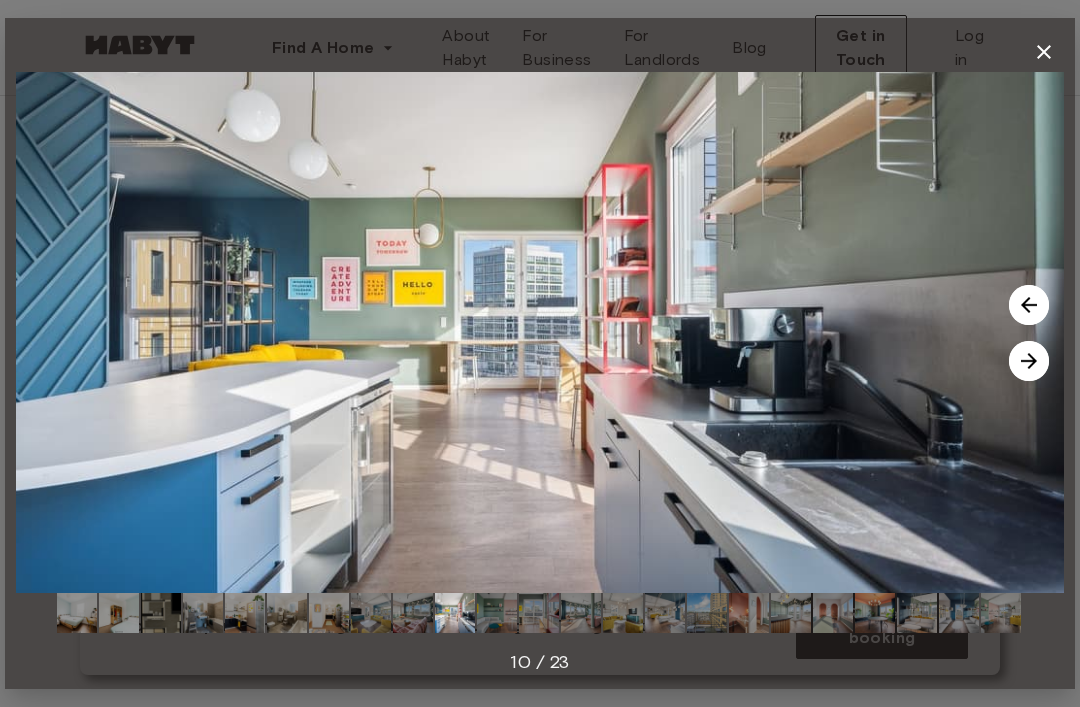 click at bounding box center (1029, 361) 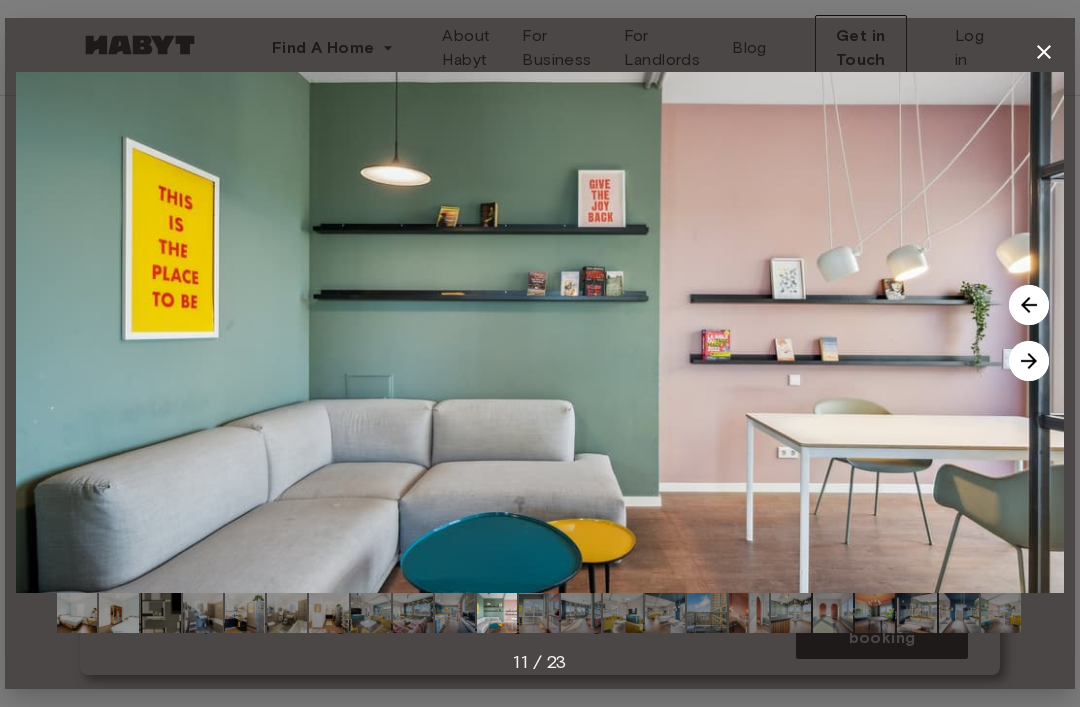 click at bounding box center [1029, 361] 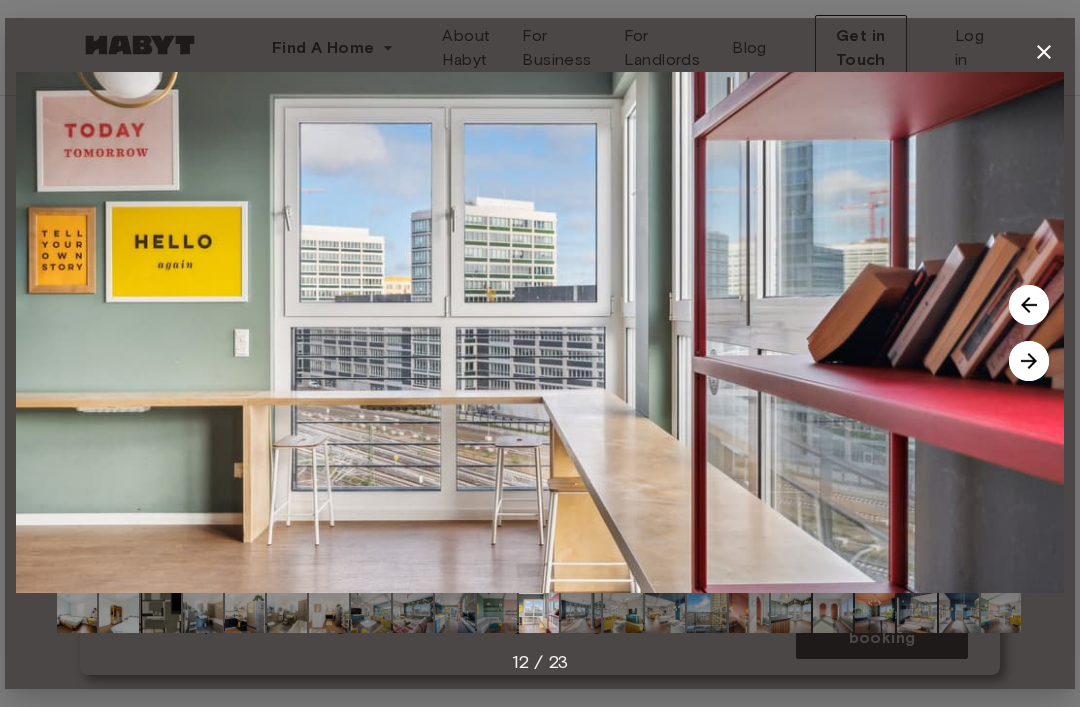 click at bounding box center [1029, 361] 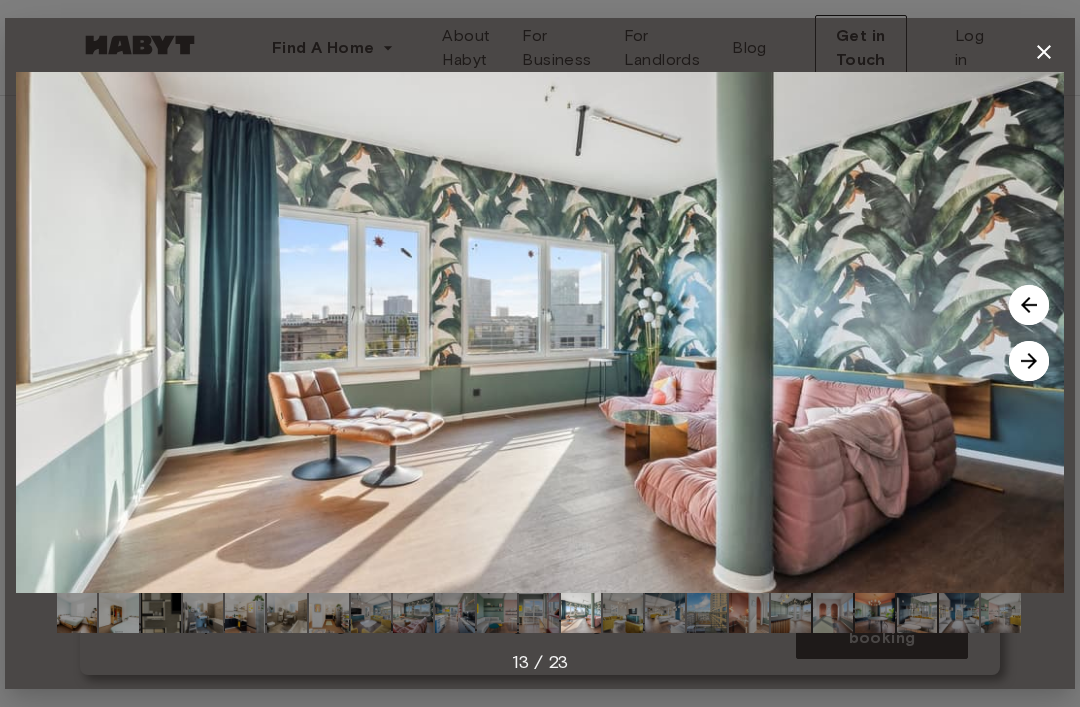 click at bounding box center (1029, 361) 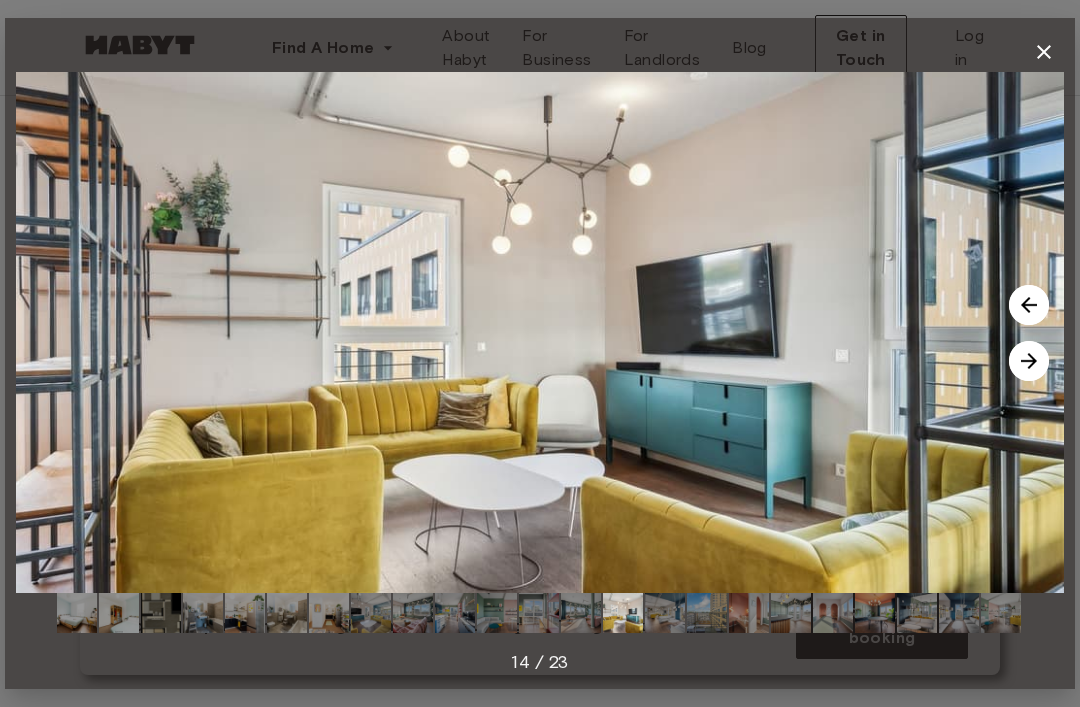 click at bounding box center [1029, 361] 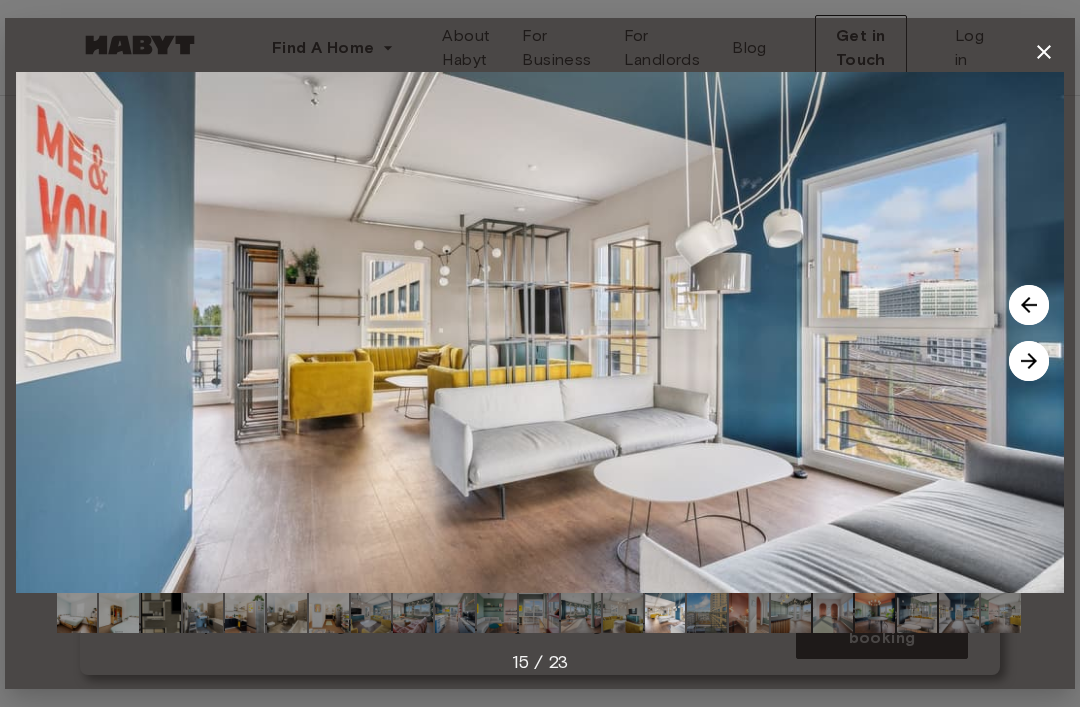 click at bounding box center (1029, 361) 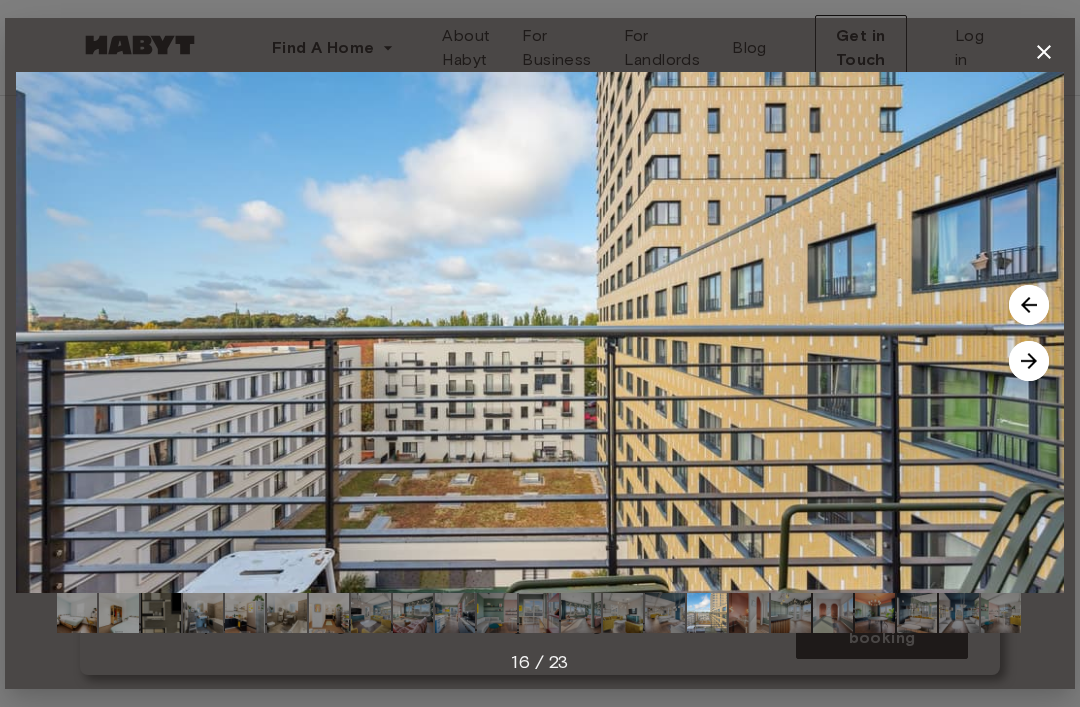 click at bounding box center [1029, 361] 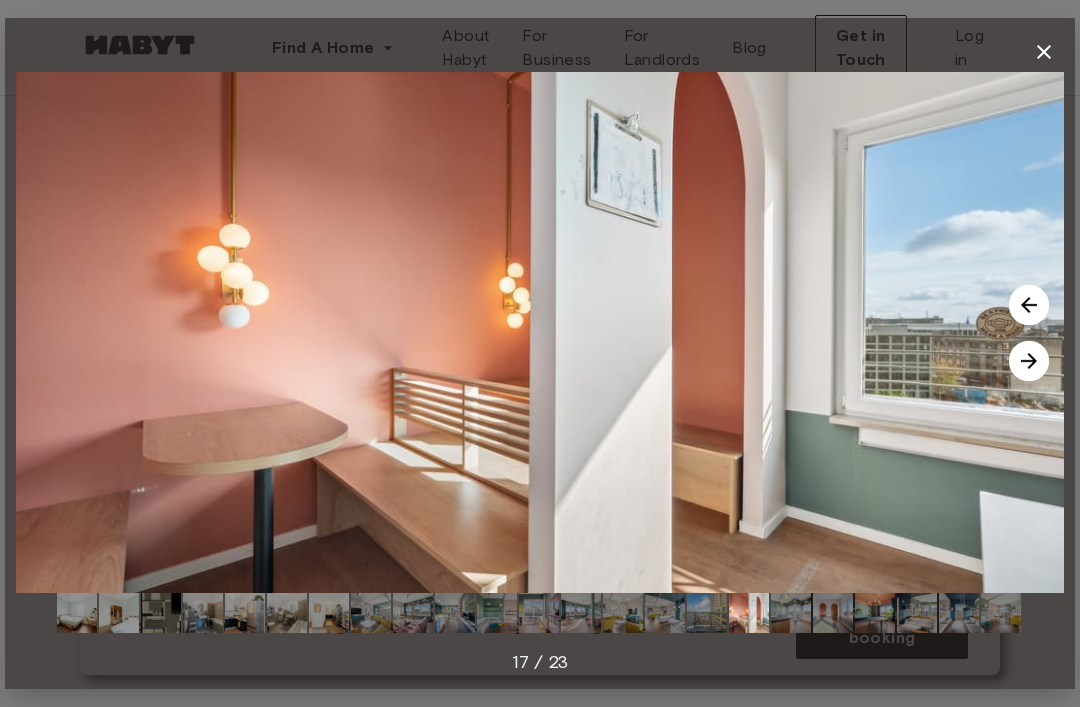 click at bounding box center (1029, 361) 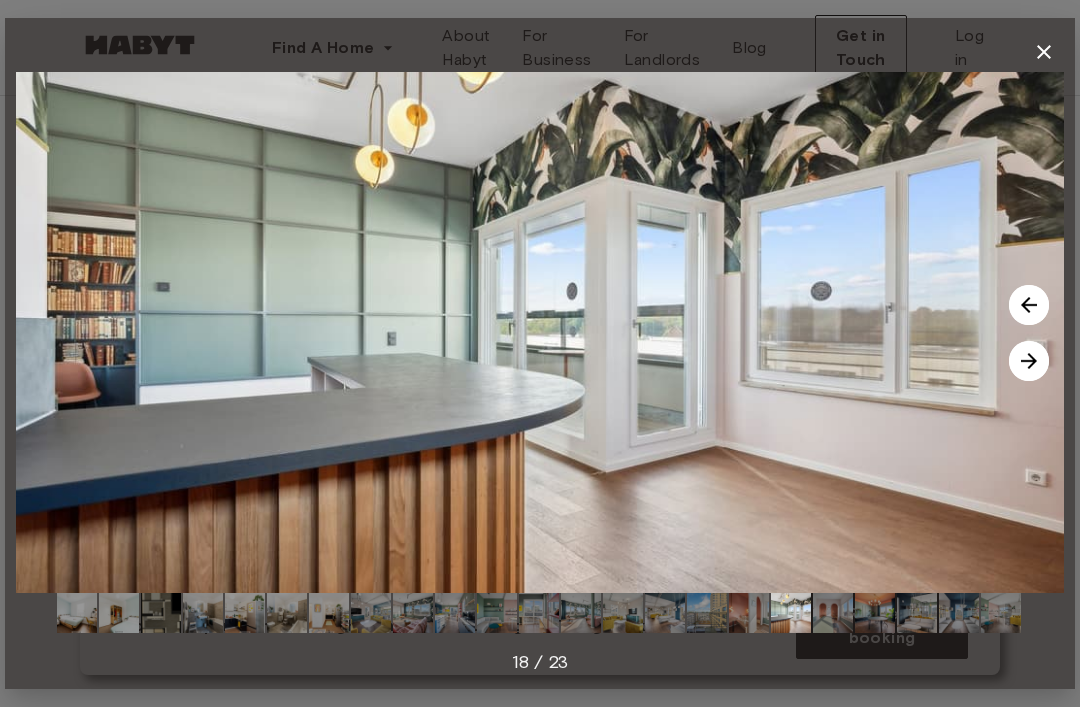 click at bounding box center (1029, 361) 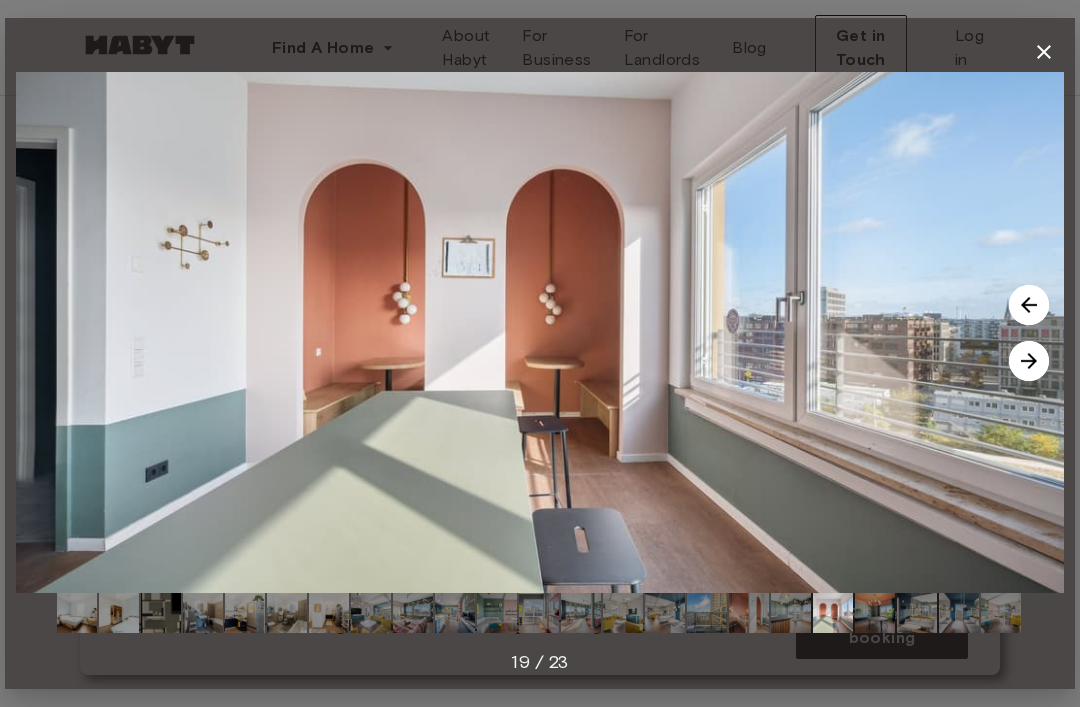 click at bounding box center [1029, 361] 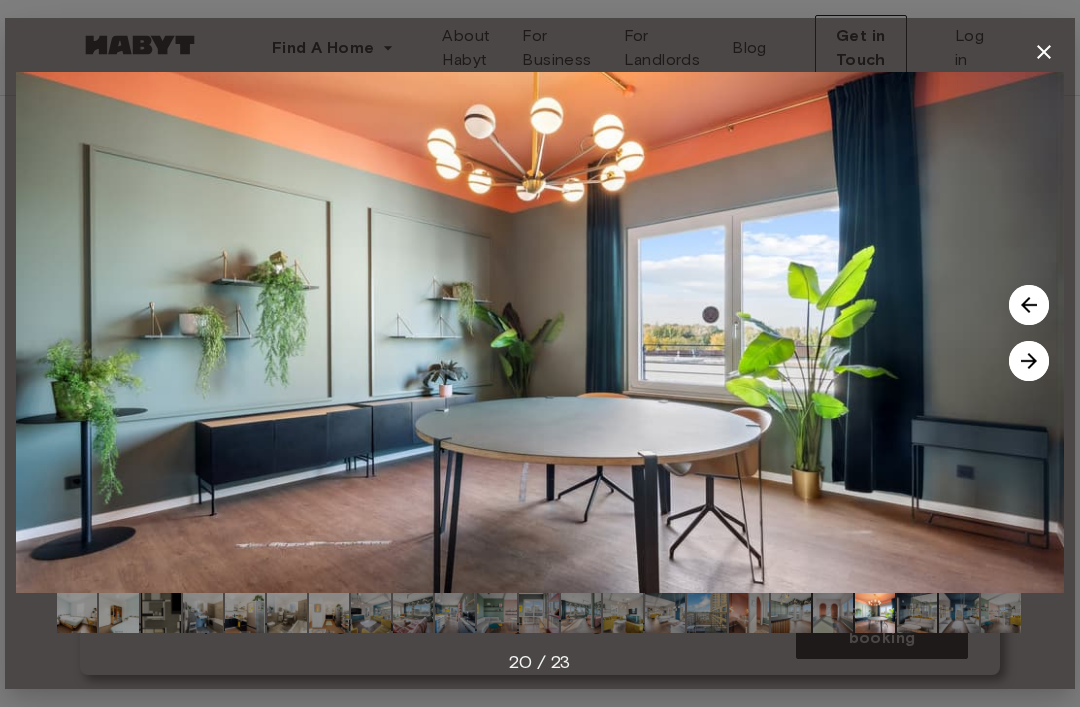 click at bounding box center (1029, 361) 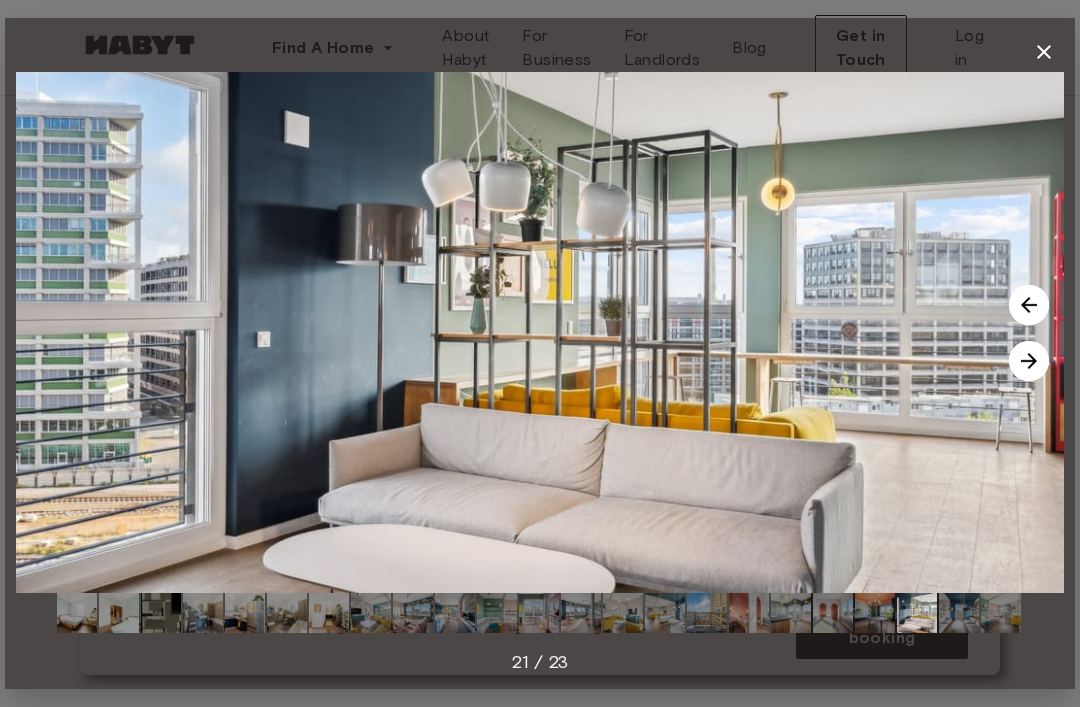 click at bounding box center (1029, 361) 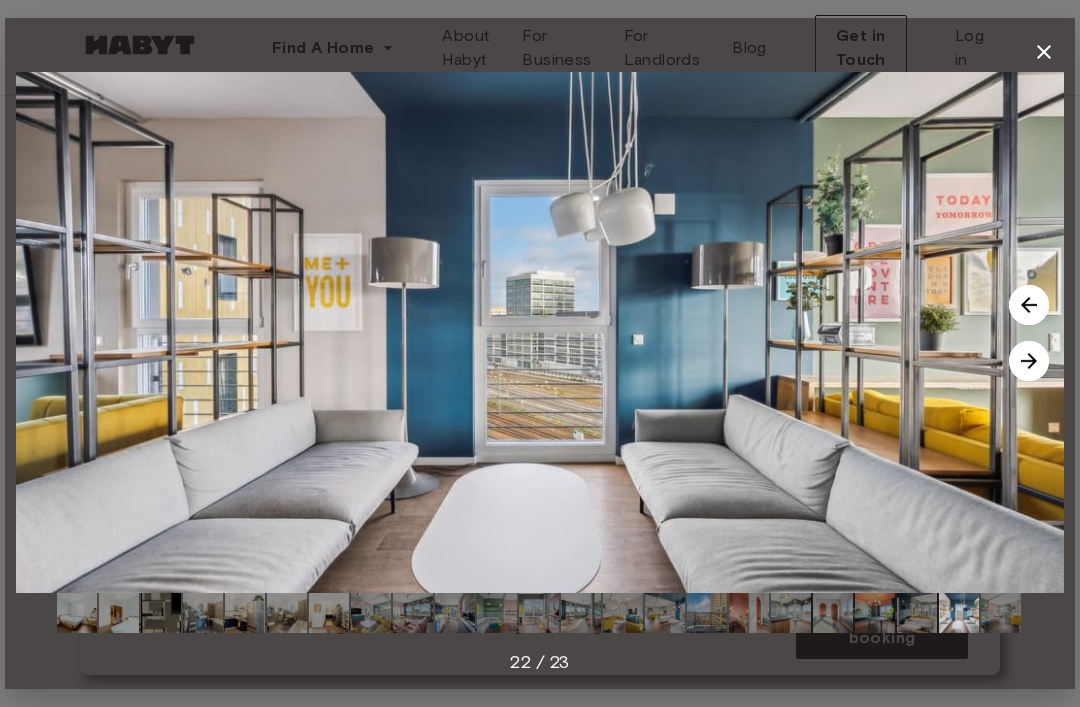 click at bounding box center [1029, 361] 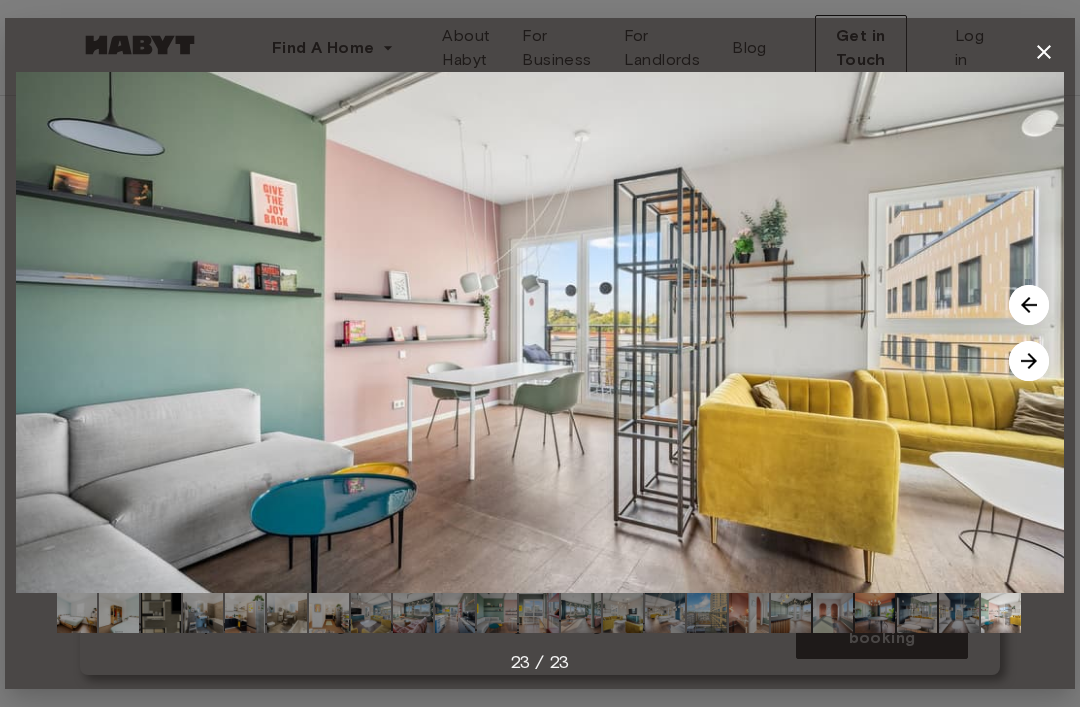 click at bounding box center (1029, 361) 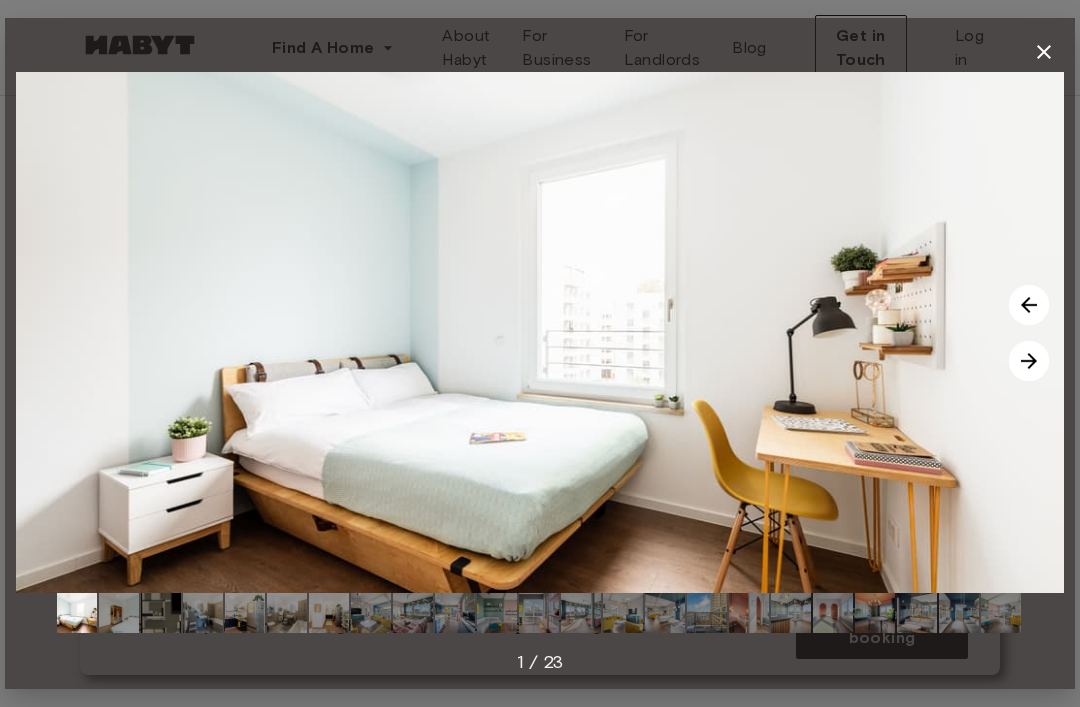 click 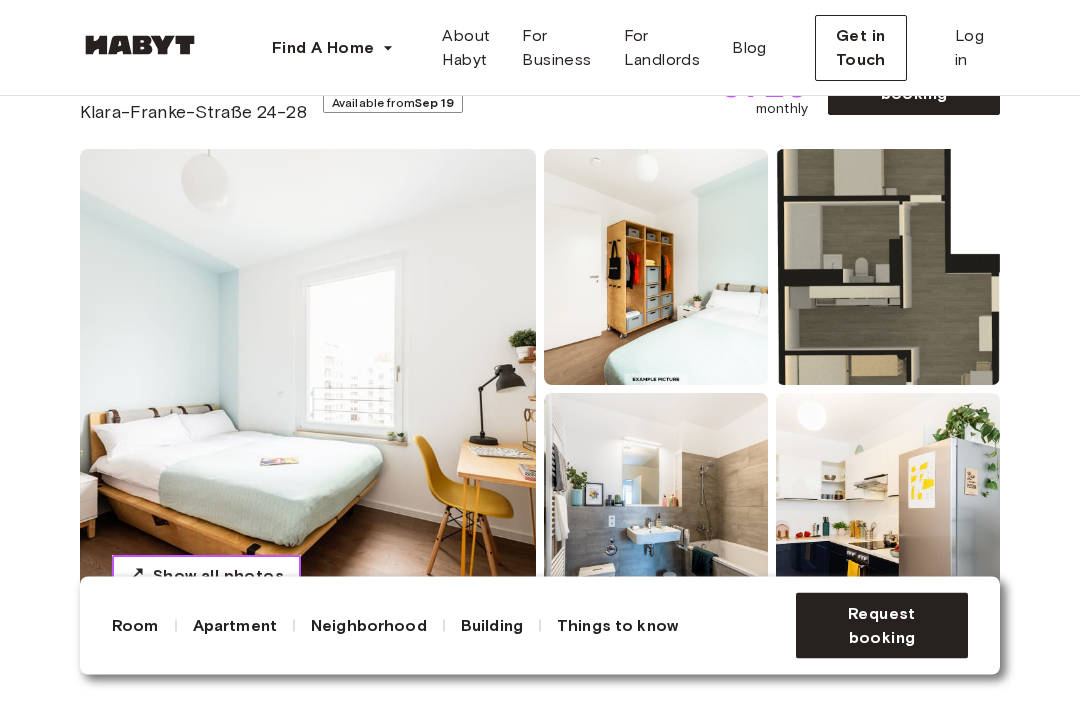 scroll, scrollTop: 123, scrollLeft: 0, axis: vertical 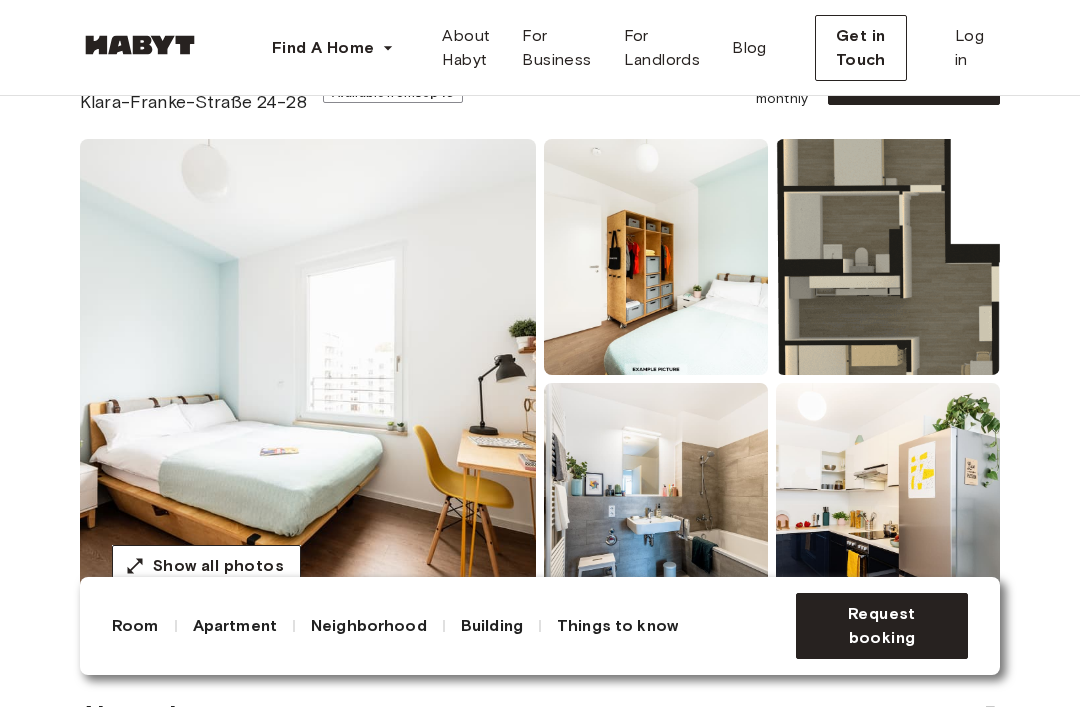 click at bounding box center [888, 257] 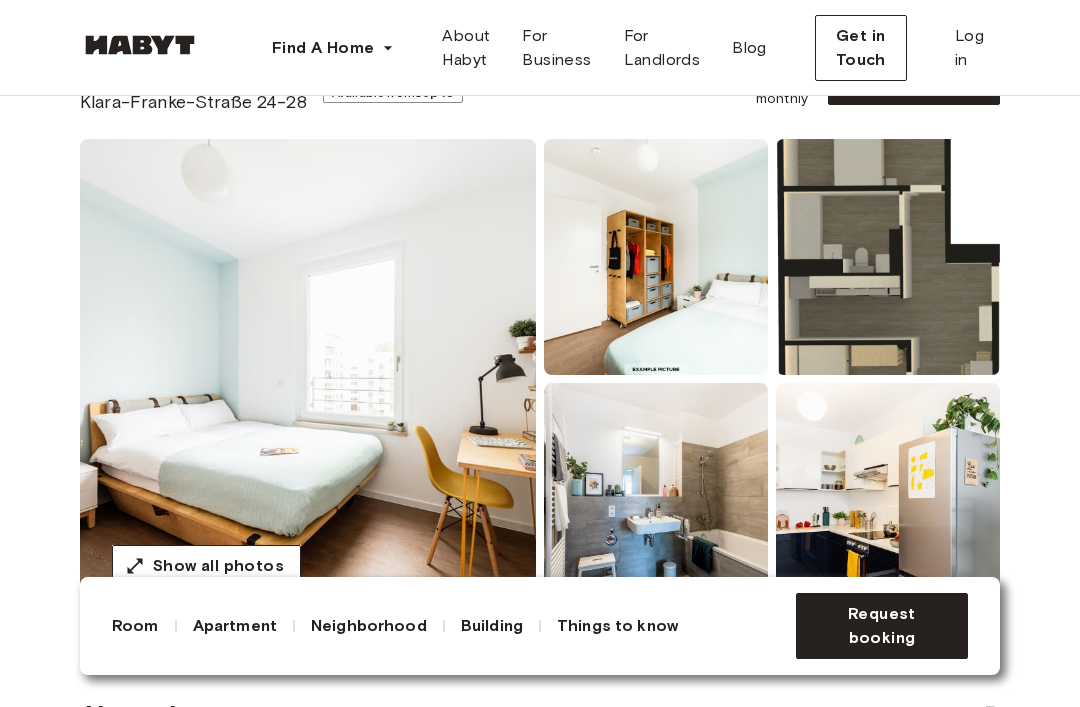 click at bounding box center (888, 257) 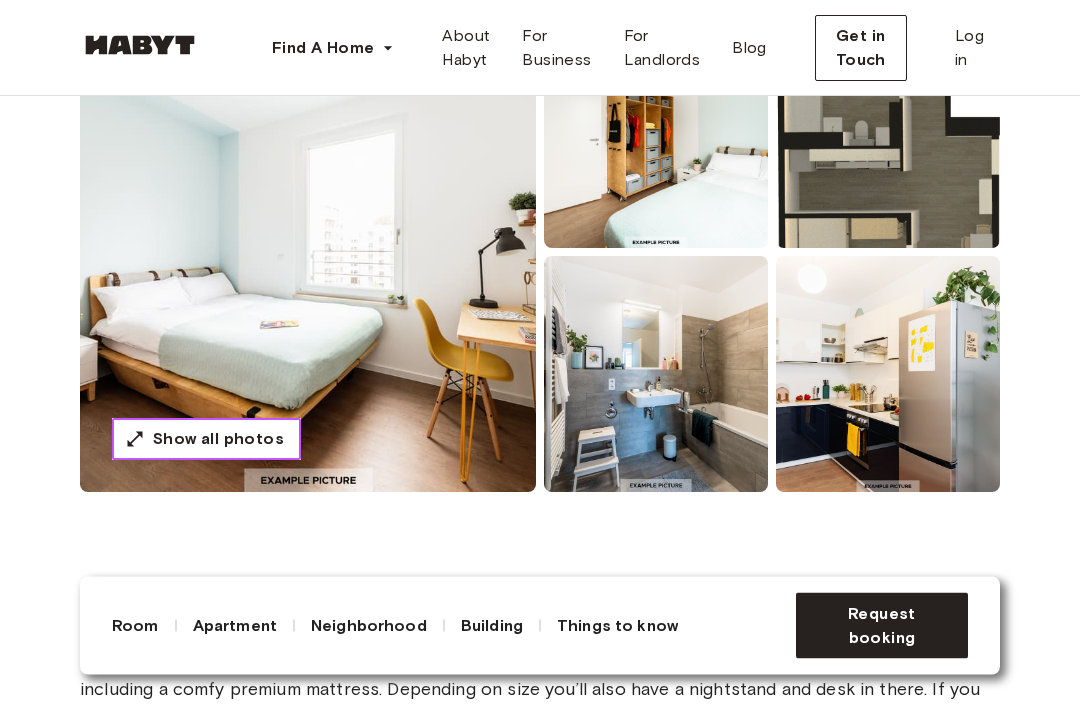 click on "Show all photos" at bounding box center [218, 440] 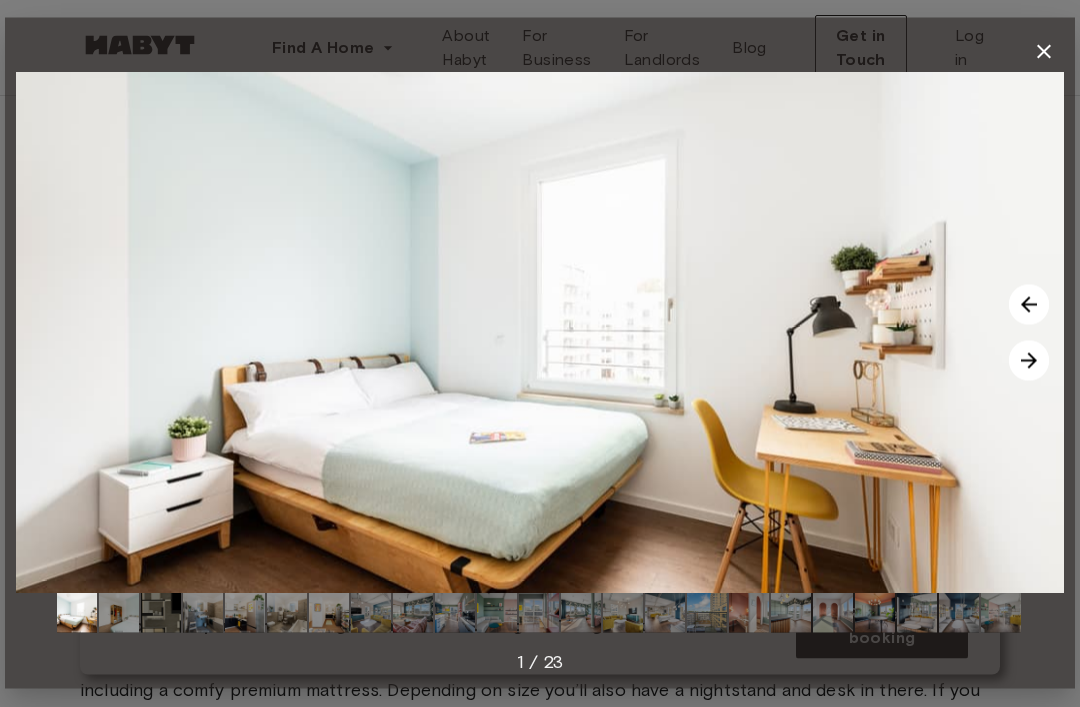 scroll, scrollTop: 250, scrollLeft: 0, axis: vertical 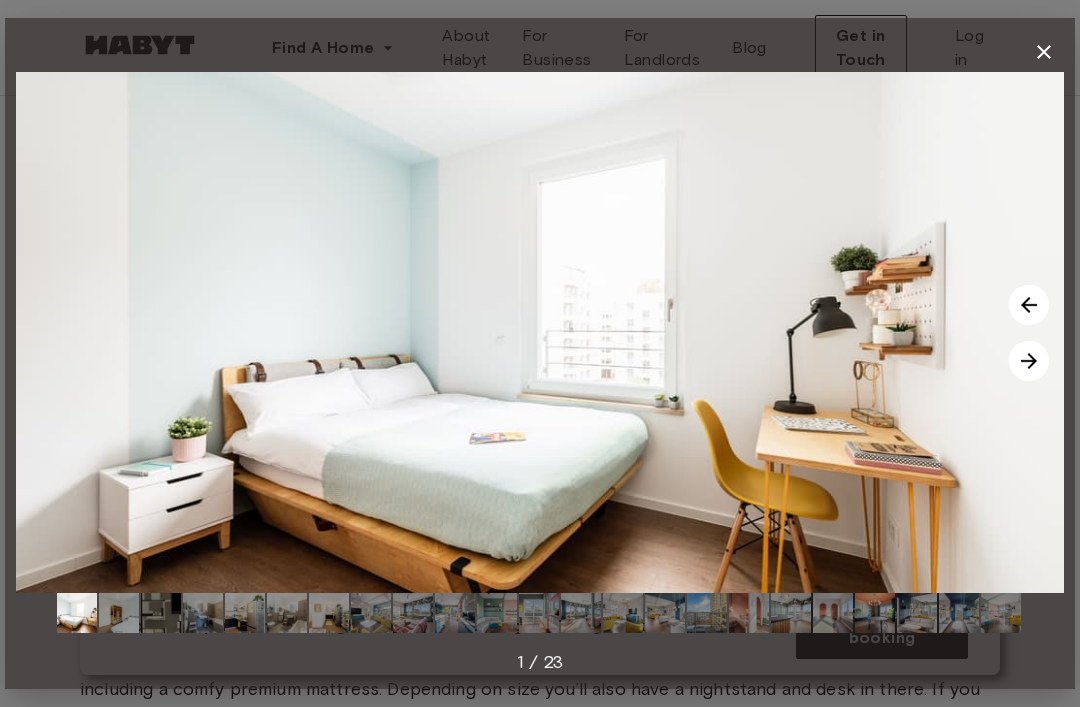 click at bounding box center [540, 332] 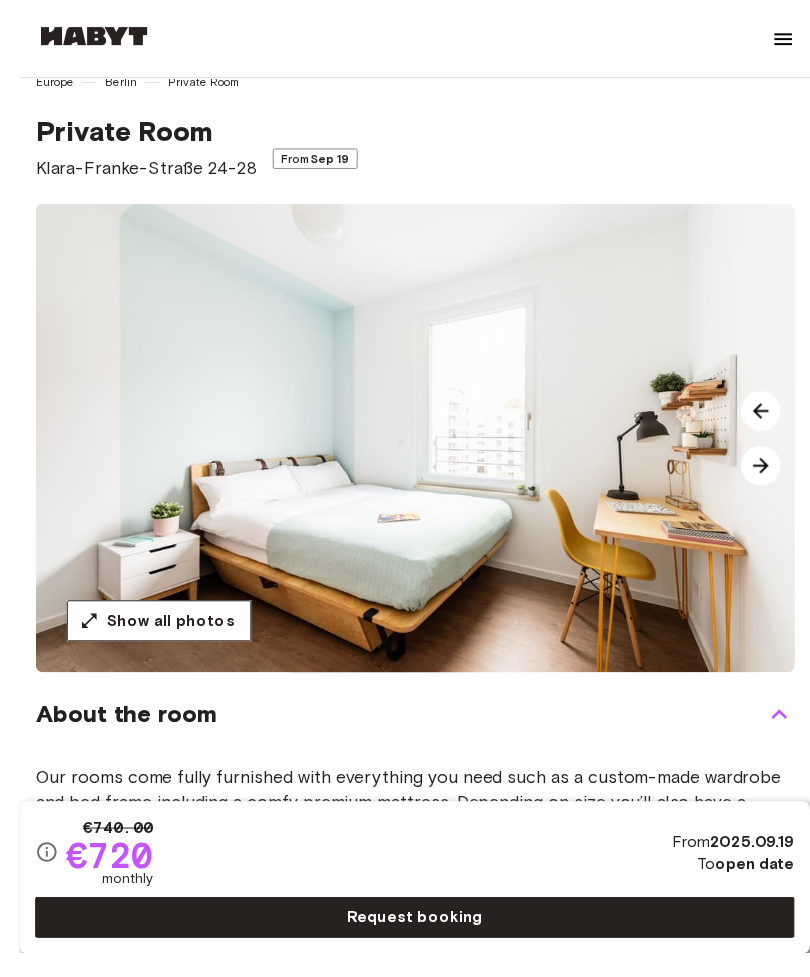 scroll, scrollTop: 62, scrollLeft: 0, axis: vertical 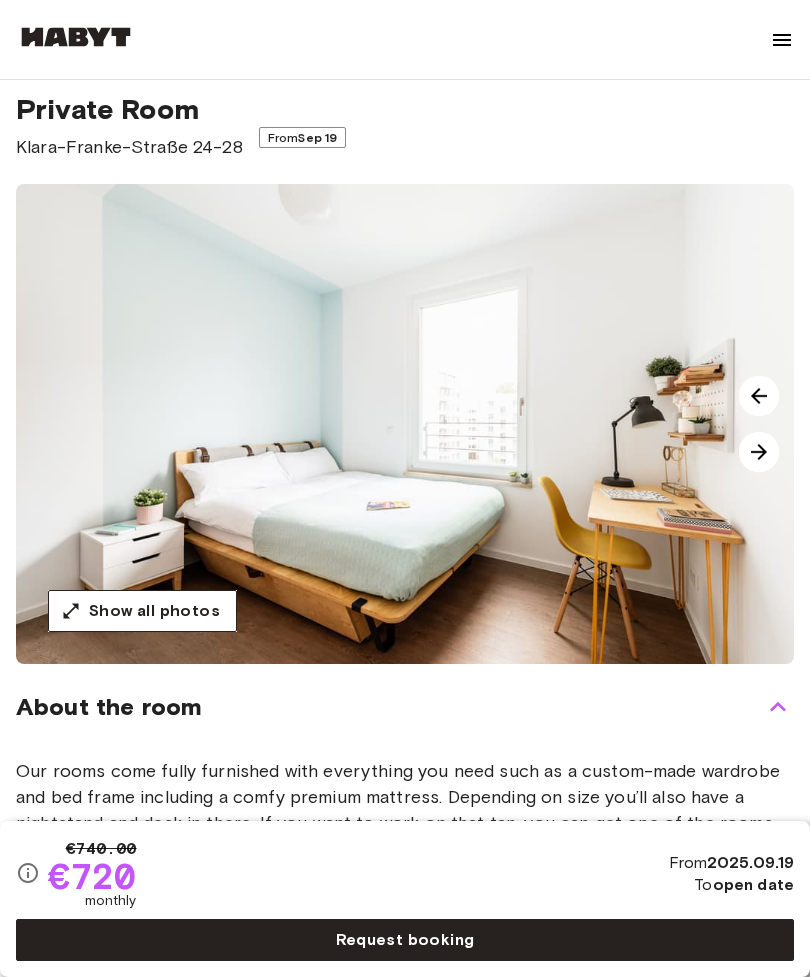click on "Show all photos" at bounding box center (154, 611) 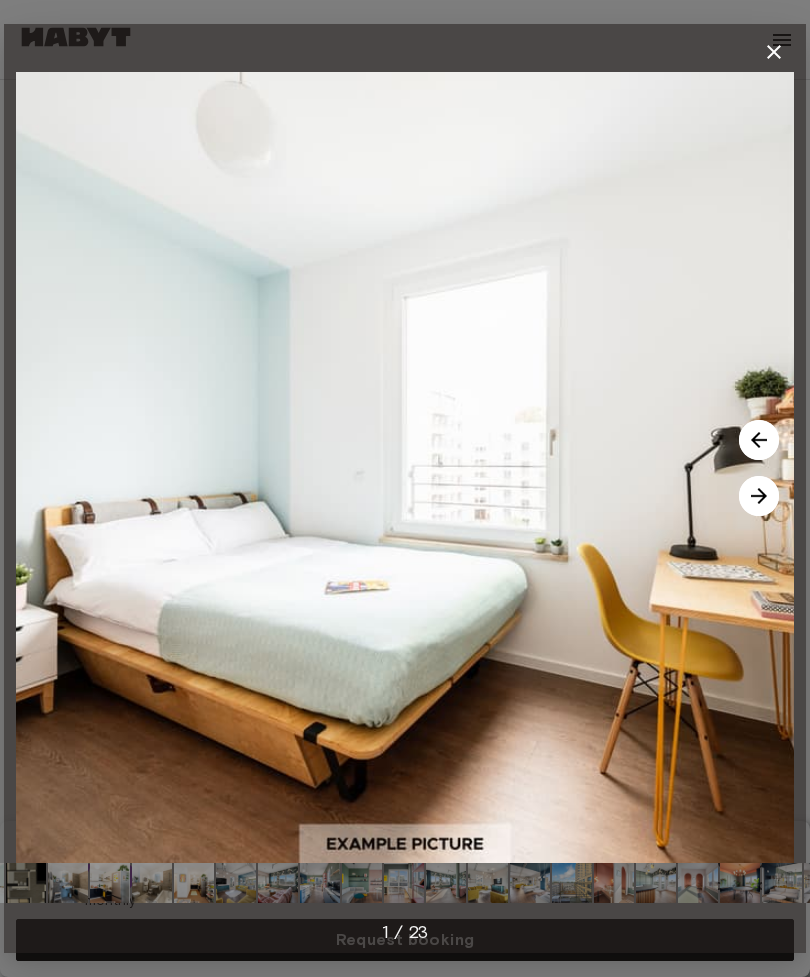 click at bounding box center [759, 496] 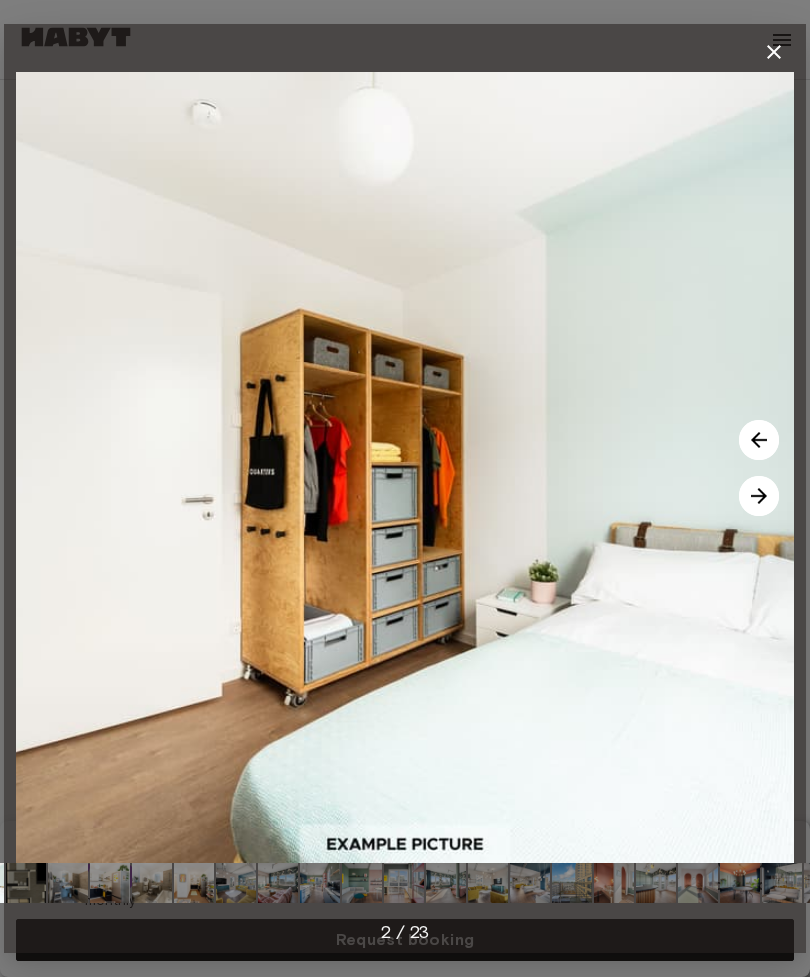click at bounding box center [759, 496] 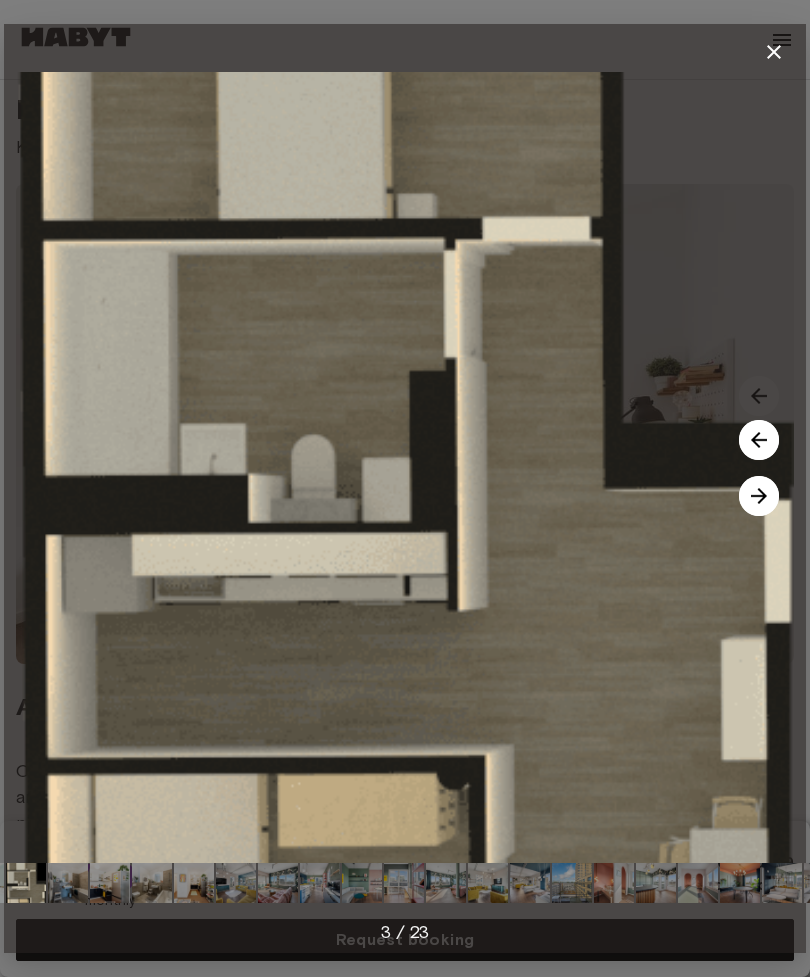 click 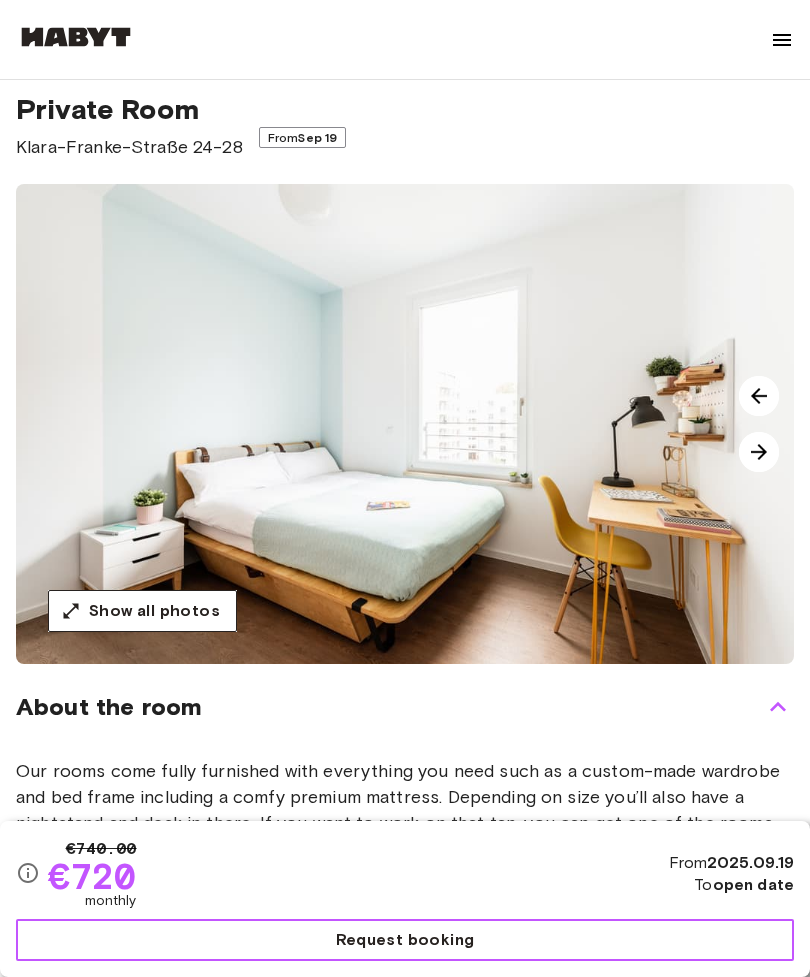 click on "Request booking" at bounding box center (405, 940) 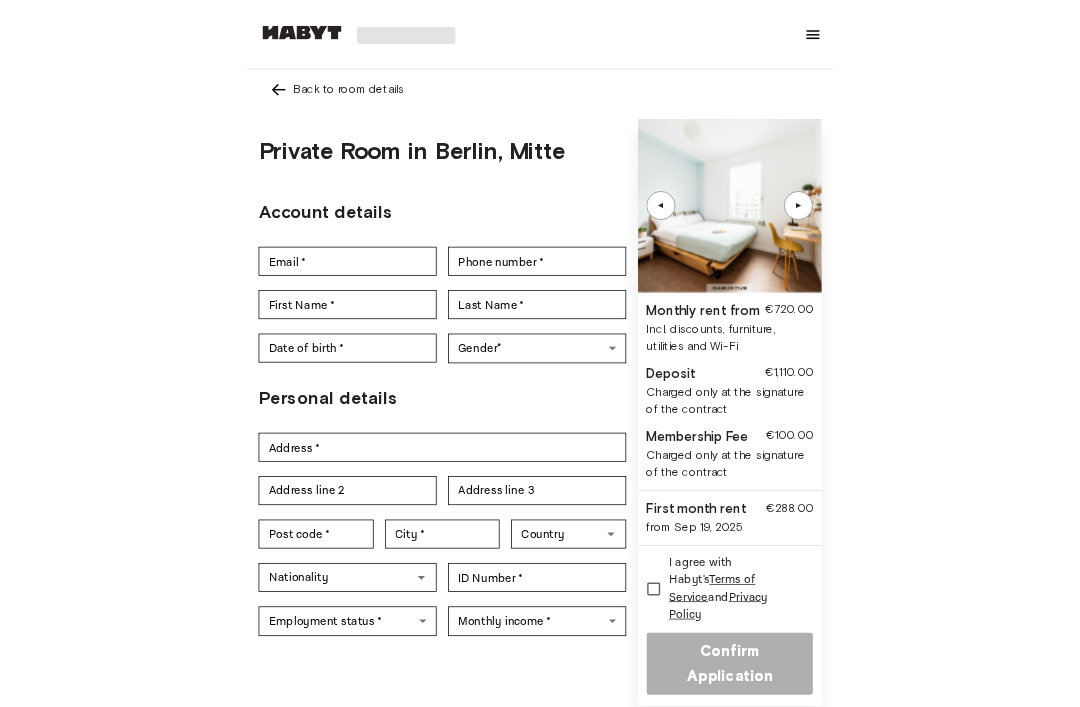 scroll, scrollTop: 135, scrollLeft: 0, axis: vertical 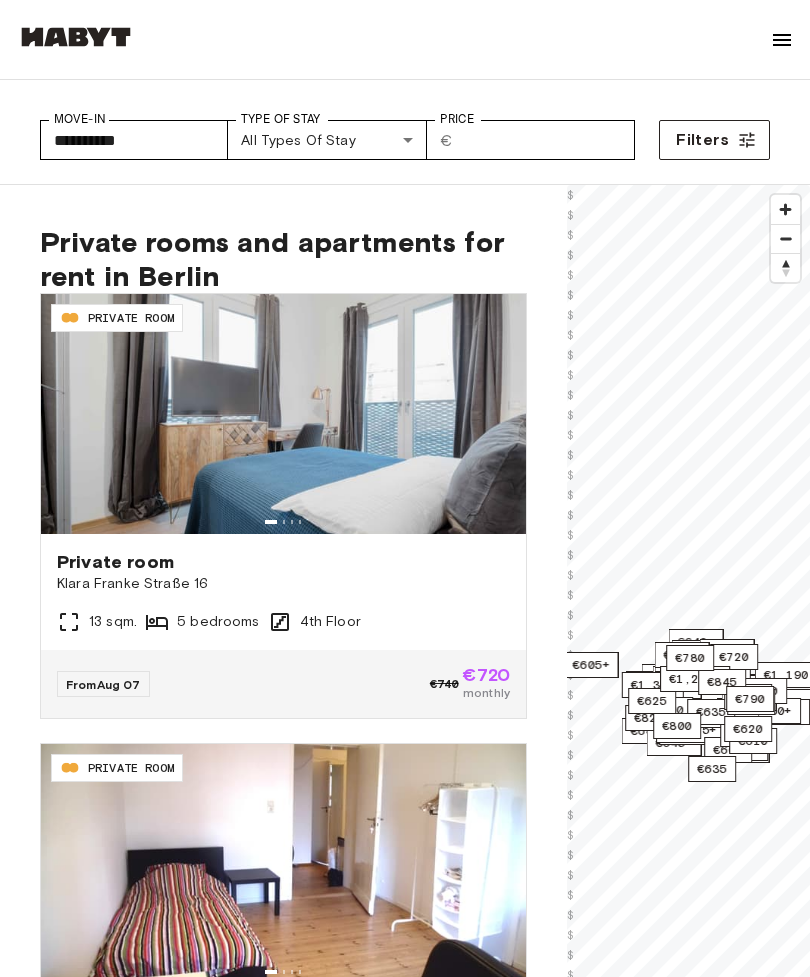 type on "**********" 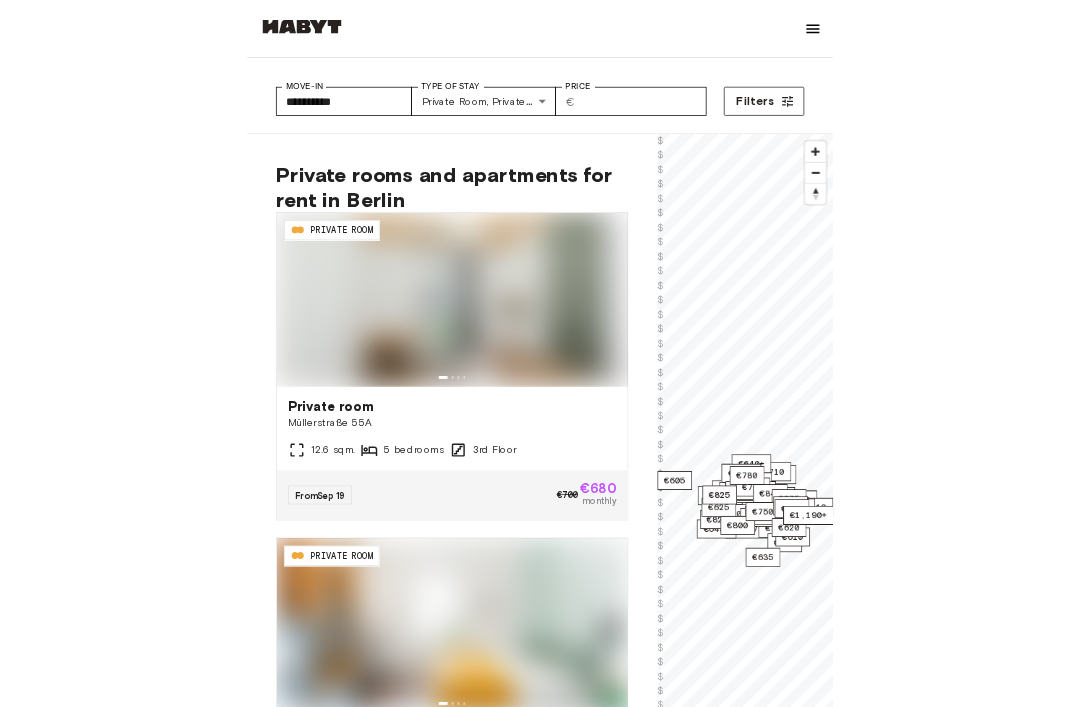 scroll, scrollTop: 0, scrollLeft: 0, axis: both 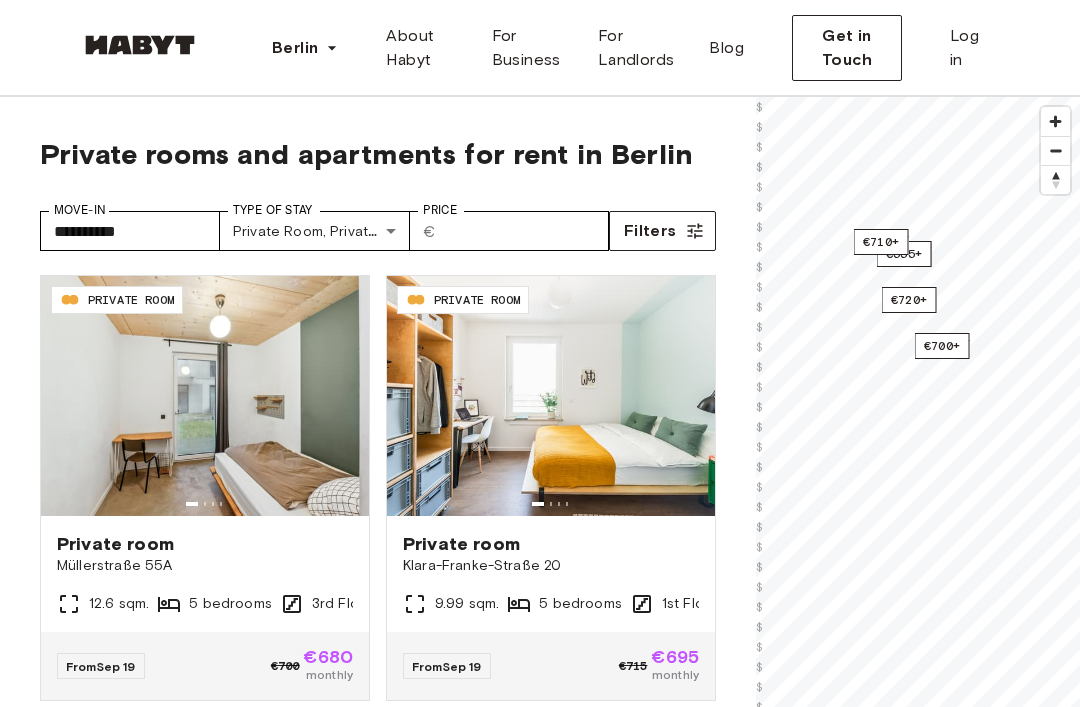 click on "€720+" at bounding box center [909, 300] 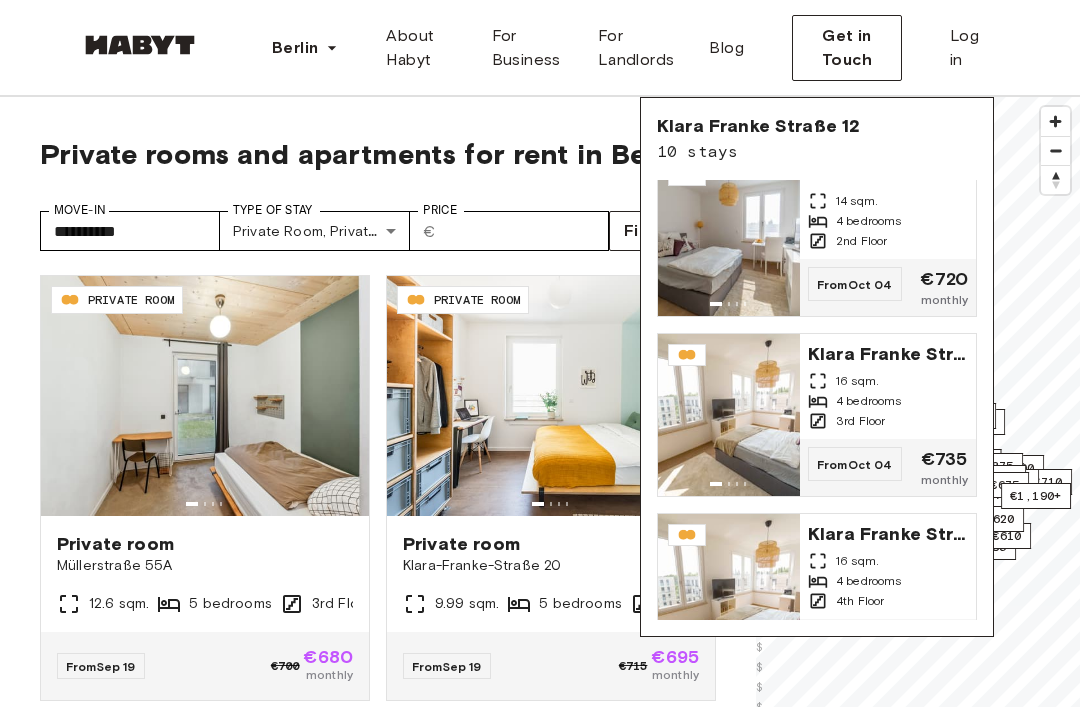 scroll, scrollTop: 216, scrollLeft: 0, axis: vertical 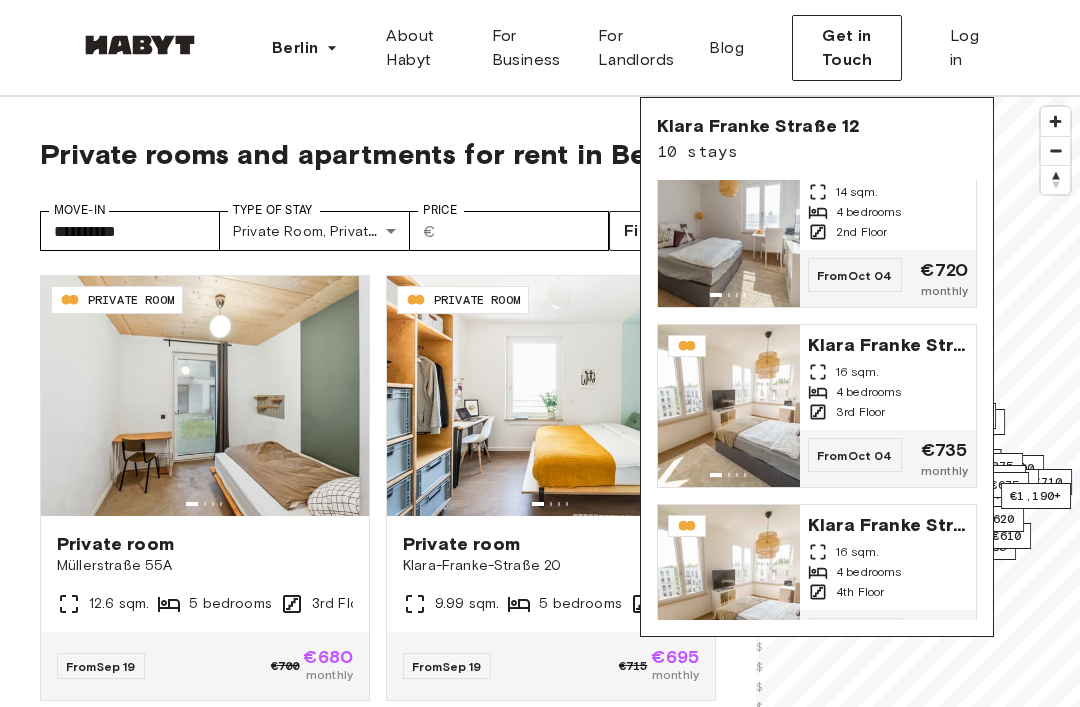 click on "Private rooms and apartments for rent in Berlin" at bounding box center [378, 154] 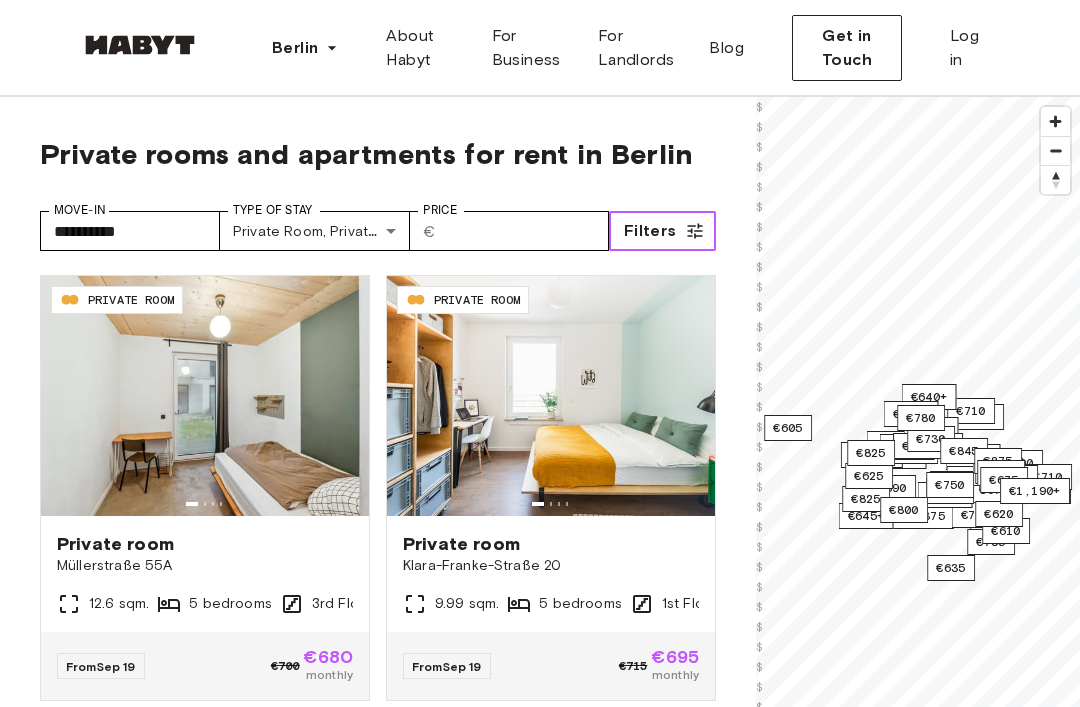 click on "Filters" at bounding box center (650, 231) 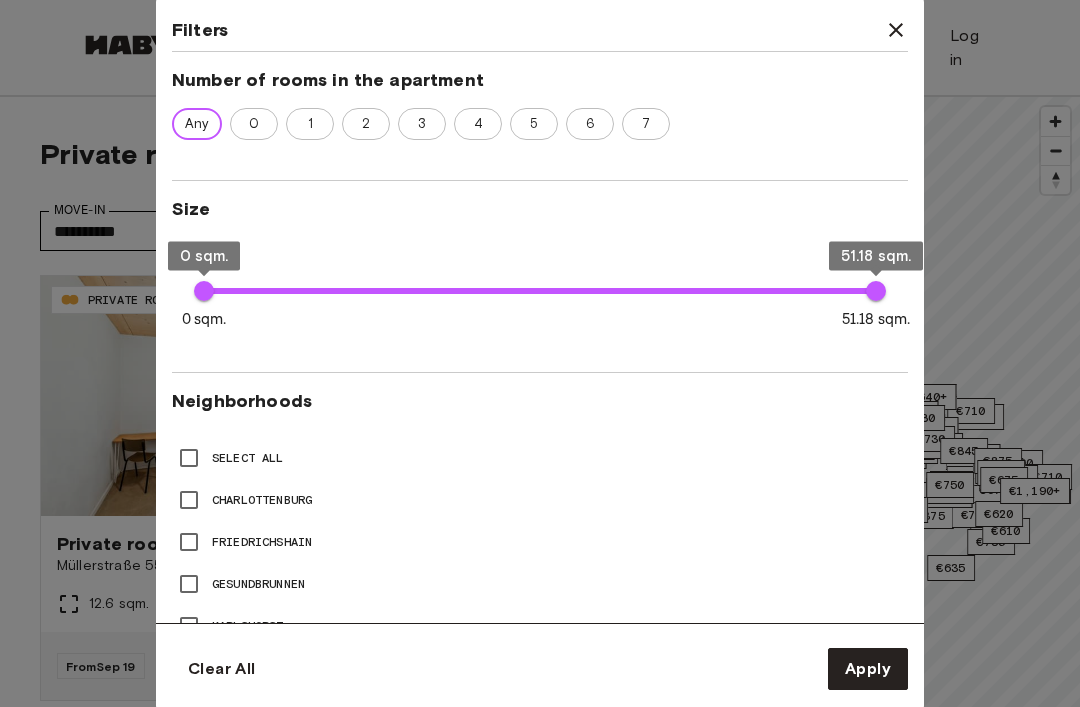 scroll, scrollTop: 601, scrollLeft: 0, axis: vertical 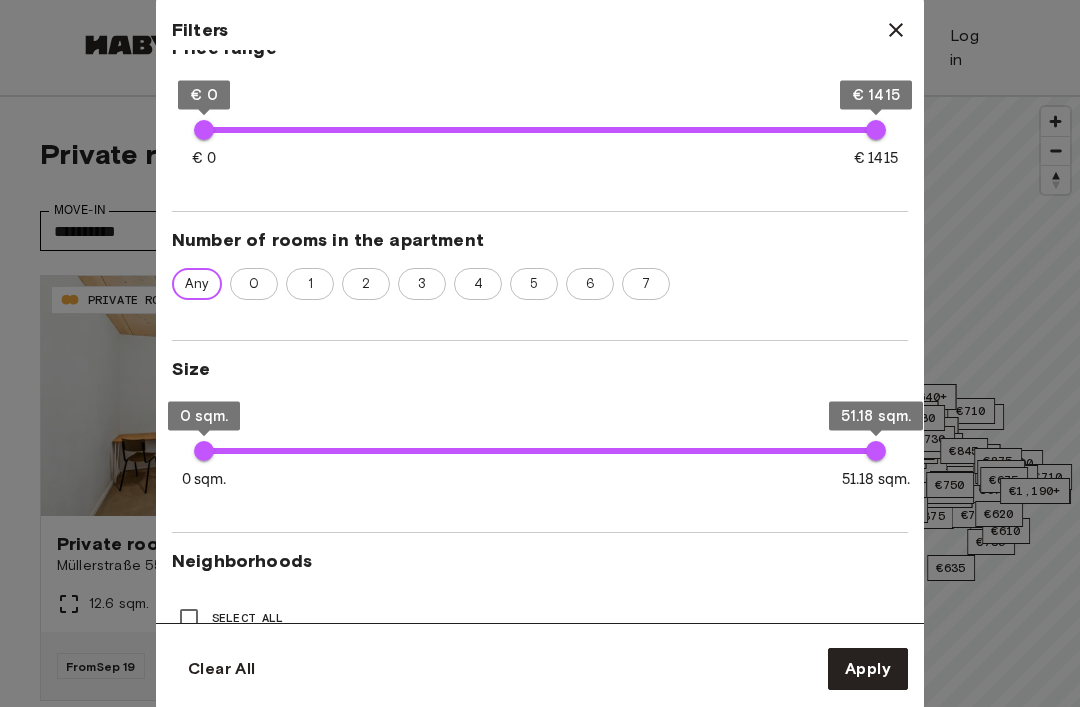 click on "2" at bounding box center [366, 284] 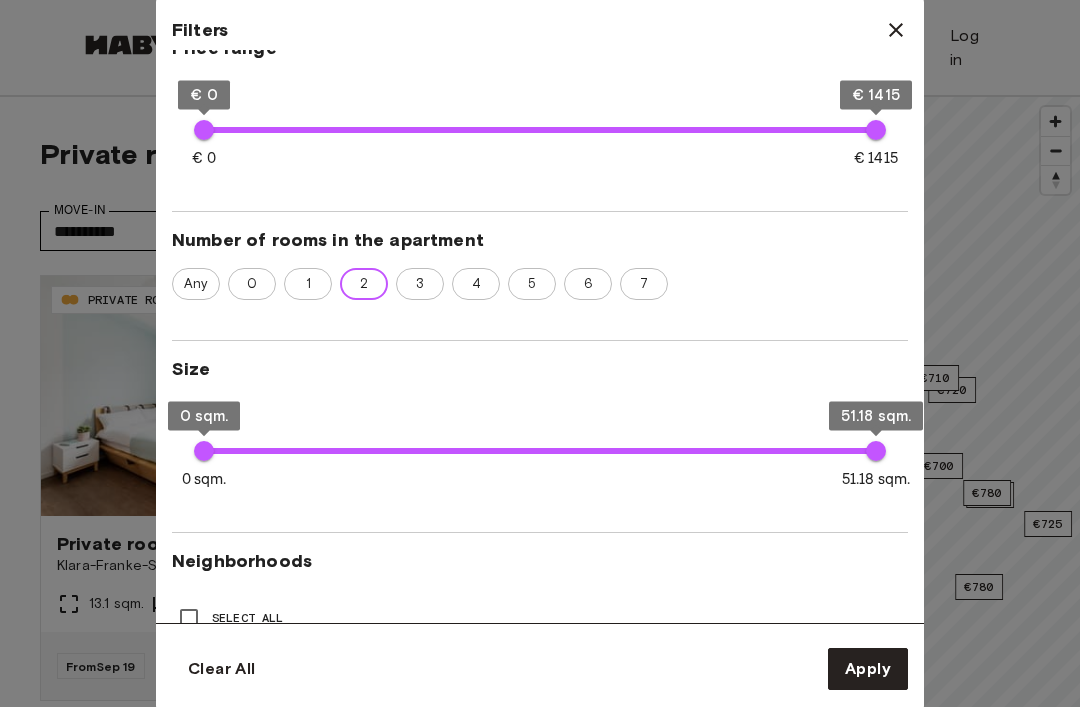 type on "**" 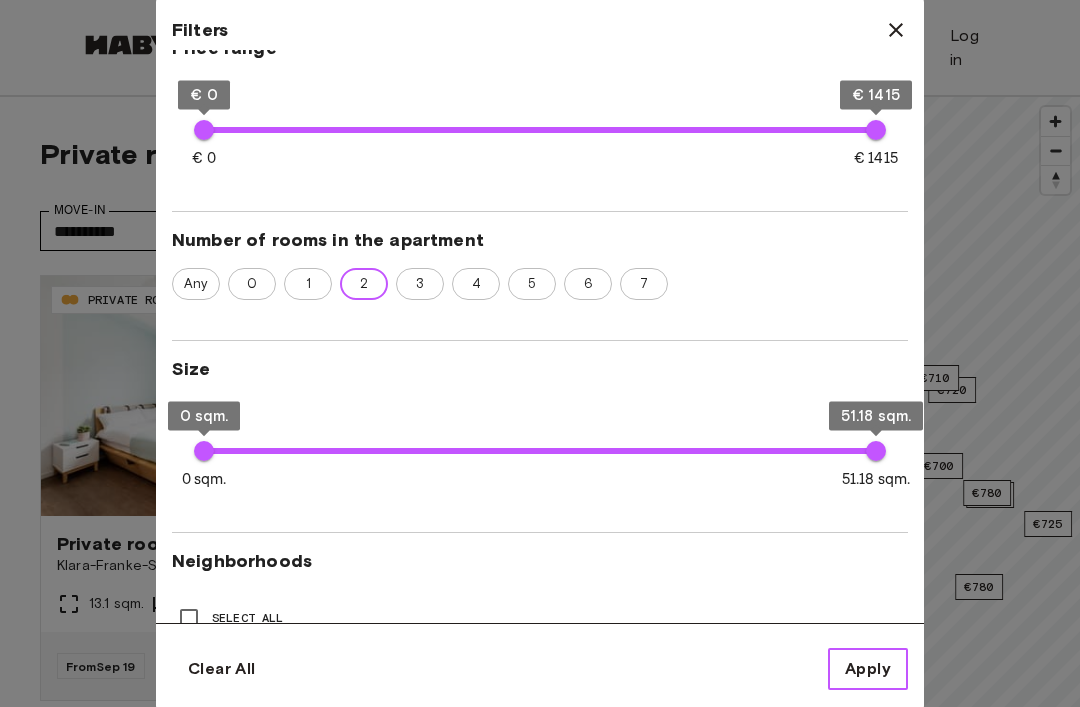 click on "Apply" at bounding box center (868, 669) 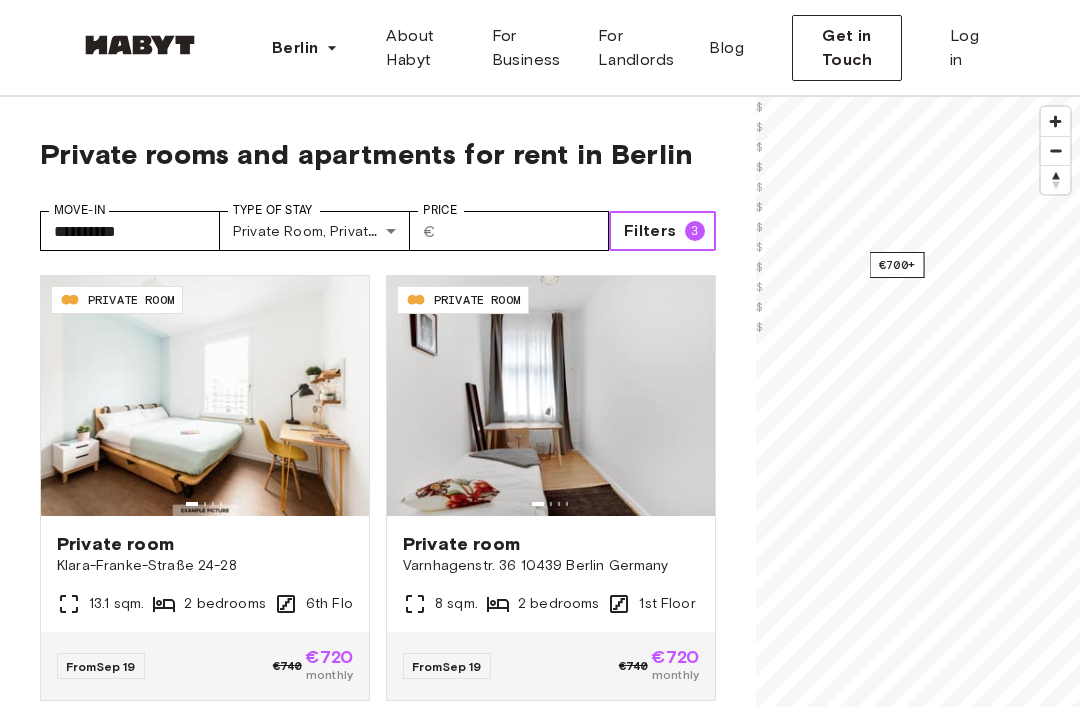 click on "€700+" at bounding box center [897, 265] 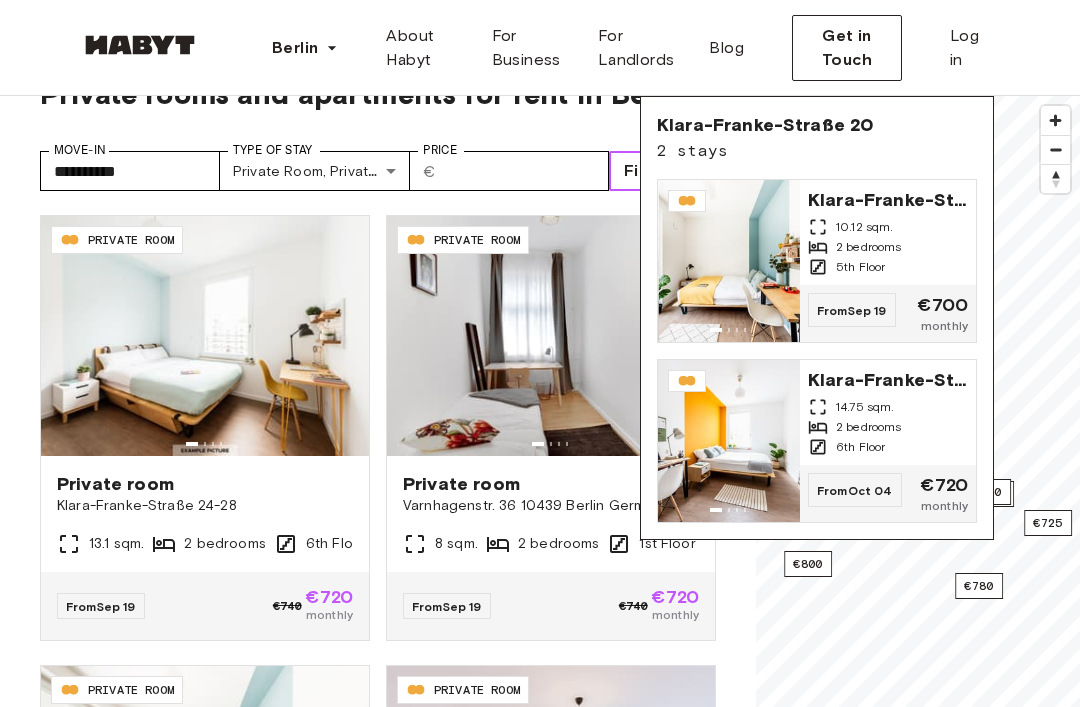 scroll, scrollTop: 61, scrollLeft: 0, axis: vertical 